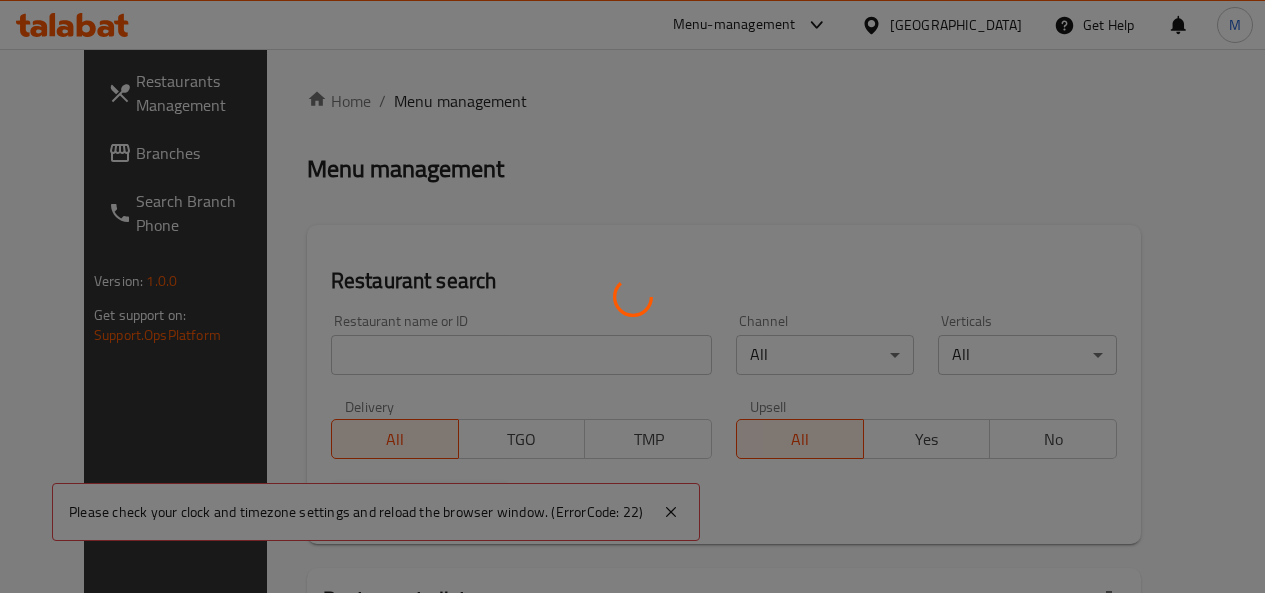 scroll, scrollTop: 0, scrollLeft: 0, axis: both 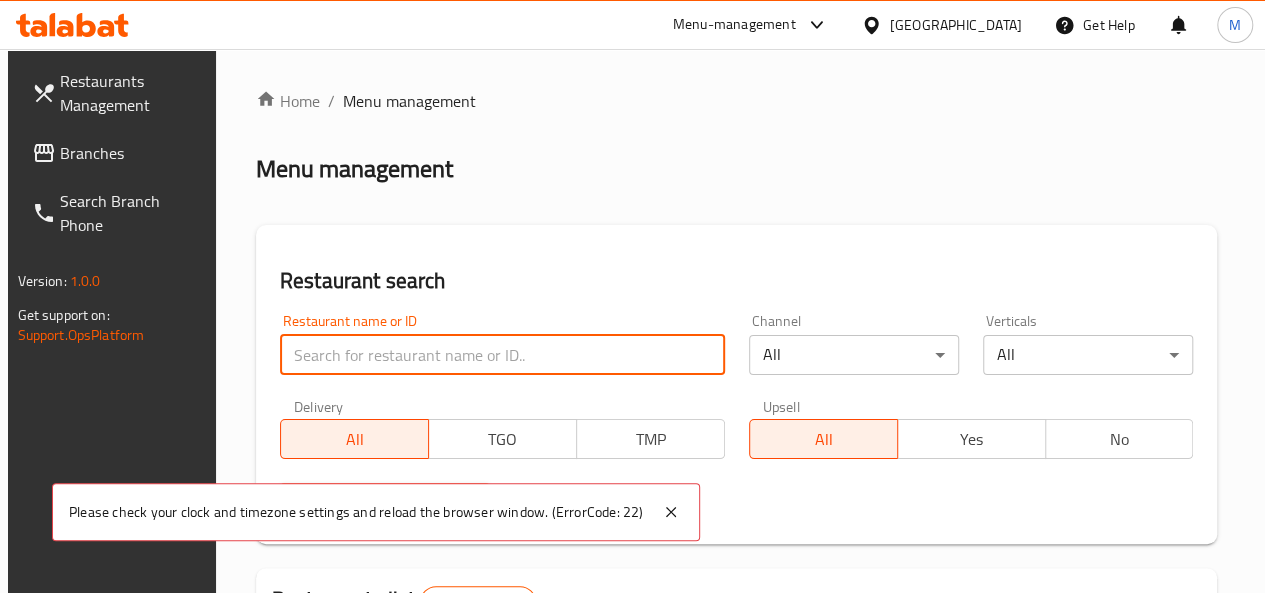 click at bounding box center (502, 355) 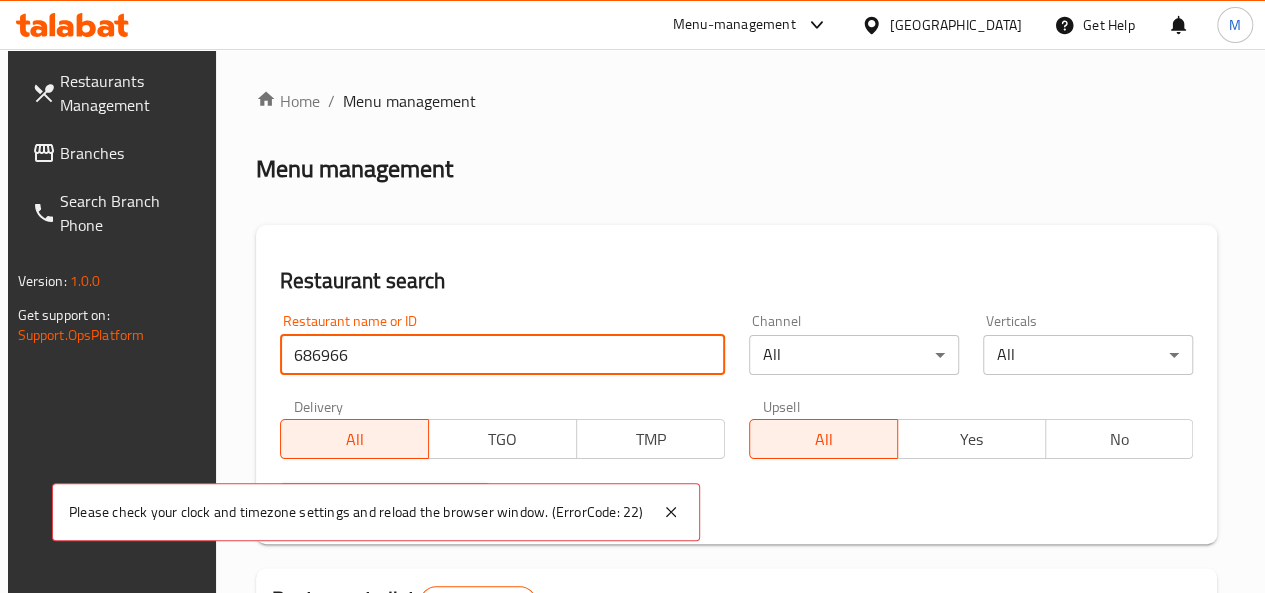 type on "686966" 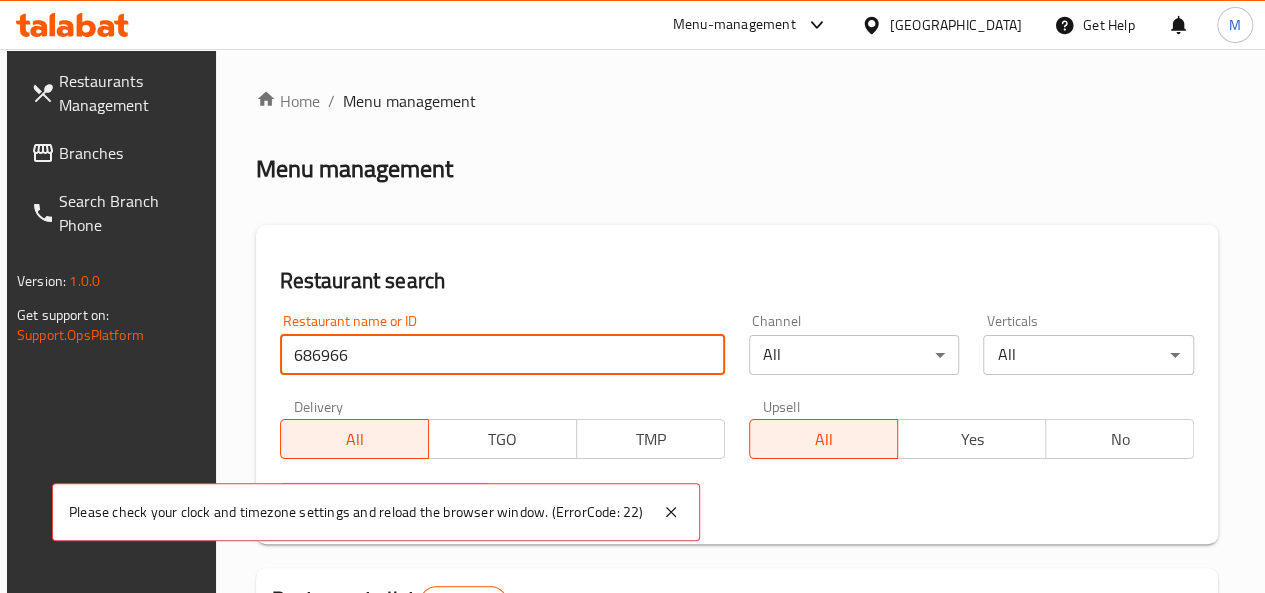 scroll, scrollTop: 324, scrollLeft: 0, axis: vertical 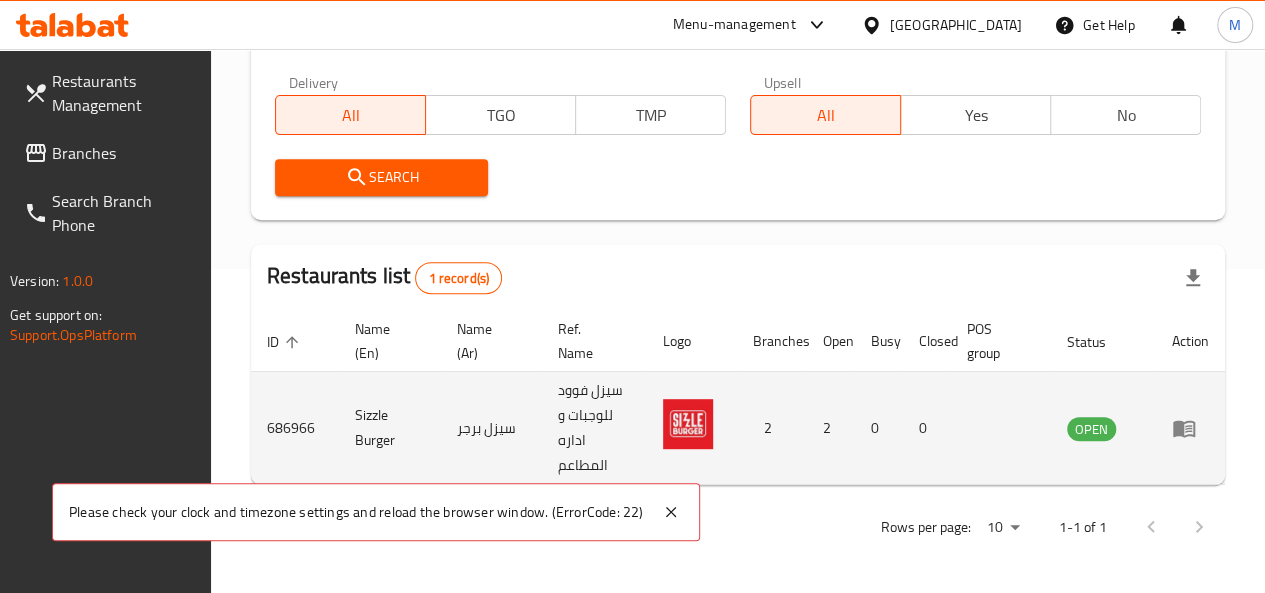 drag, startPoint x: 1170, startPoint y: 439, endPoint x: 1182, endPoint y: 431, distance: 14.422205 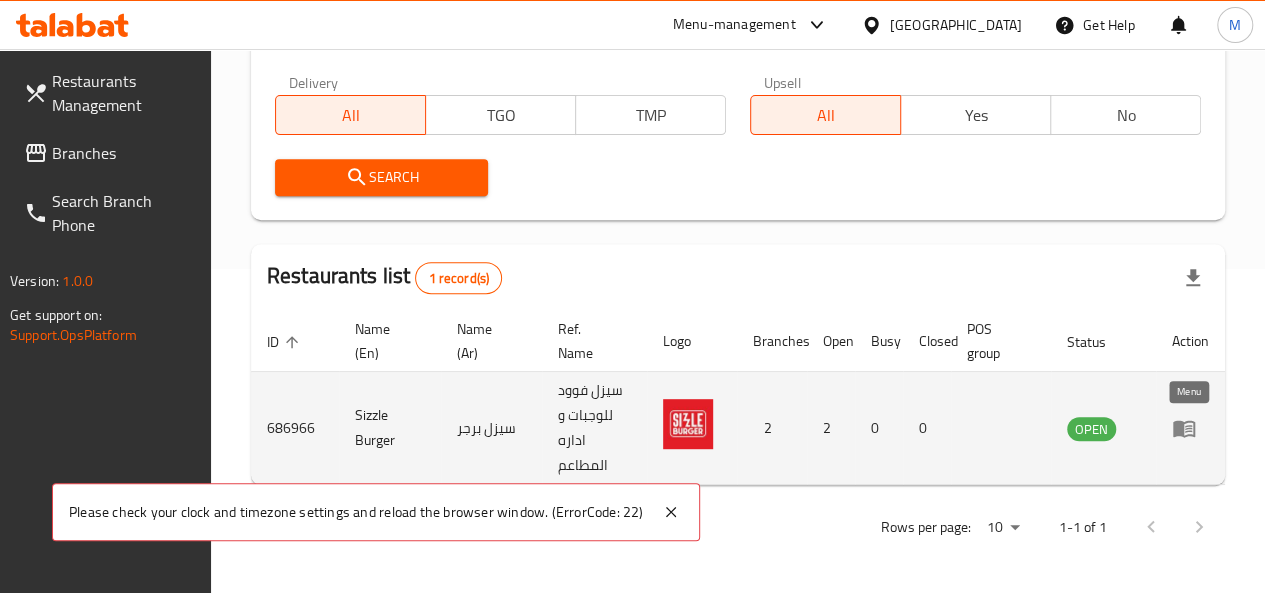click 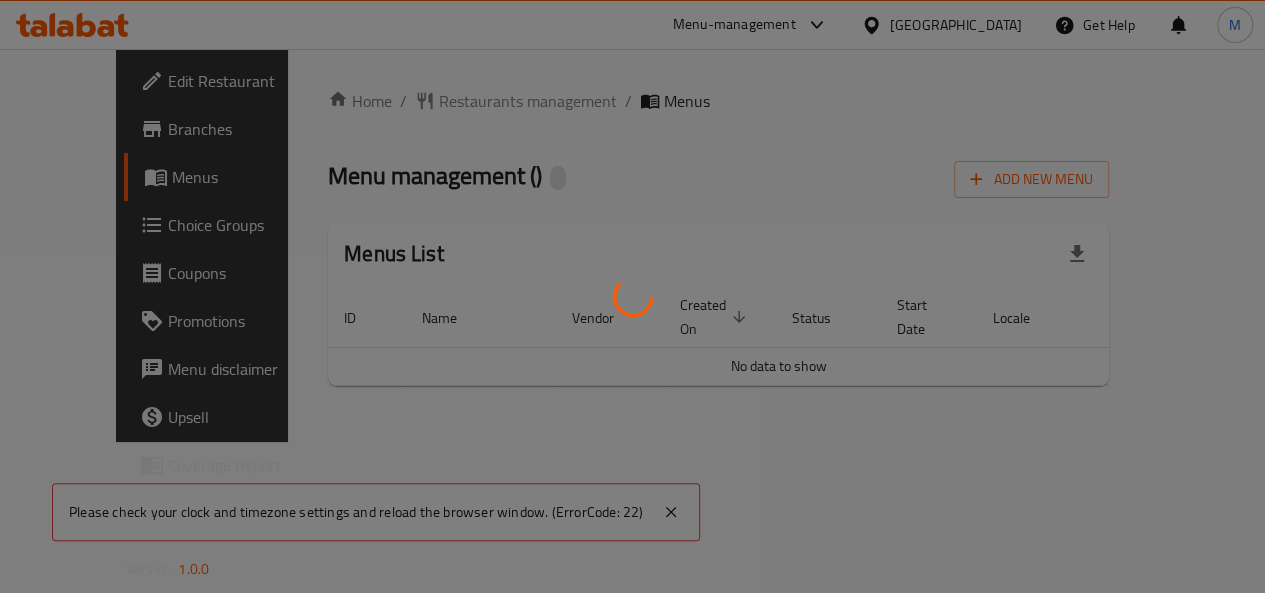 scroll, scrollTop: 0, scrollLeft: 0, axis: both 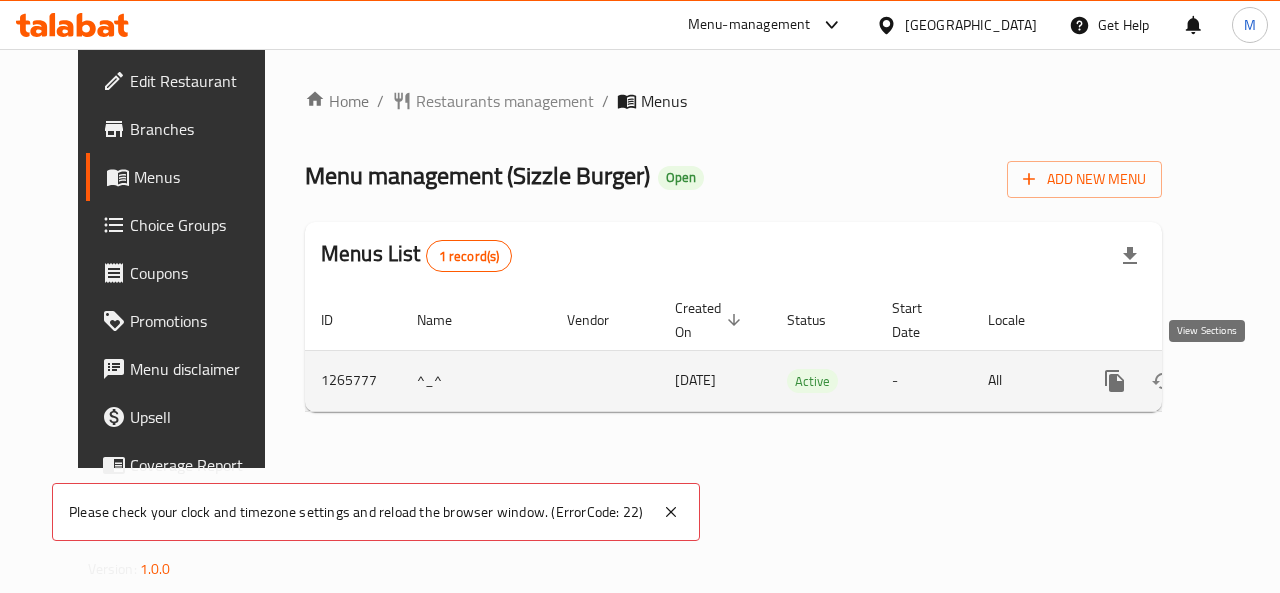 click 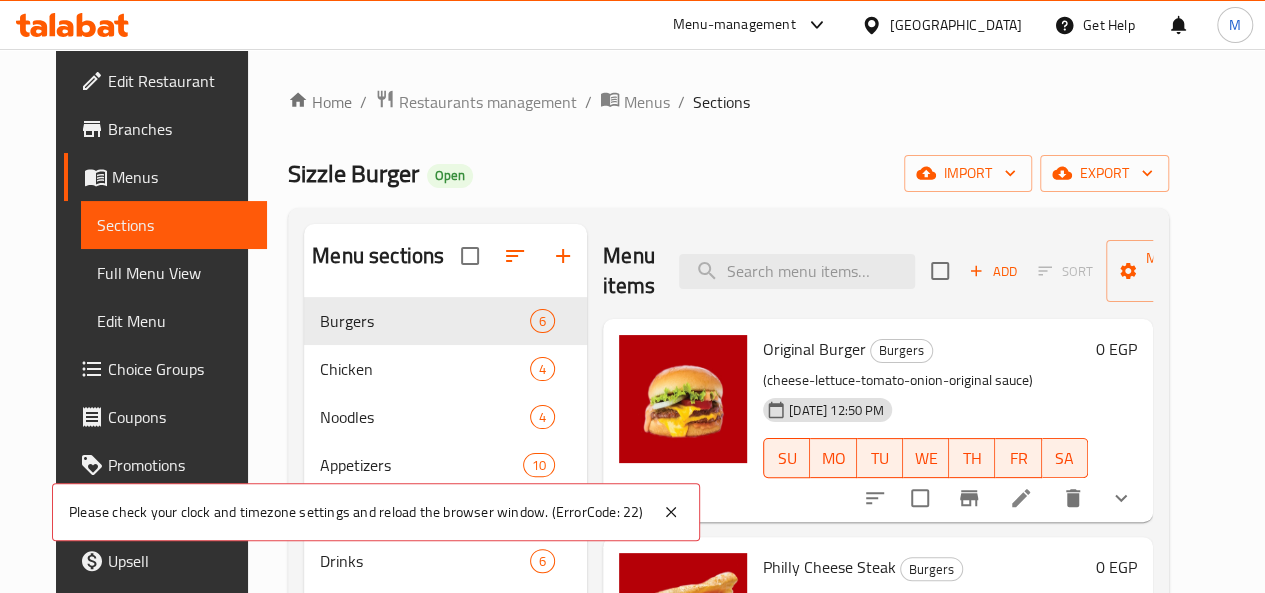 click 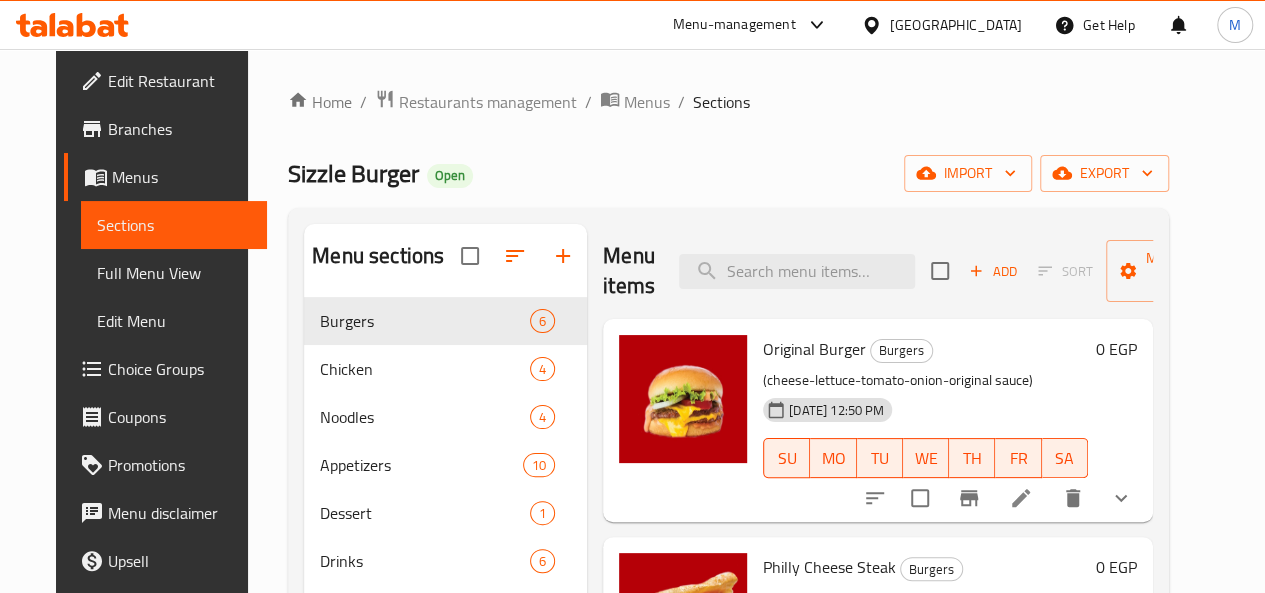 scroll, scrollTop: 105, scrollLeft: 0, axis: vertical 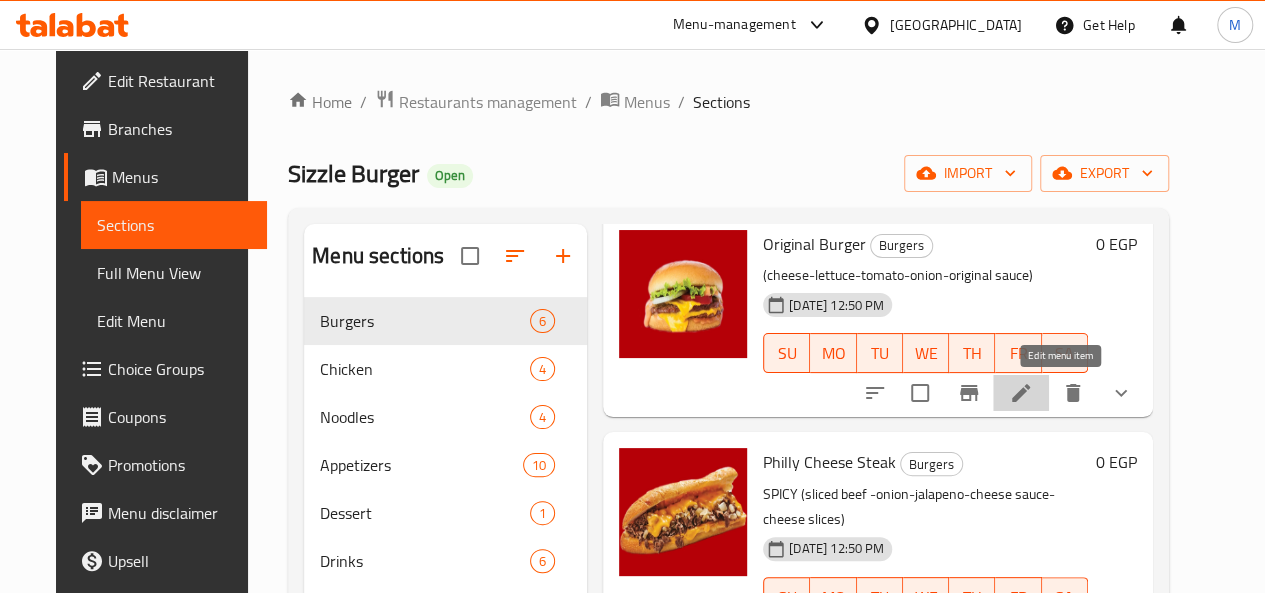 click 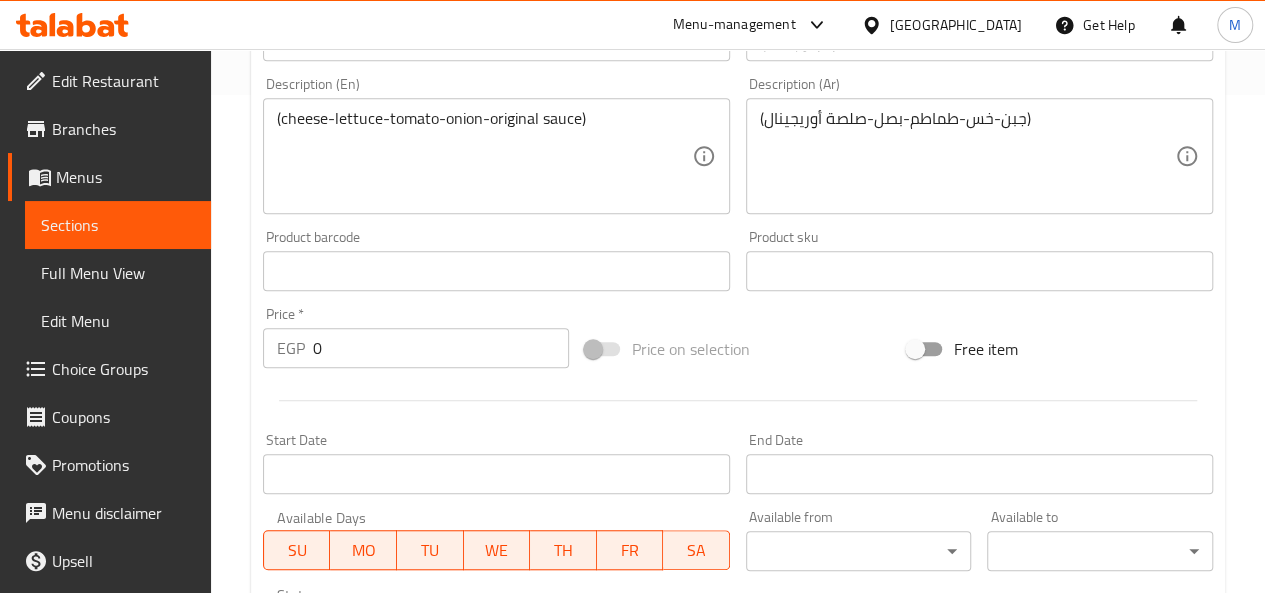 scroll, scrollTop: 0, scrollLeft: 0, axis: both 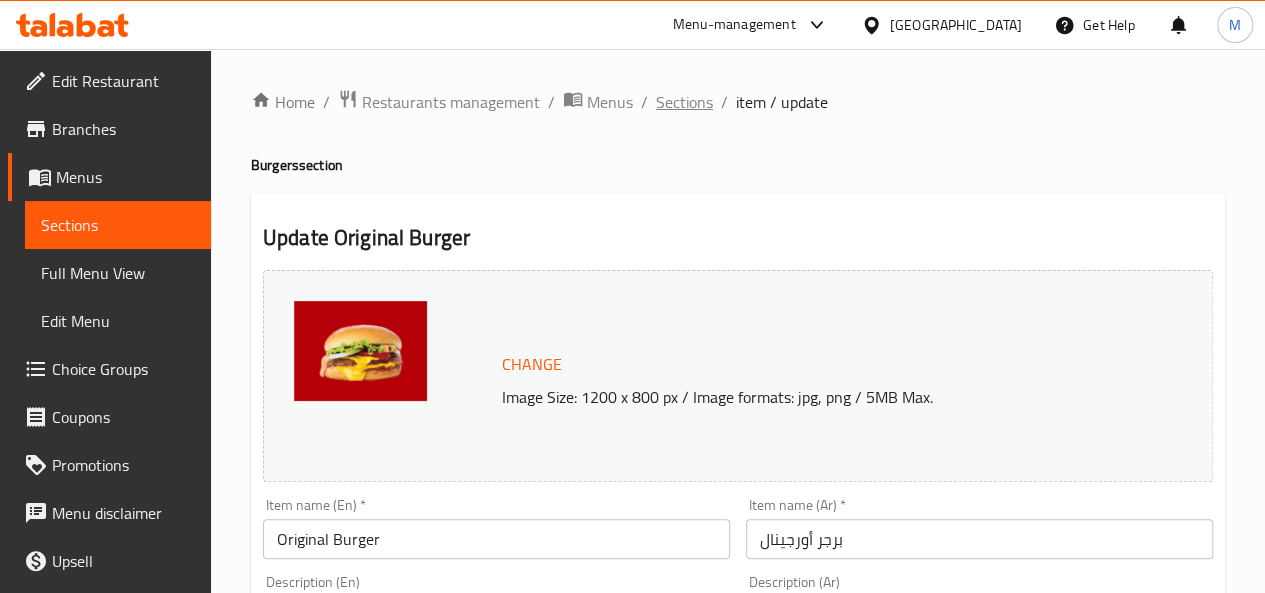 click on "Sections" at bounding box center (684, 102) 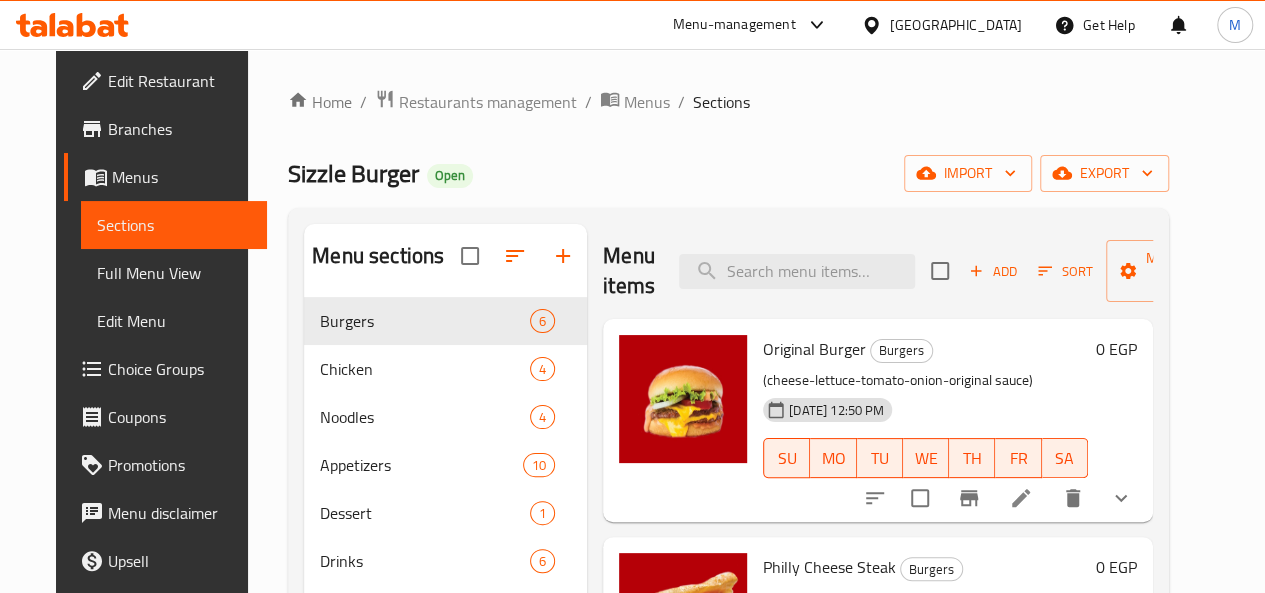 scroll, scrollTop: 127, scrollLeft: 0, axis: vertical 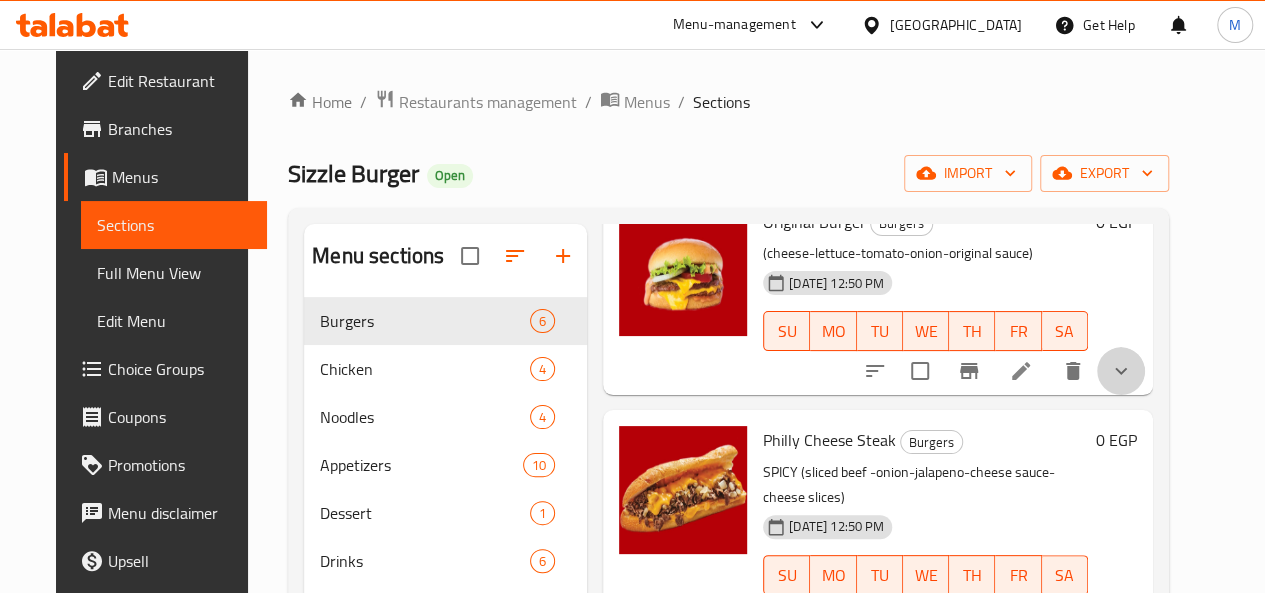 click at bounding box center (1121, 371) 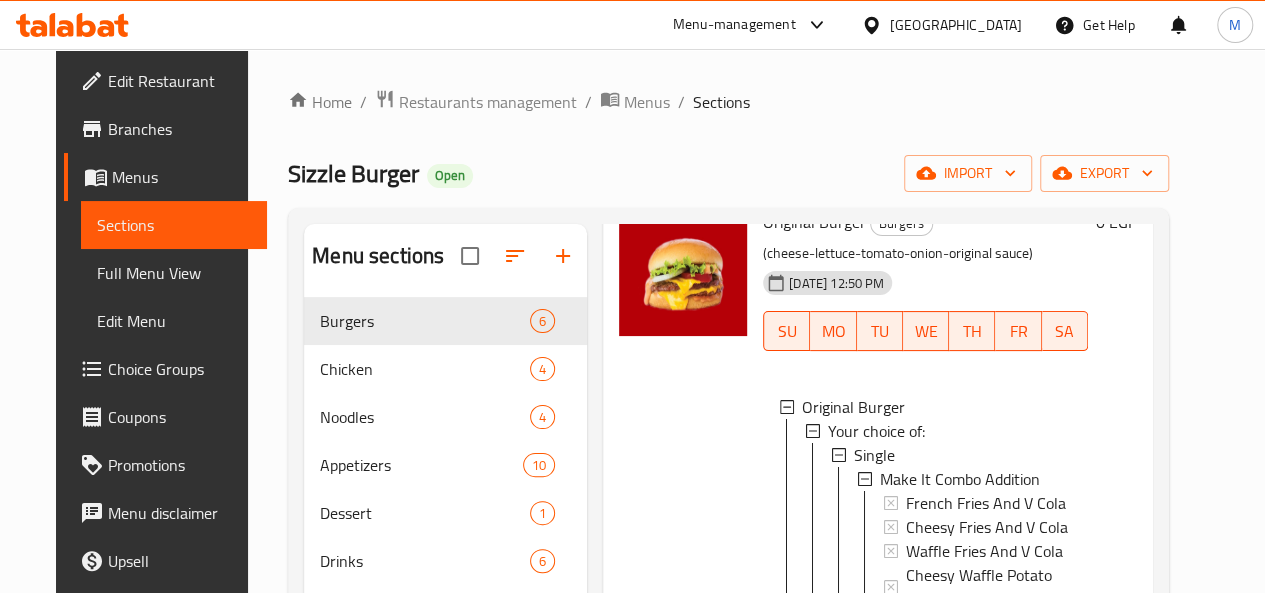 scroll, scrollTop: 2, scrollLeft: 0, axis: vertical 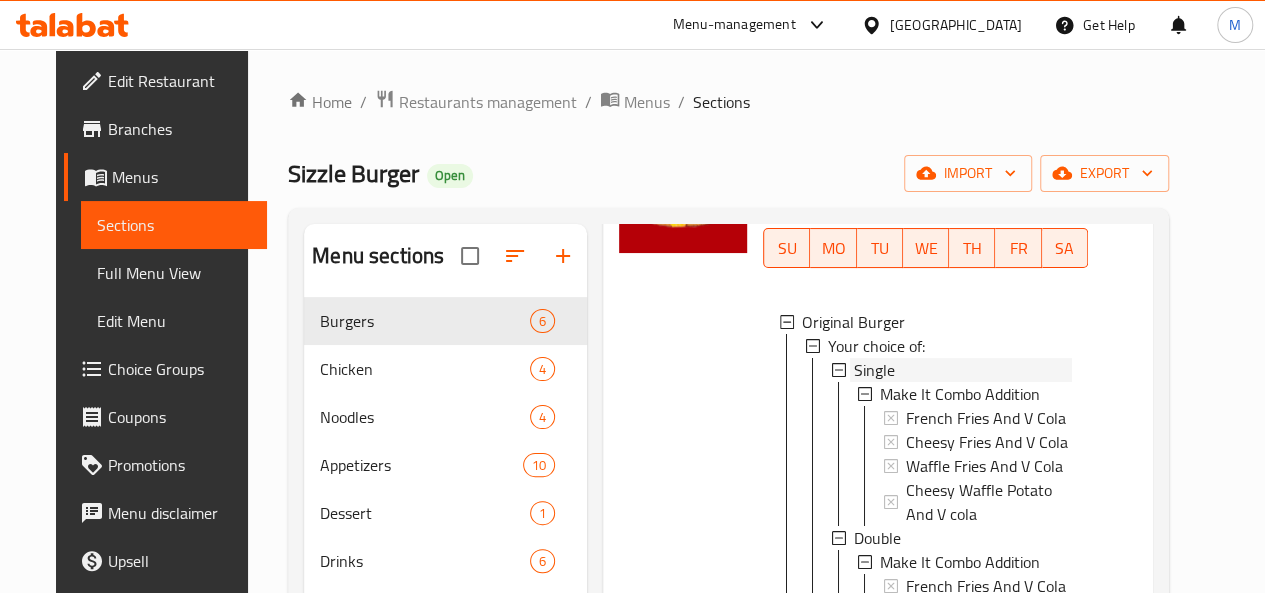click on "Single" at bounding box center [963, 370] 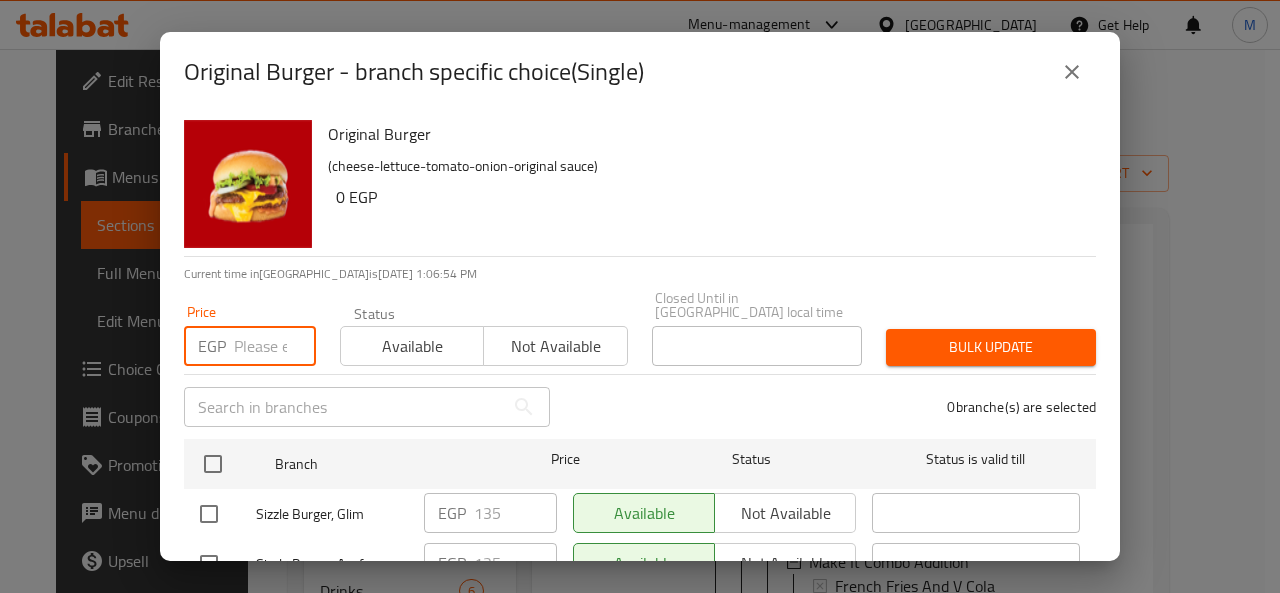 click at bounding box center (275, 346) 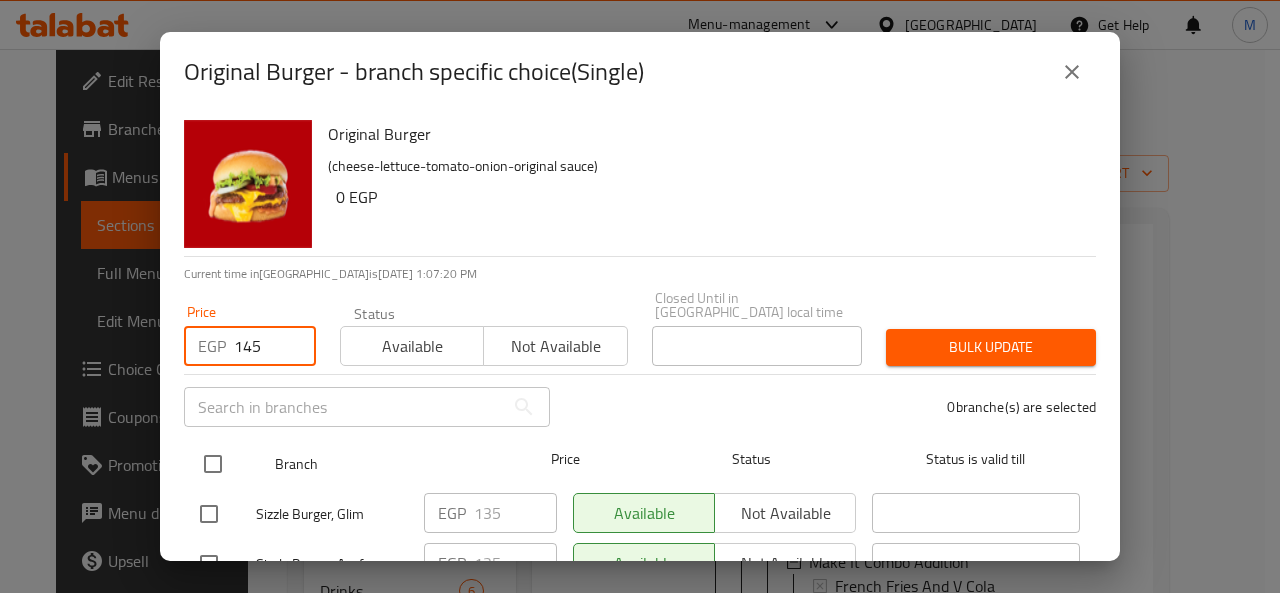 type on "145" 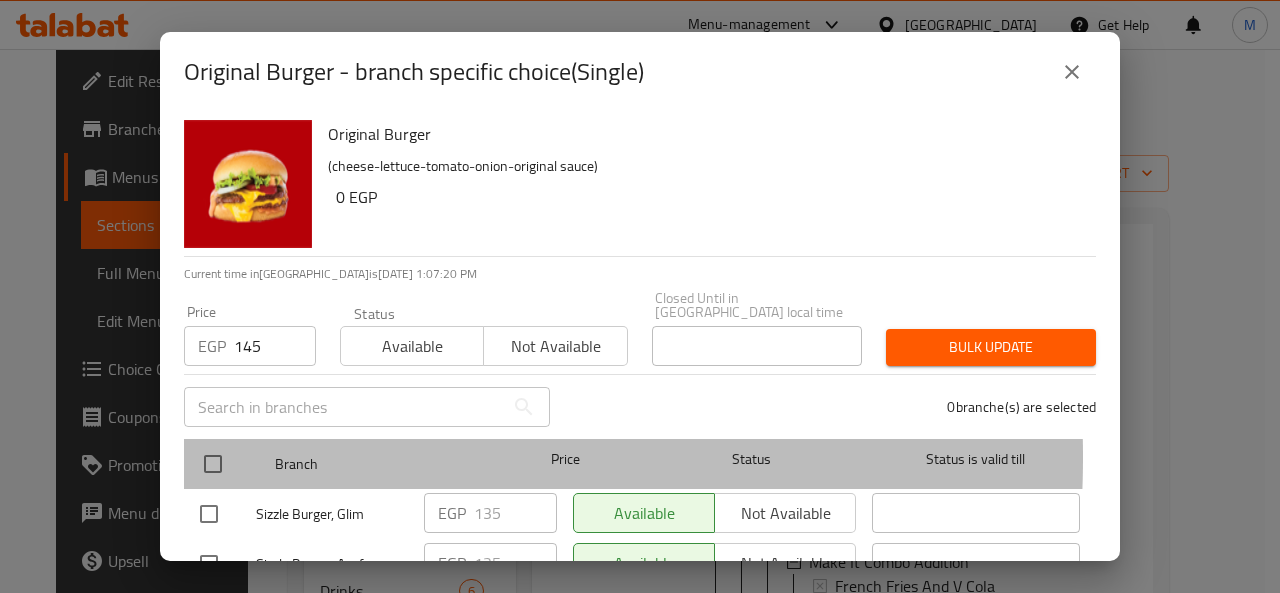 click on "Branch Price Status Status is valid till" at bounding box center [640, 464] 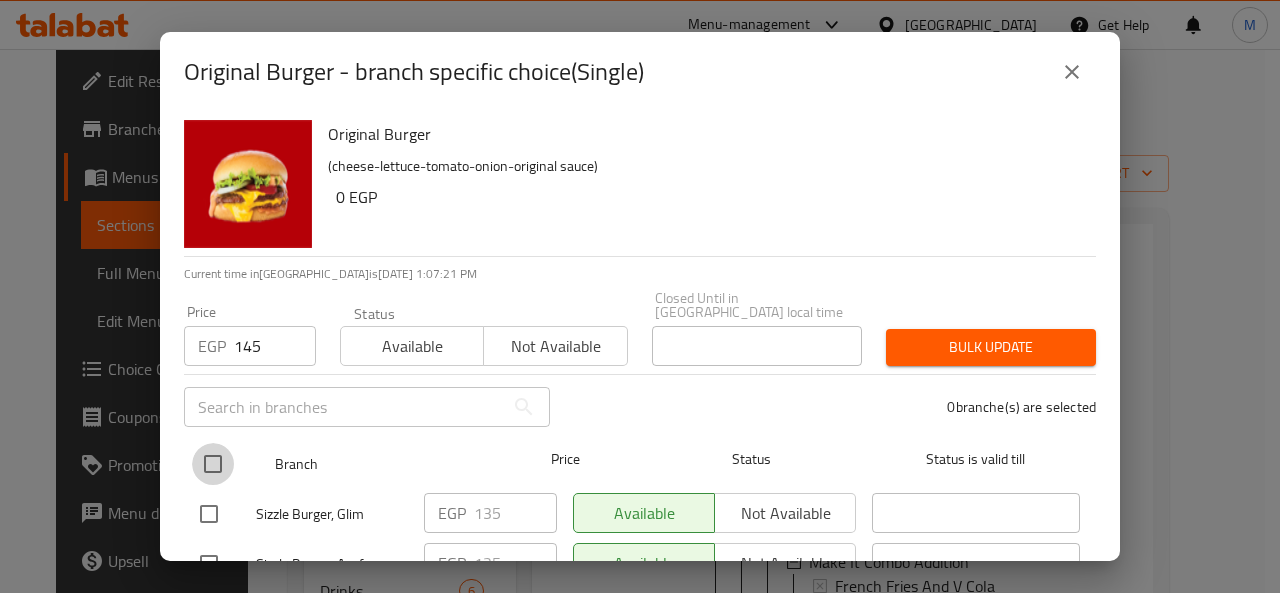 click at bounding box center [213, 464] 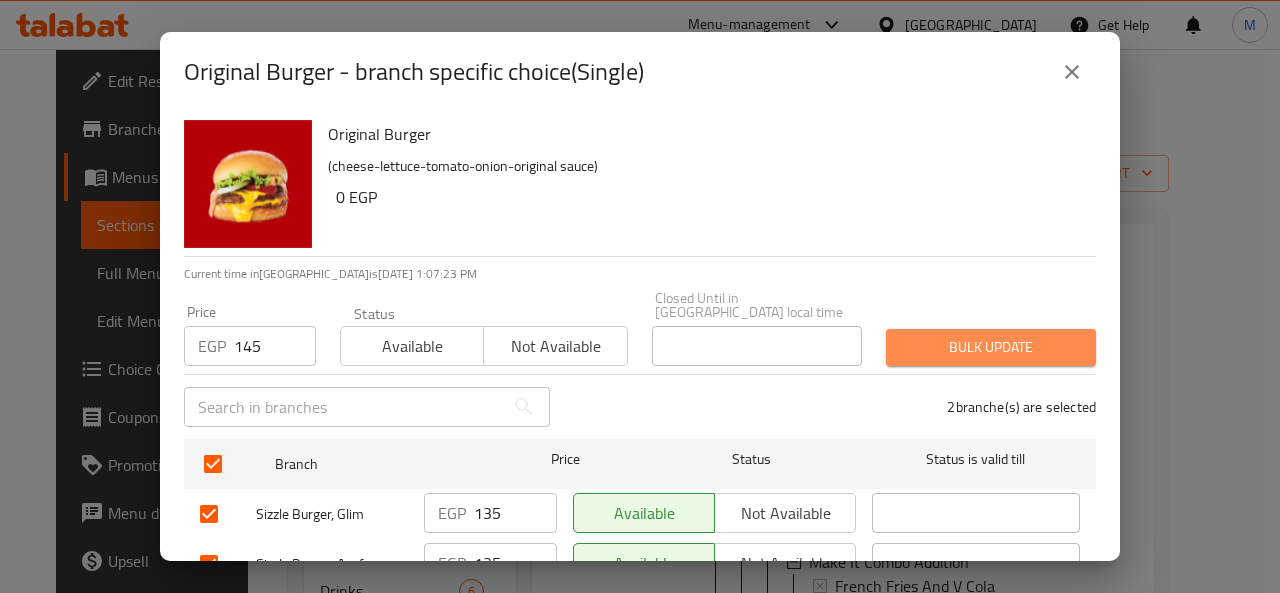 click on "Bulk update" at bounding box center [991, 347] 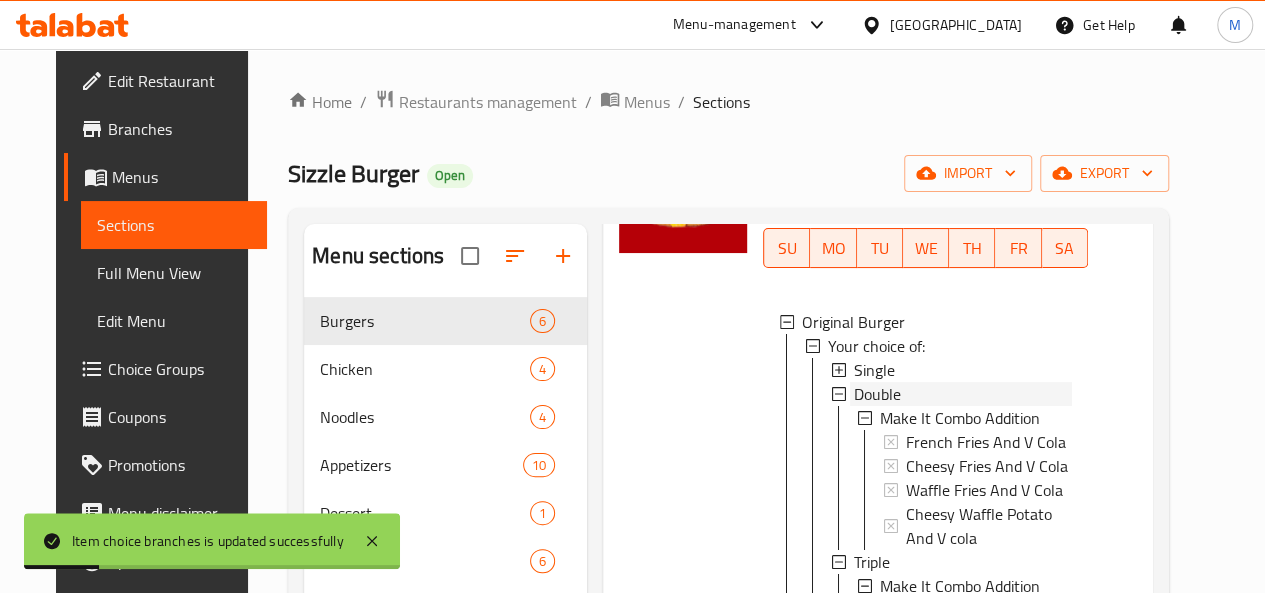 click on "Double" at bounding box center [963, 394] 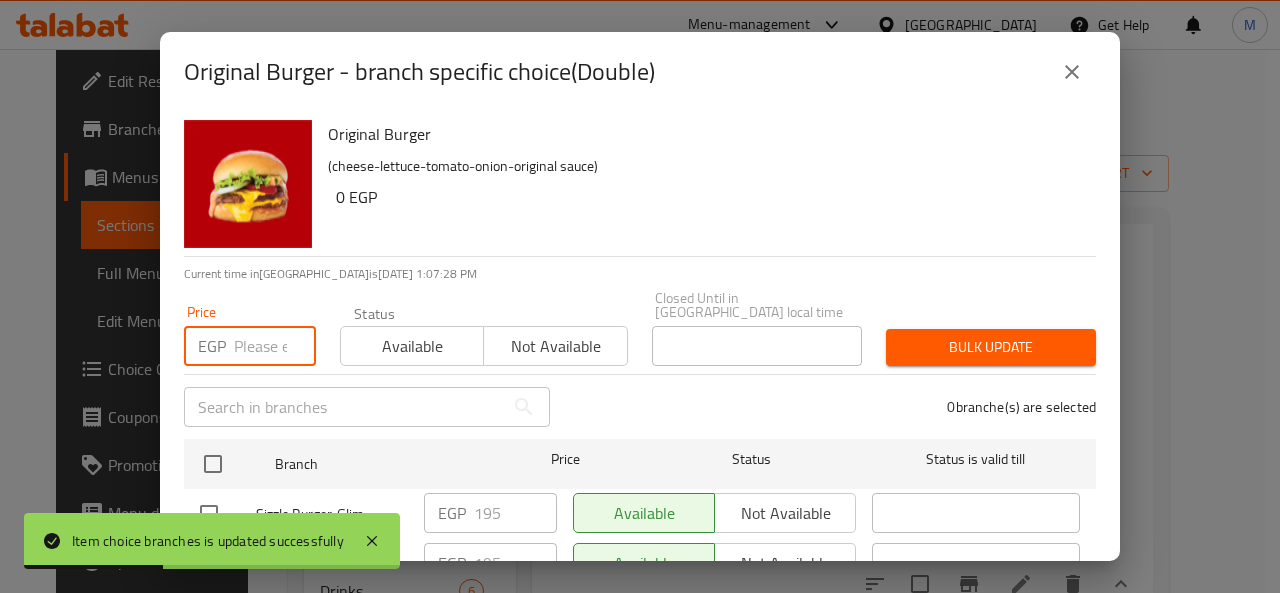 click at bounding box center (275, 346) 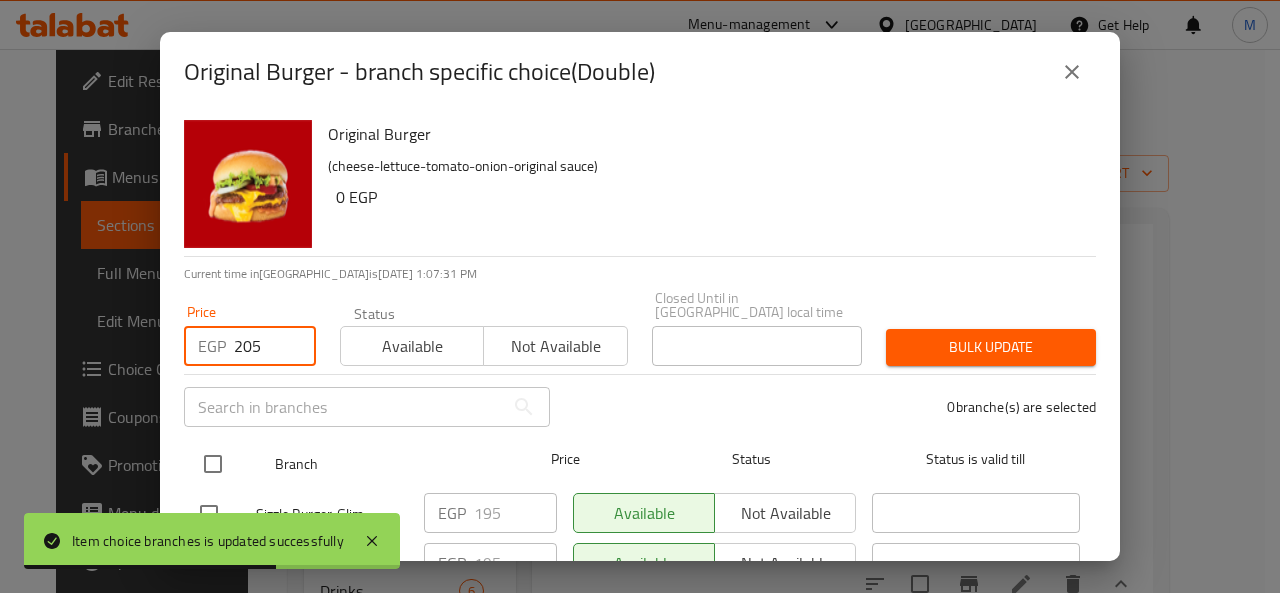 type on "205" 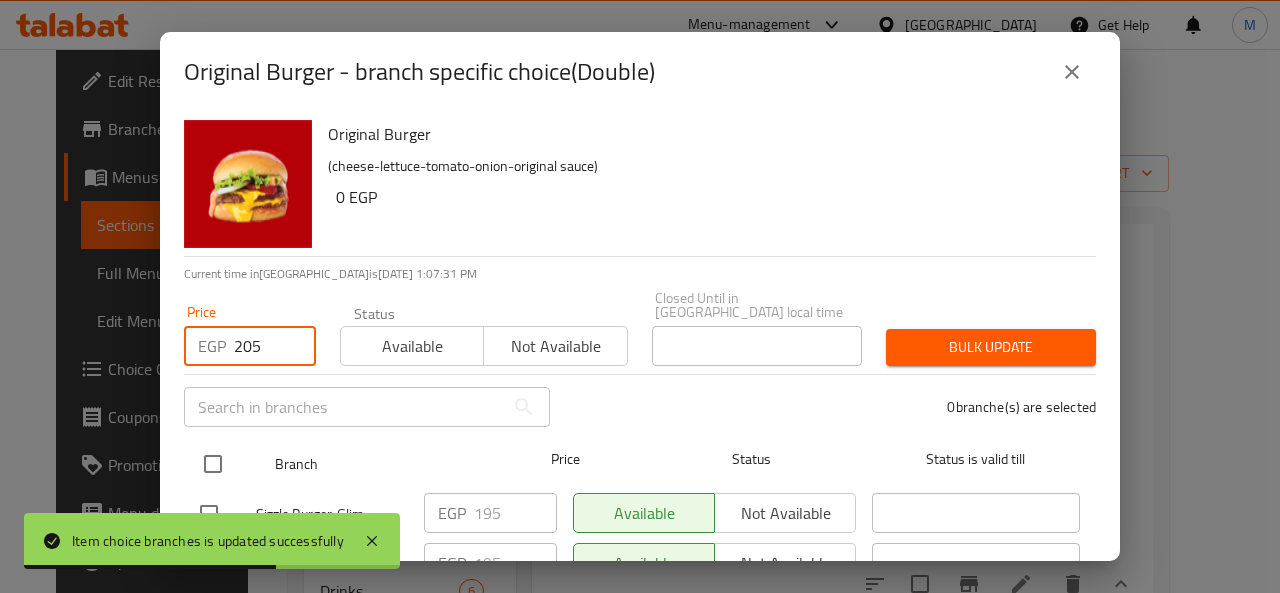 click at bounding box center [213, 464] 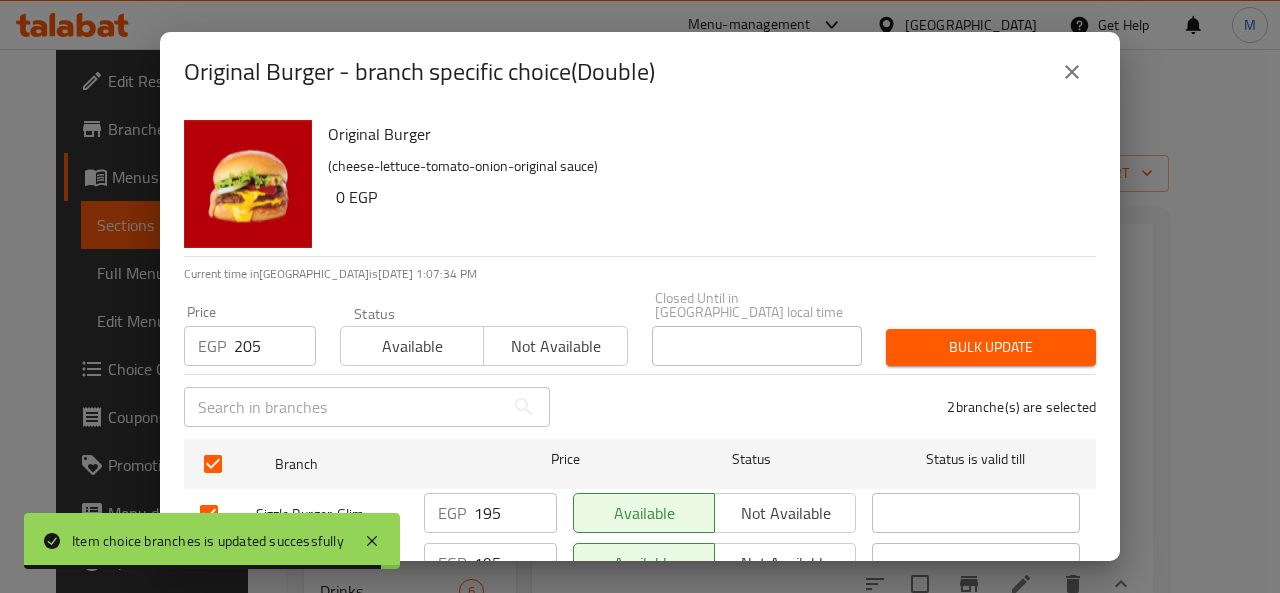 drag, startPoint x: 994, startPoint y: 331, endPoint x: 468, endPoint y: 372, distance: 527.59546 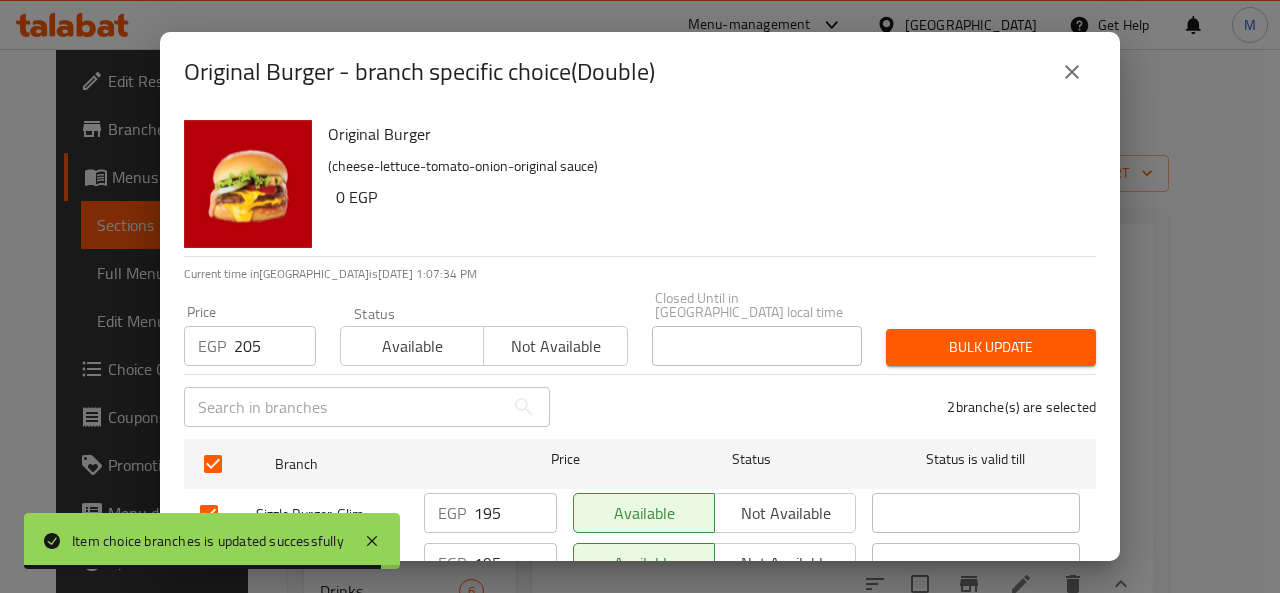 click on "Original Burger (cheese-lettuce-tomato-onion-original sauce) 0   EGP Current time in  [GEOGRAPHIC_DATA]  is  [DATE]   1:07:34 PM Price EGP 205 Price Status Available Not available Closed Until in [GEOGRAPHIC_DATA] local time Closed Until in [GEOGRAPHIC_DATA] local time Bulk update ​ 2  branche(s) are selected Branch Price Status Status is valid till Sizzle Burger, Glim EGP 195 ​ Available Not available ​ Sizzle Burger, Asafra EGP 195 ​ Available Not available ​ Save" at bounding box center (640, 336) 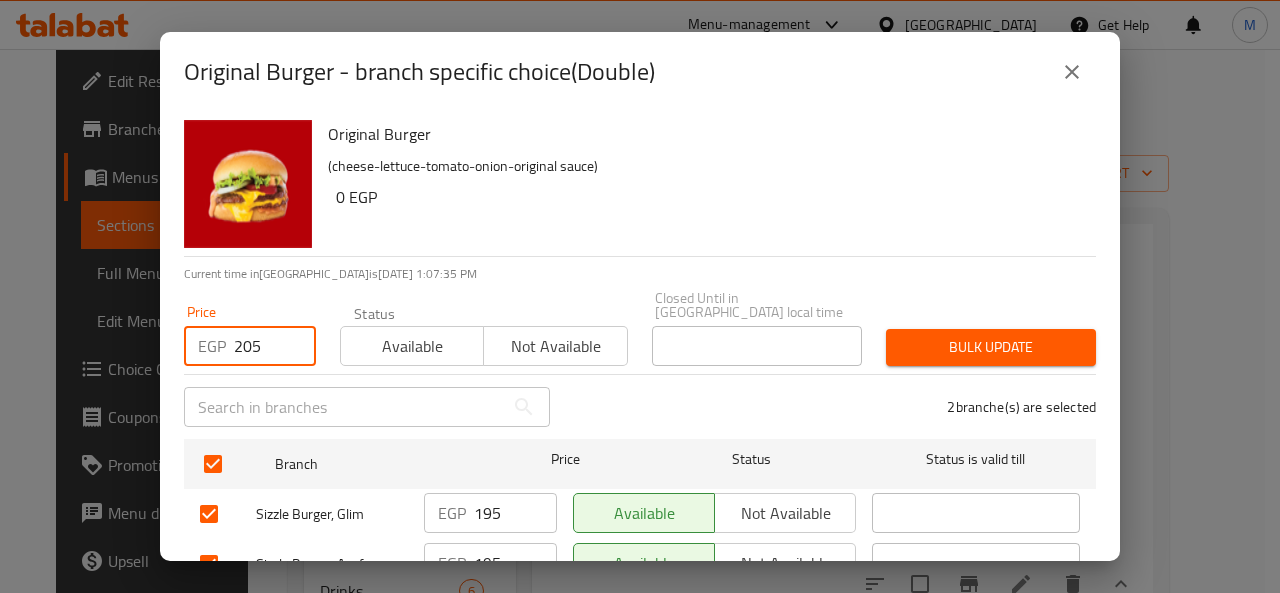 click on "205" at bounding box center (275, 346) 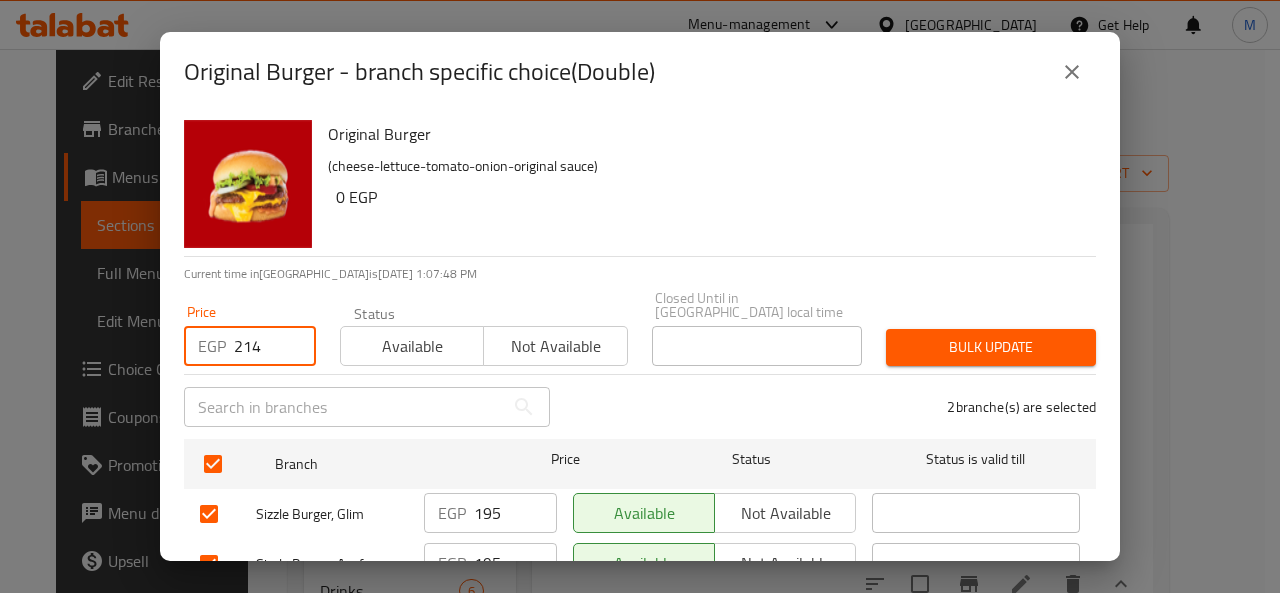 type on "214" 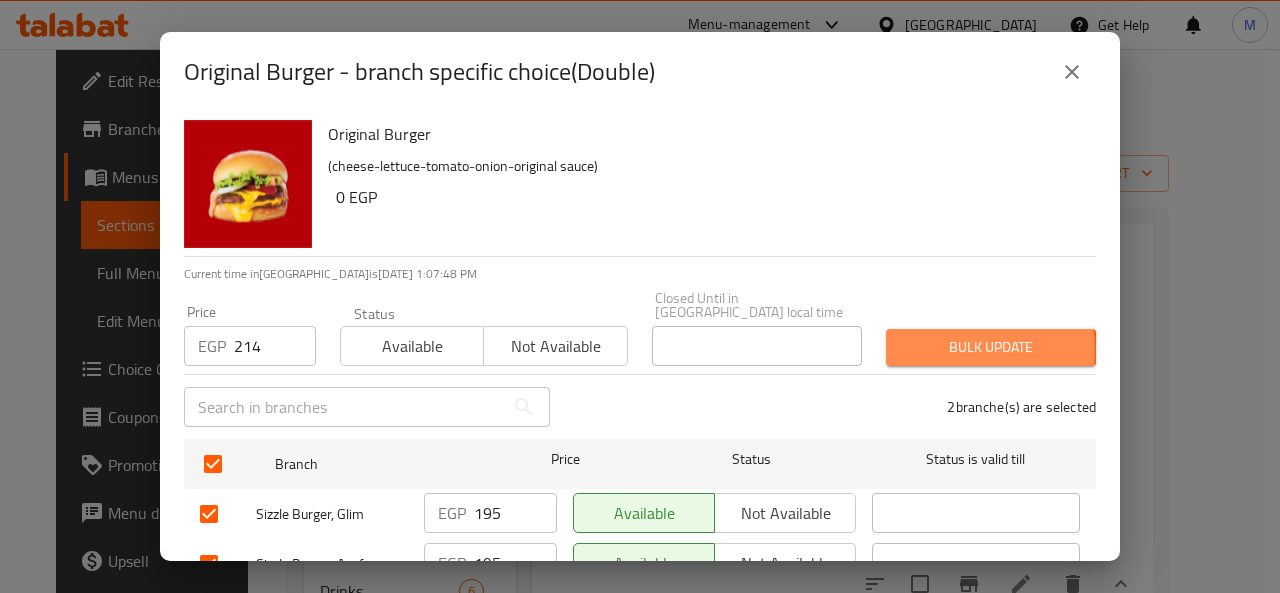 click on "Bulk update" at bounding box center (991, 347) 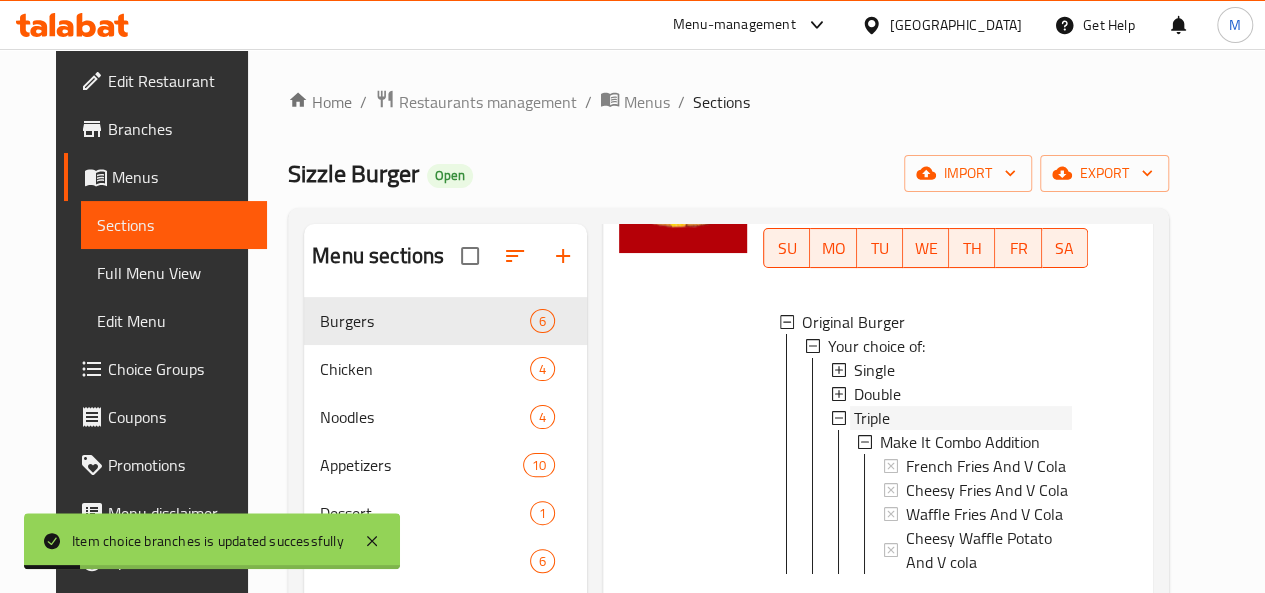 click on "Triple" at bounding box center (963, 418) 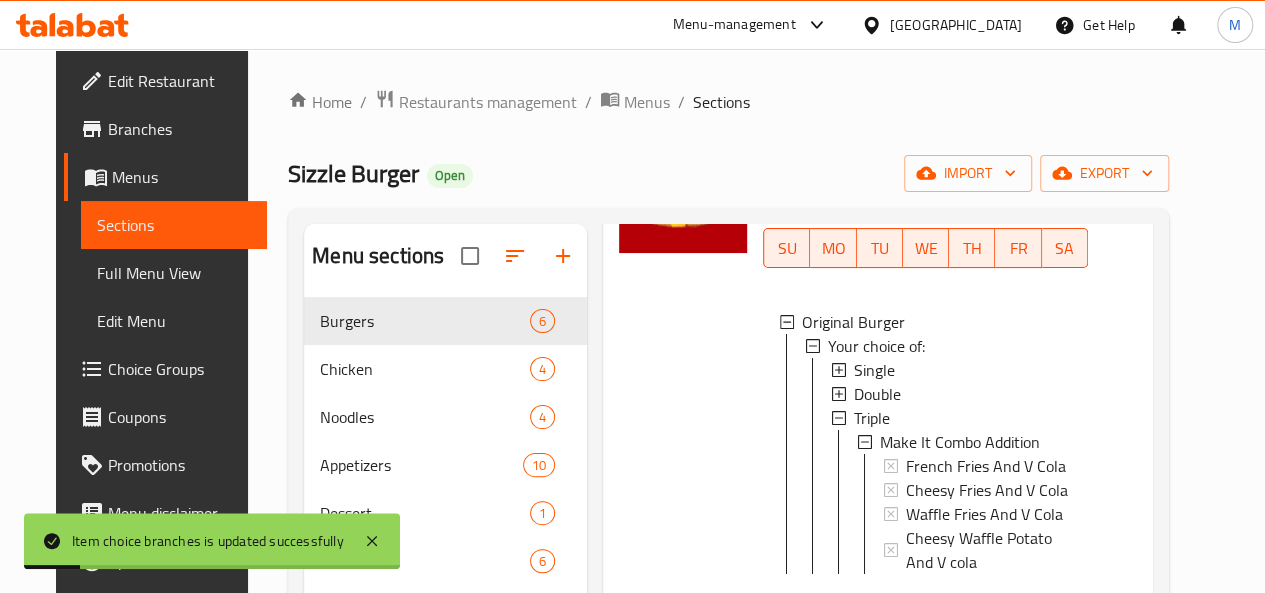 scroll, scrollTop: 0, scrollLeft: 0, axis: both 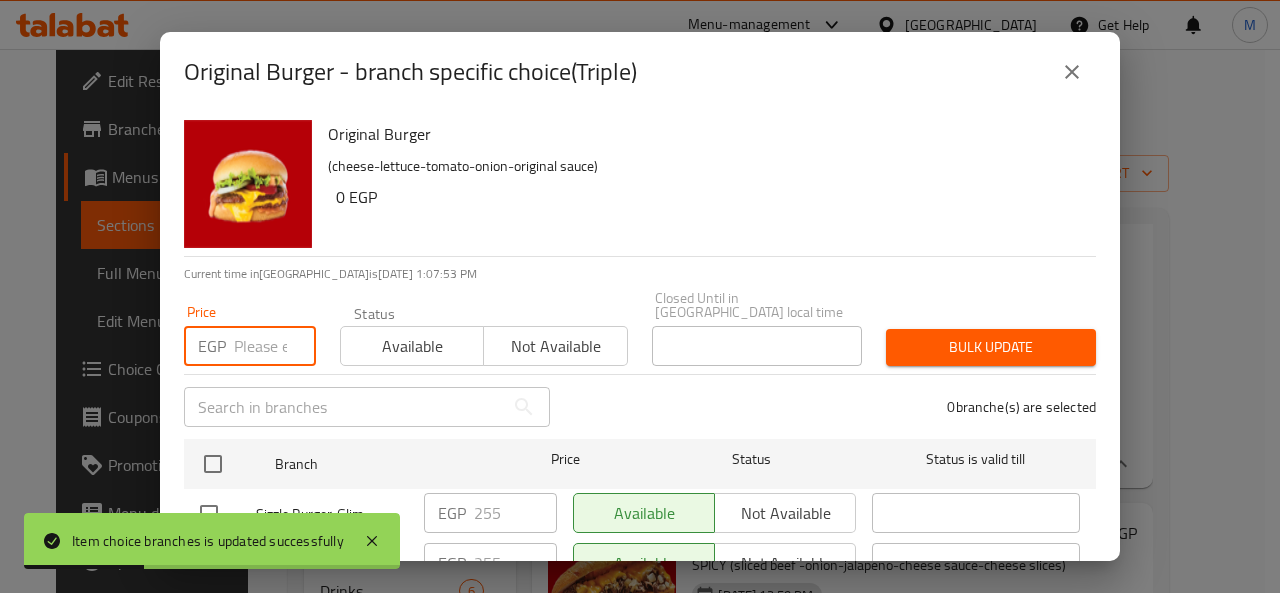 click at bounding box center [275, 346] 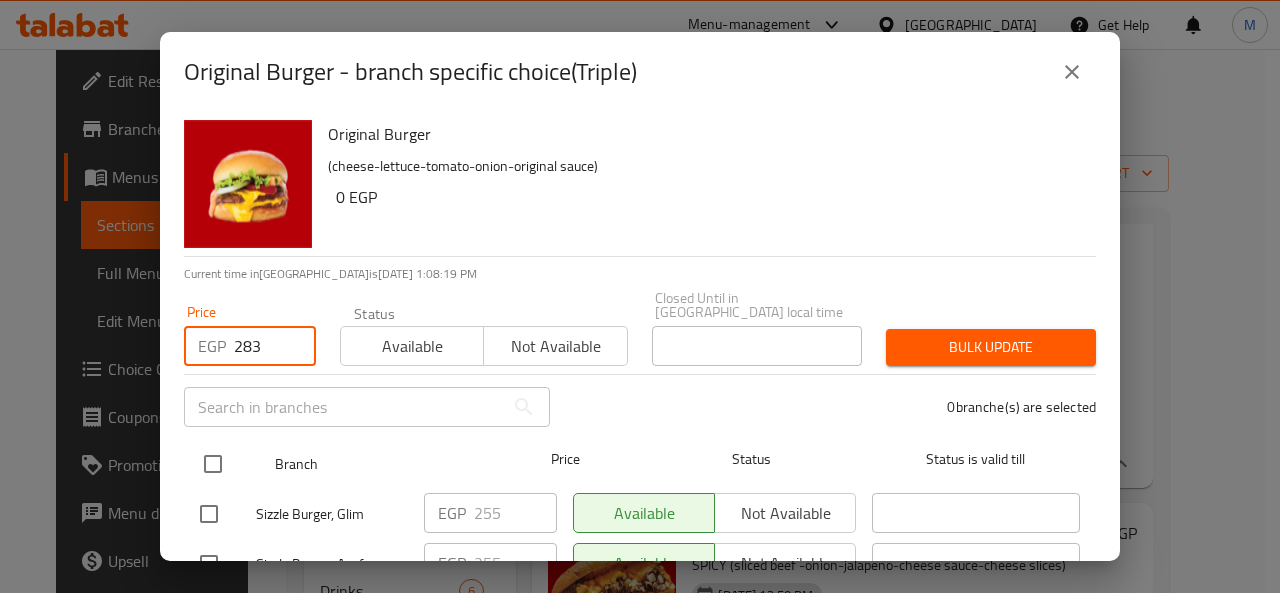 type on "283" 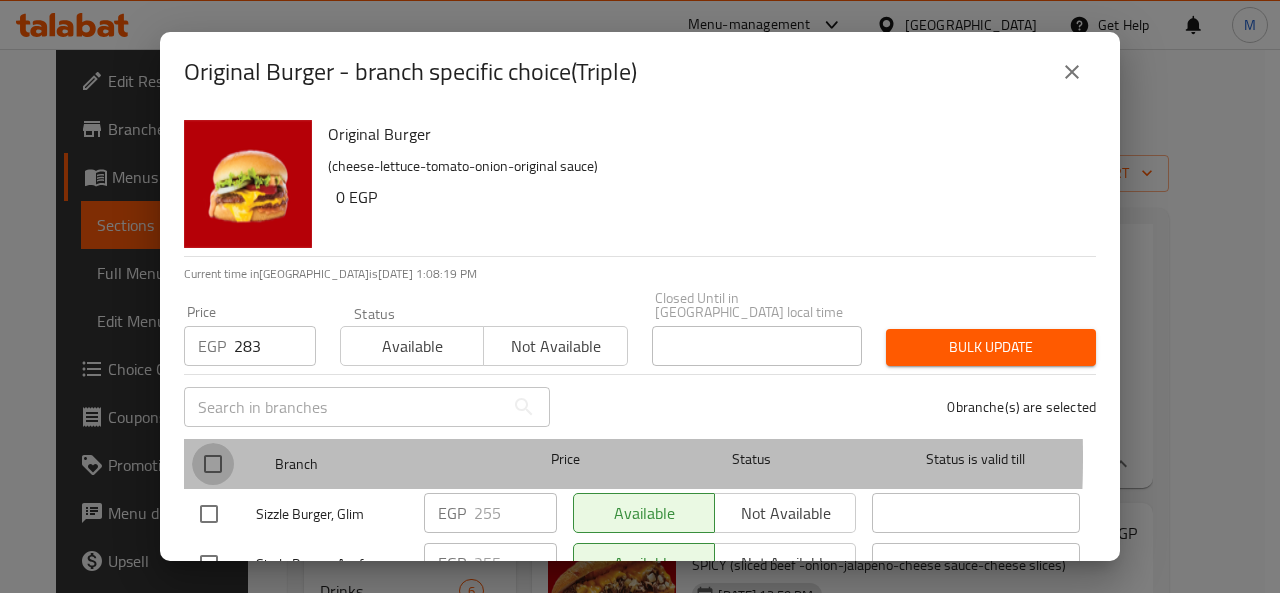 click at bounding box center [213, 464] 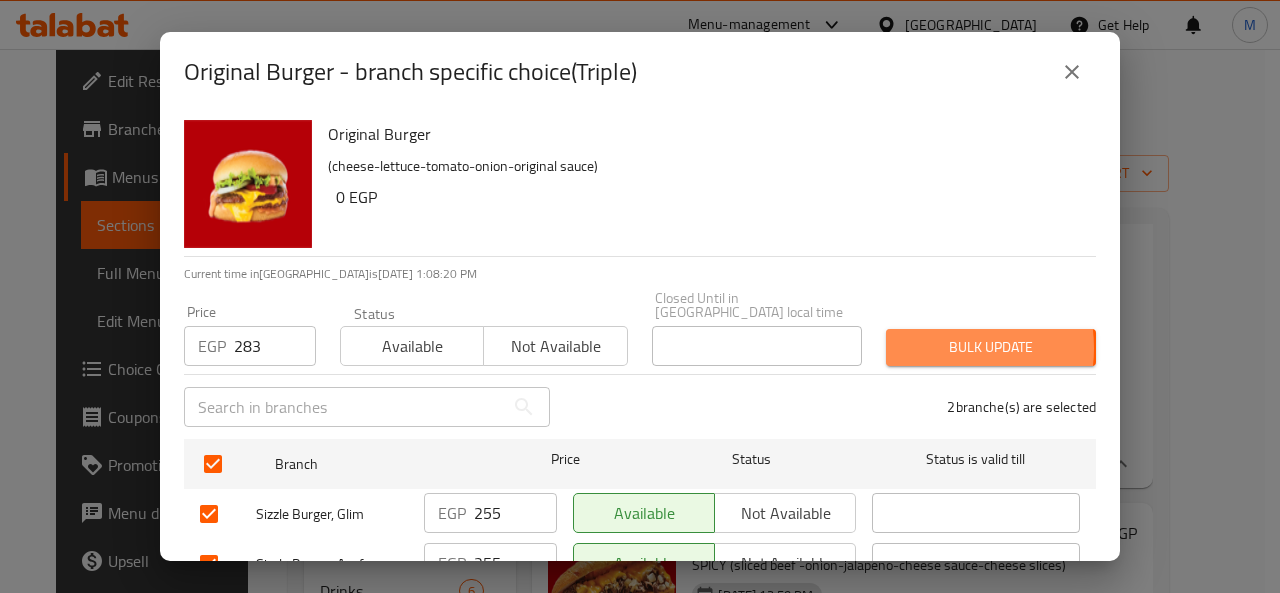 click on "Bulk update" at bounding box center [991, 347] 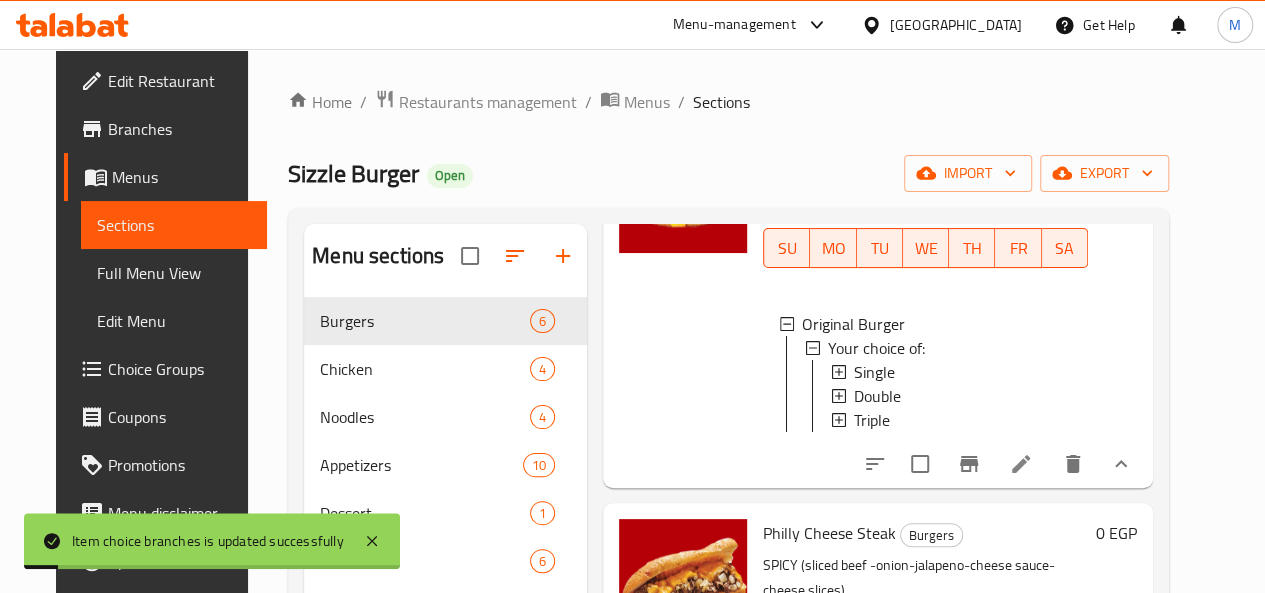 scroll, scrollTop: 2, scrollLeft: 0, axis: vertical 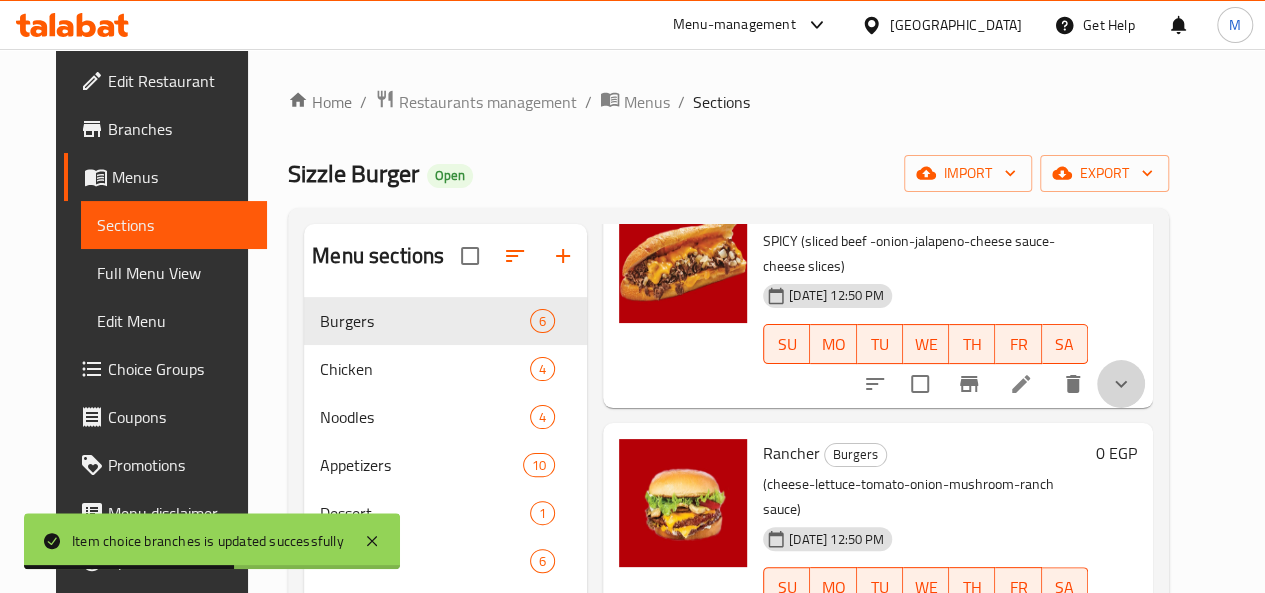 click at bounding box center [1121, 384] 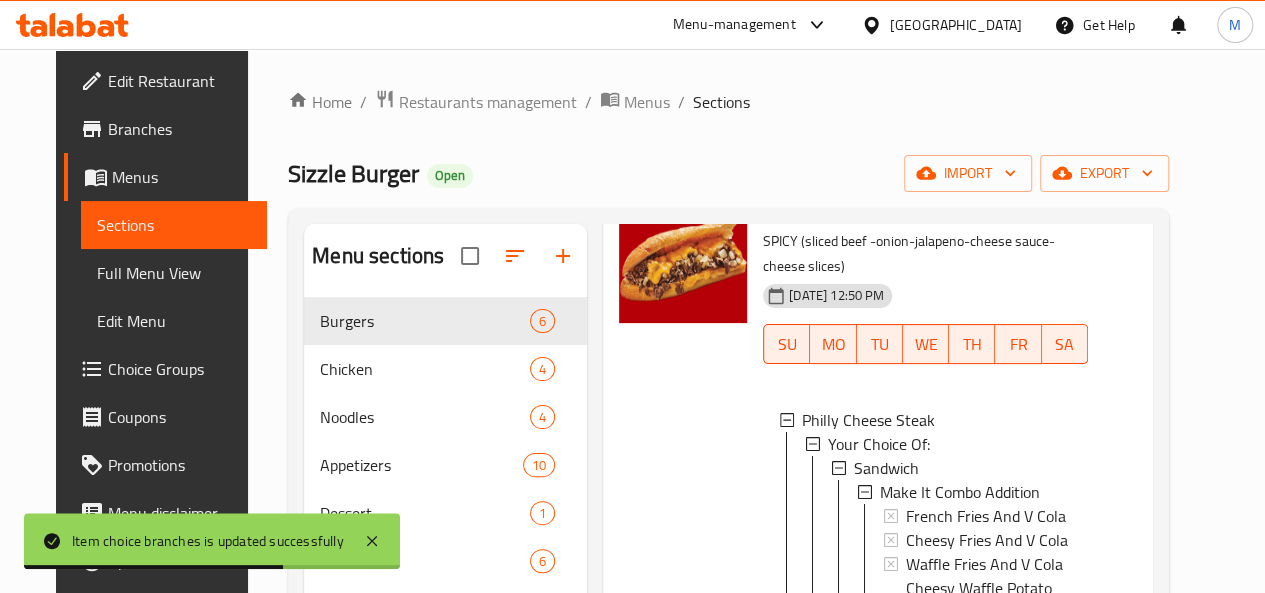 scroll, scrollTop: 2, scrollLeft: 0, axis: vertical 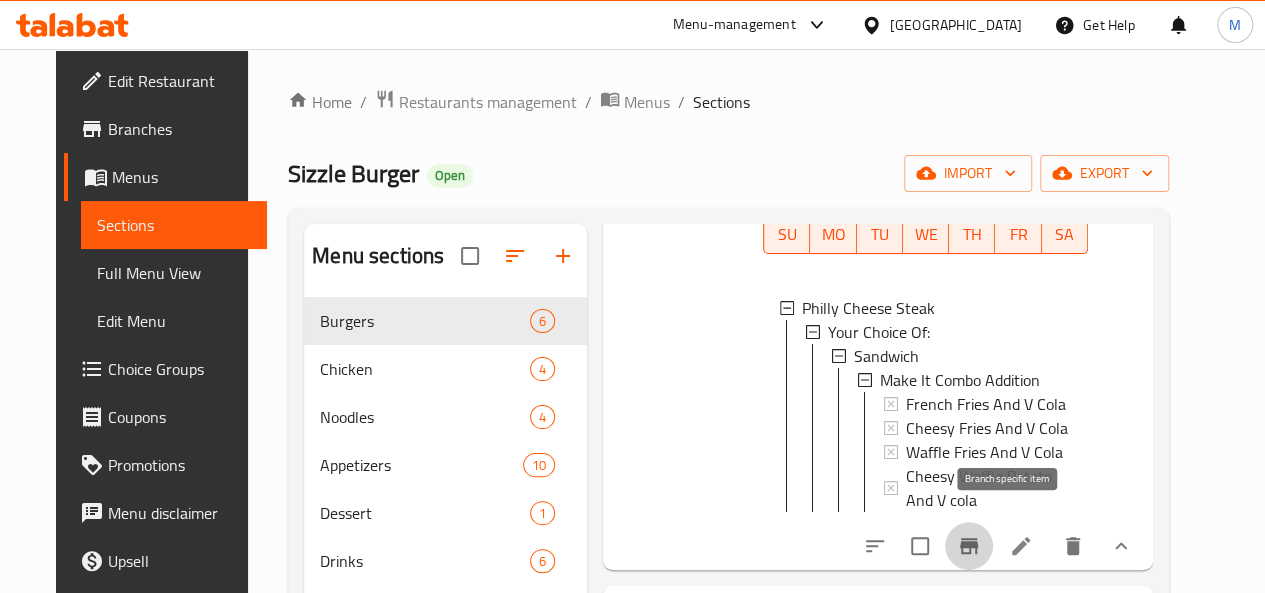 click 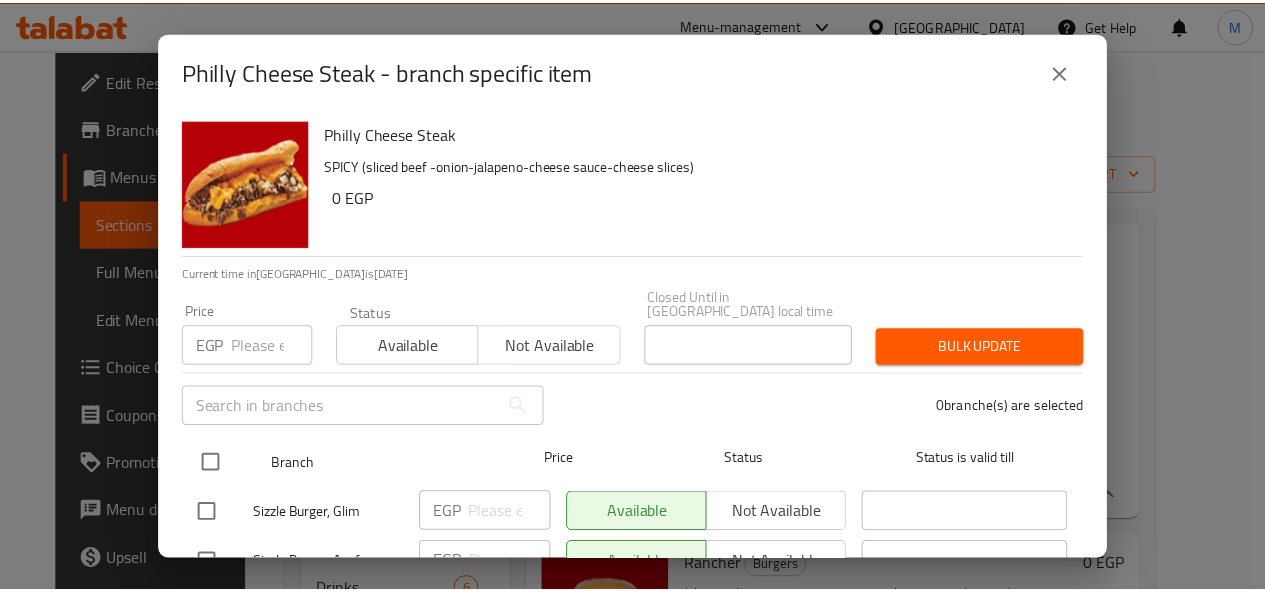 scroll, scrollTop: 0, scrollLeft: 0, axis: both 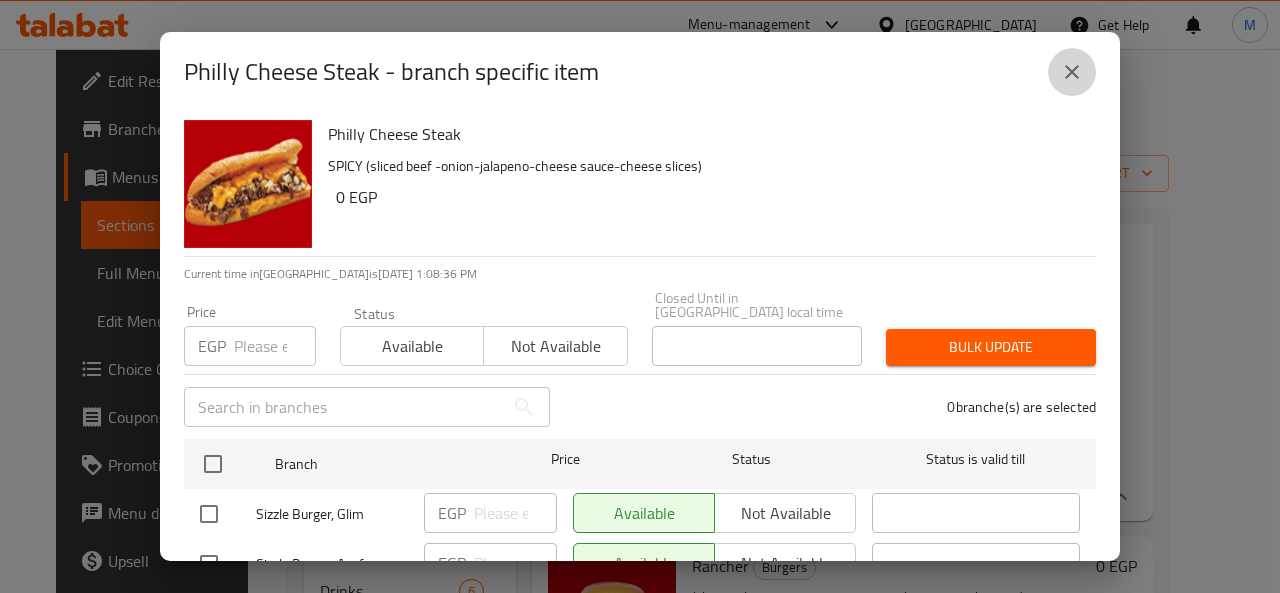 click 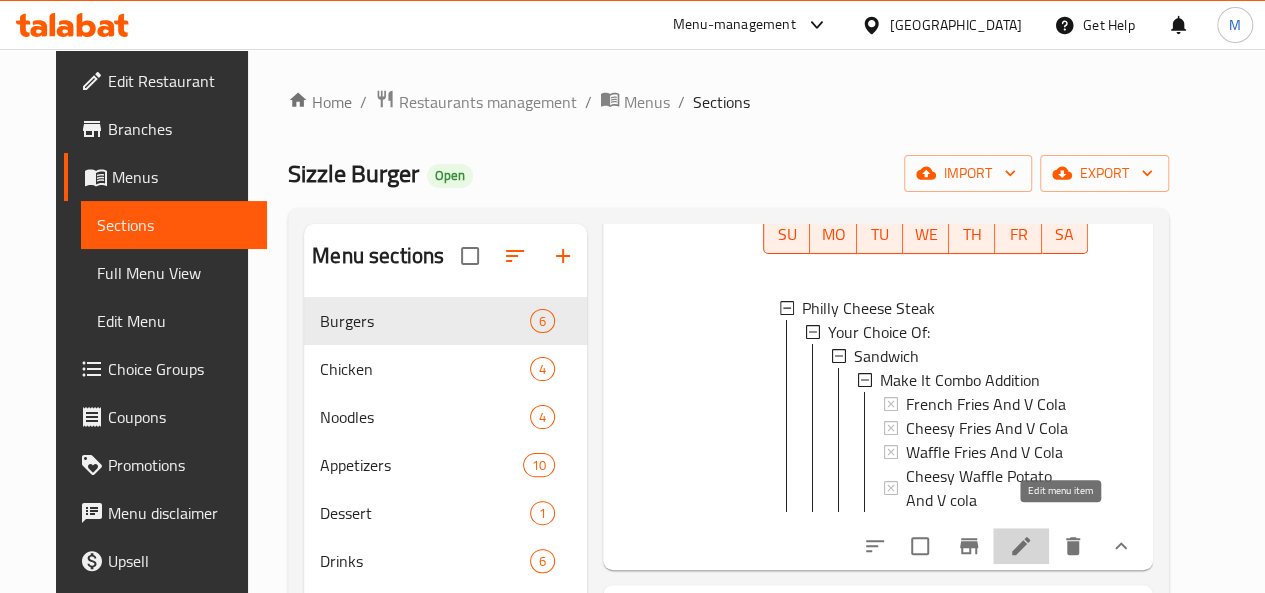 click 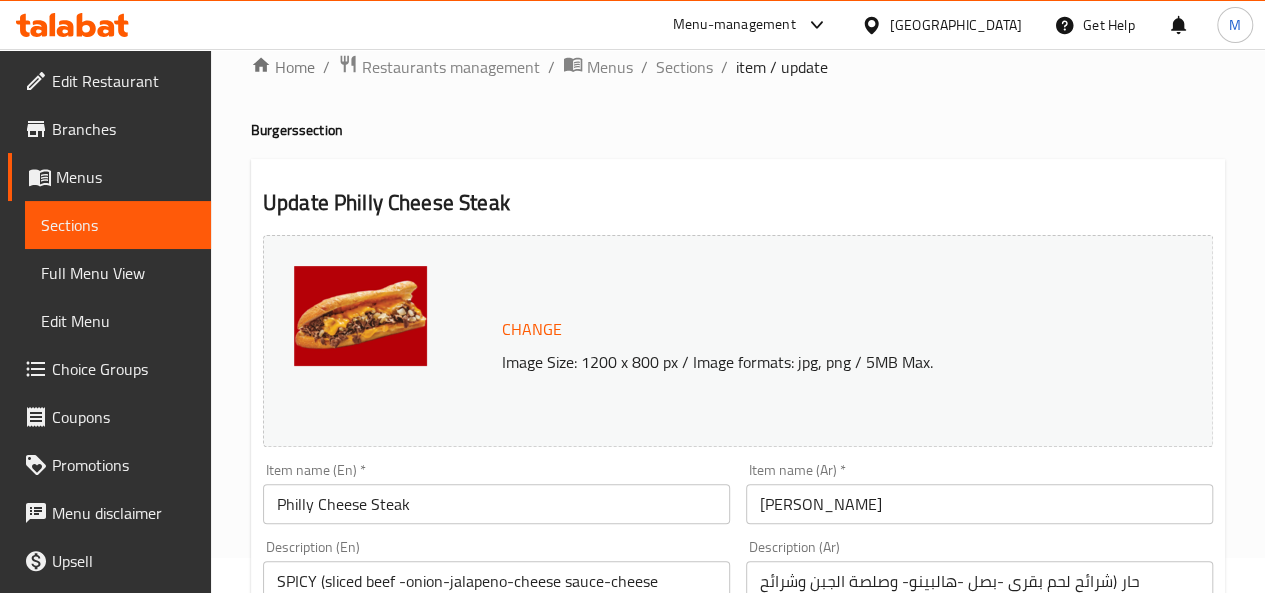 scroll, scrollTop: 0, scrollLeft: 0, axis: both 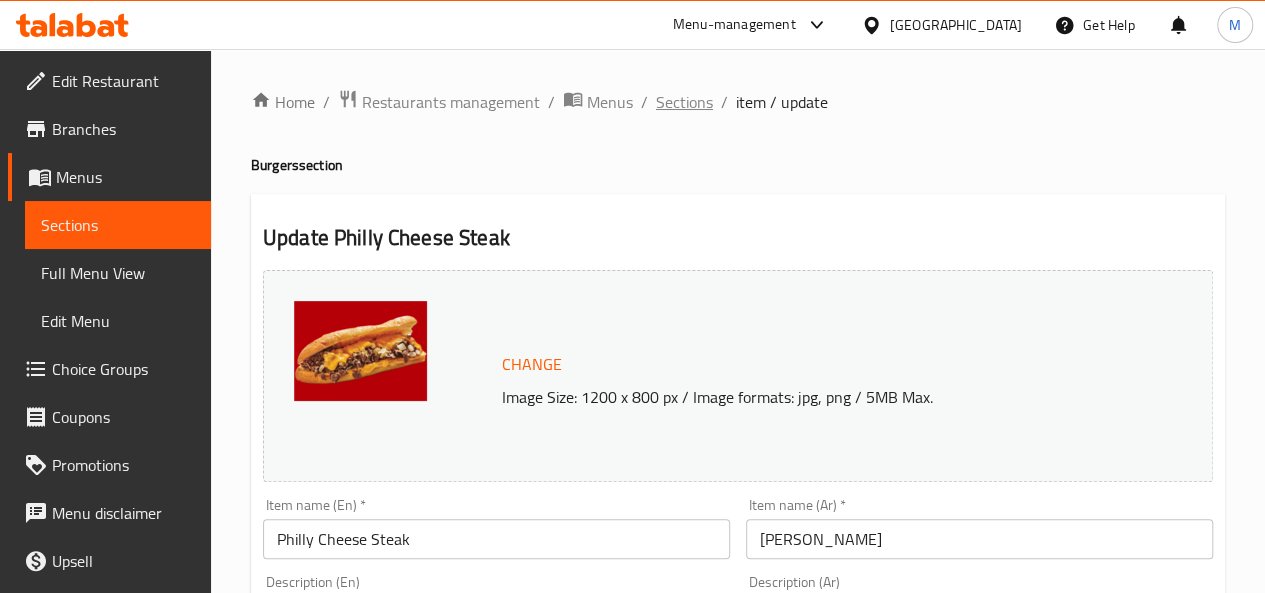 click on "Sections" at bounding box center (684, 102) 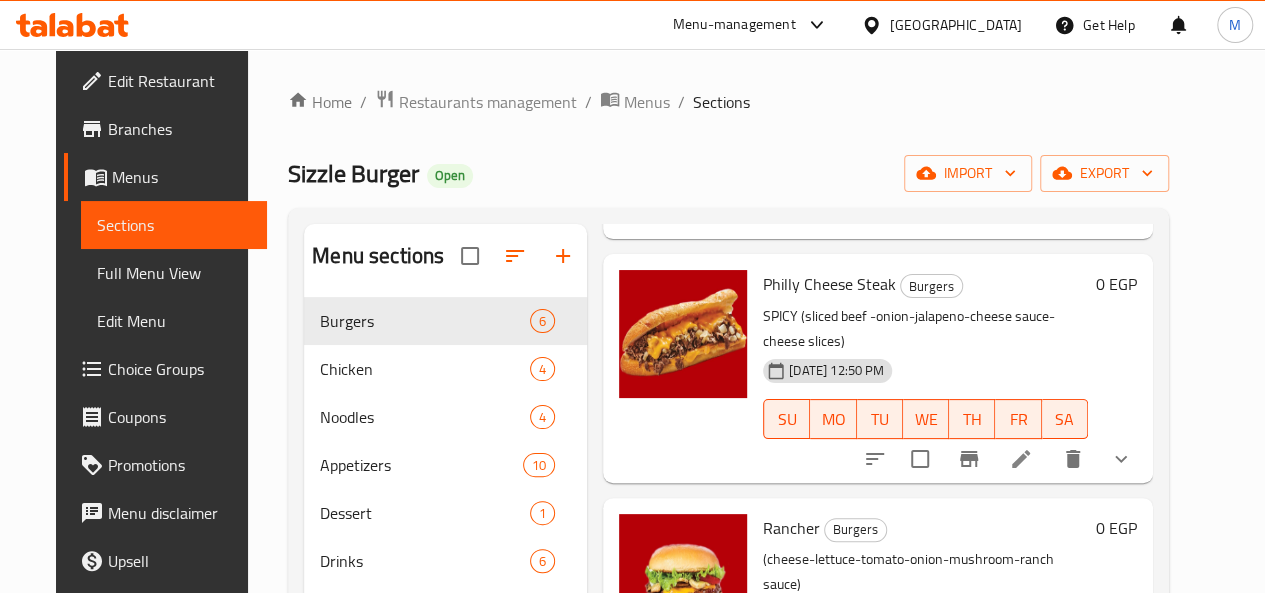 scroll, scrollTop: 257, scrollLeft: 0, axis: vertical 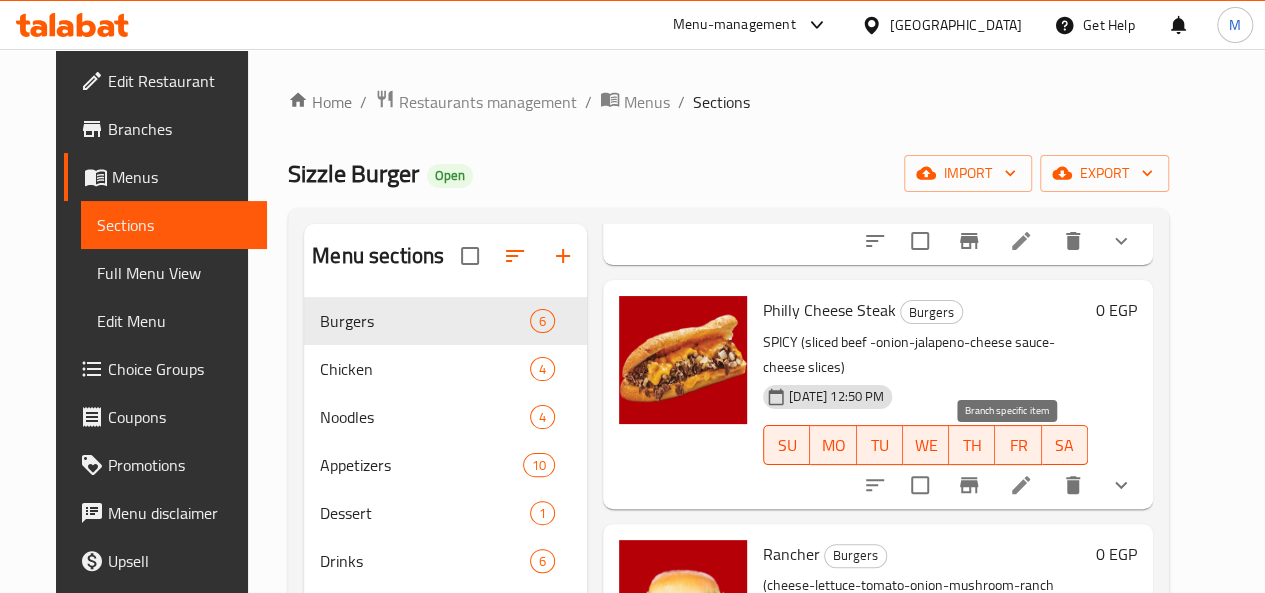 click 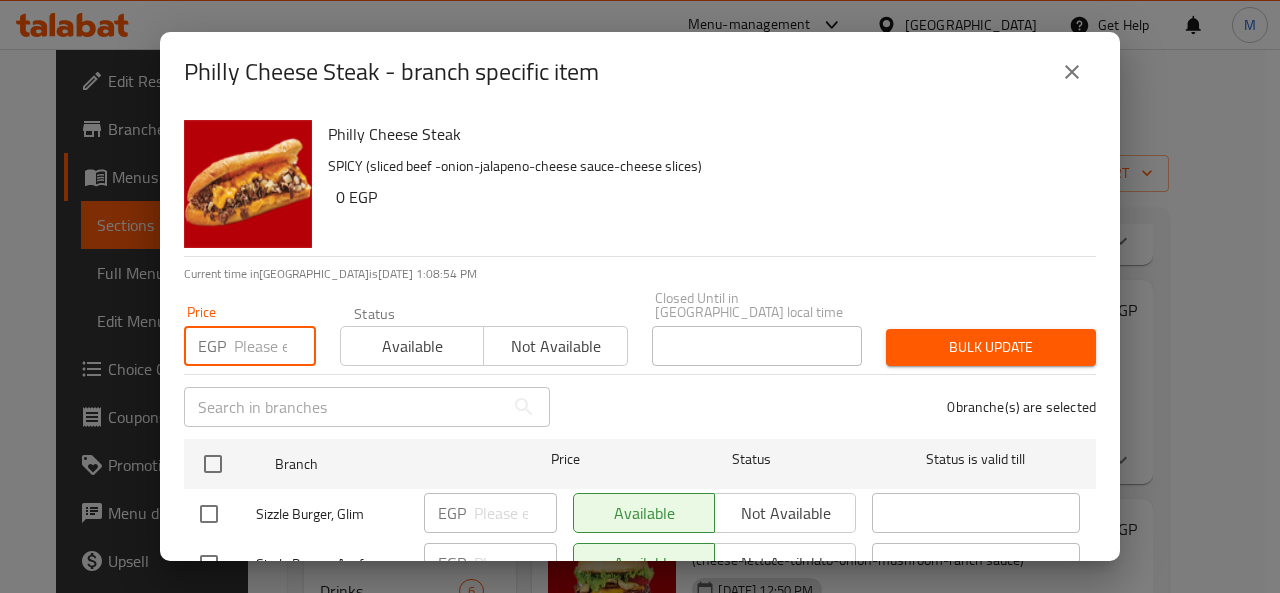 click at bounding box center [275, 346] 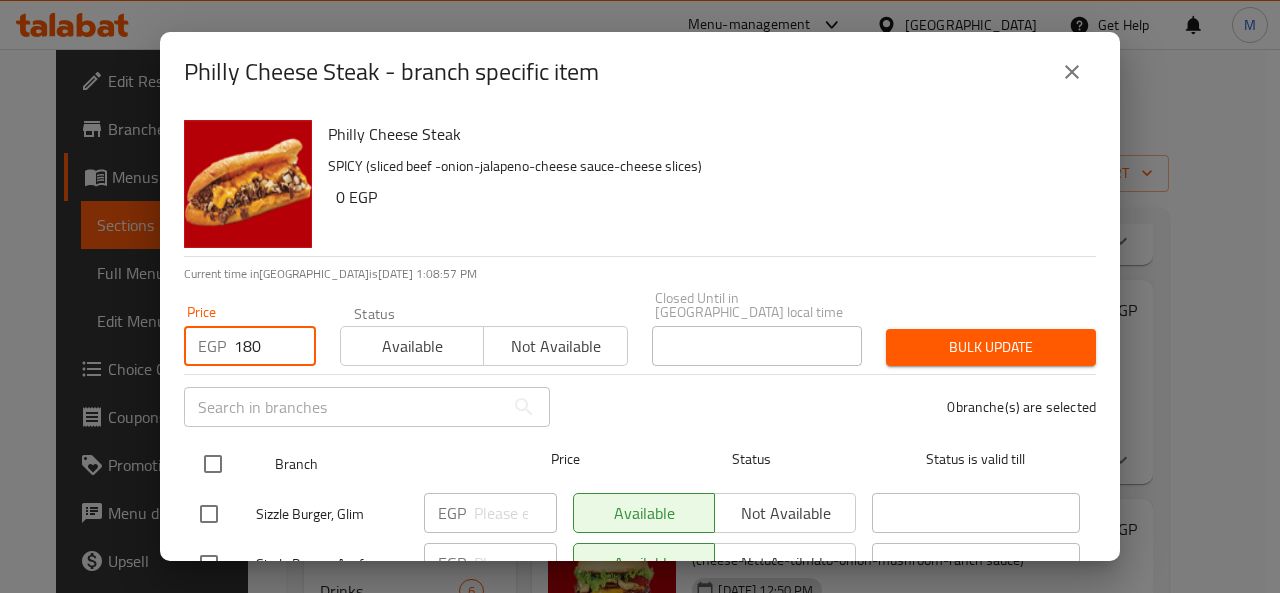 type on "180" 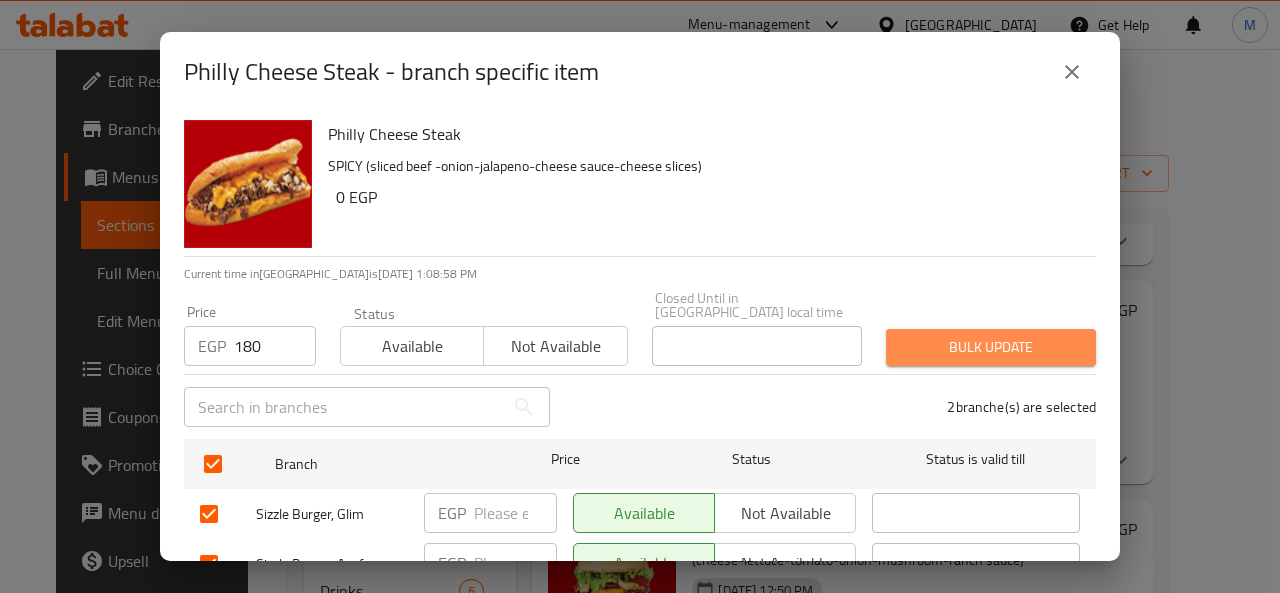 click on "Bulk update" at bounding box center (991, 347) 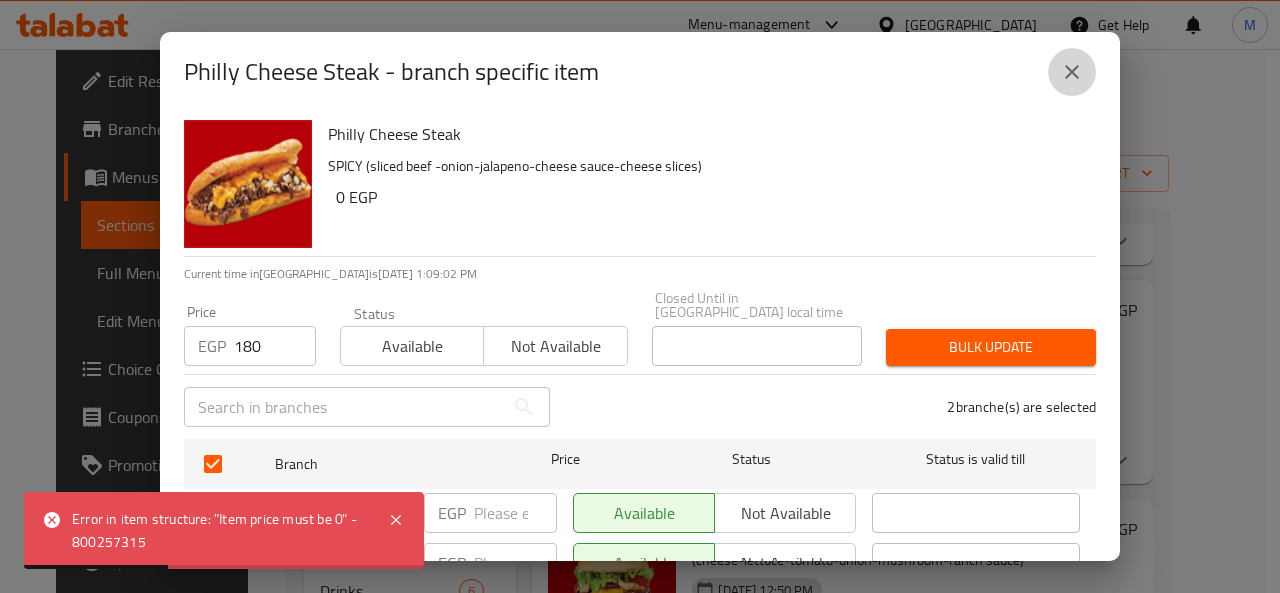 click at bounding box center (1072, 72) 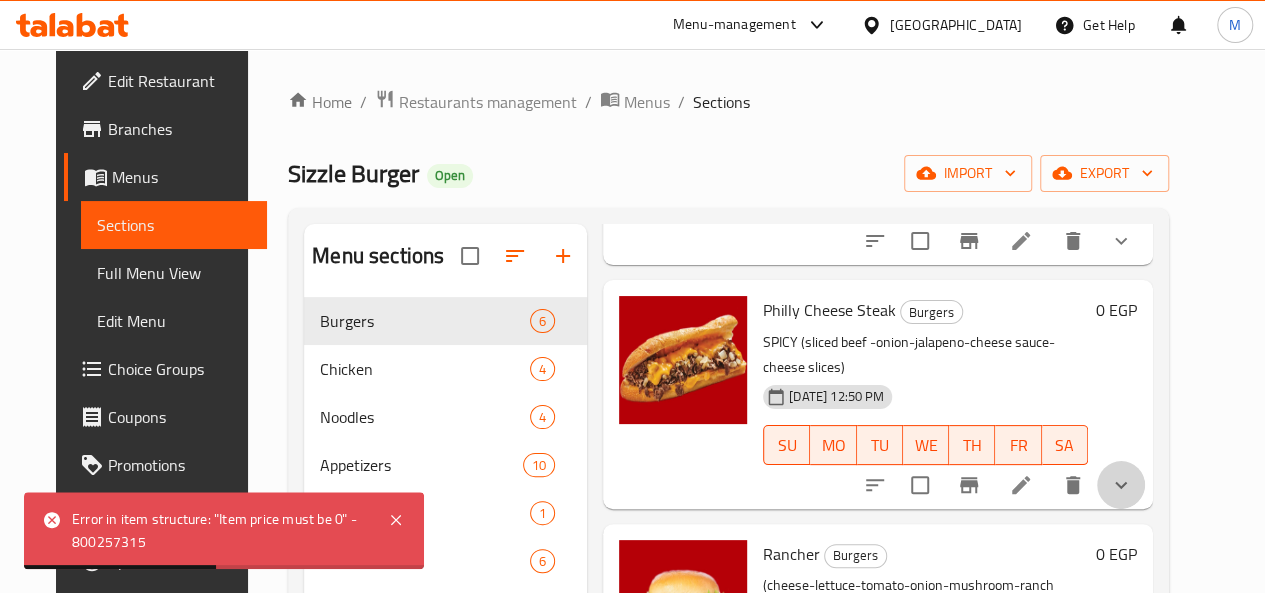 click at bounding box center (1121, 485) 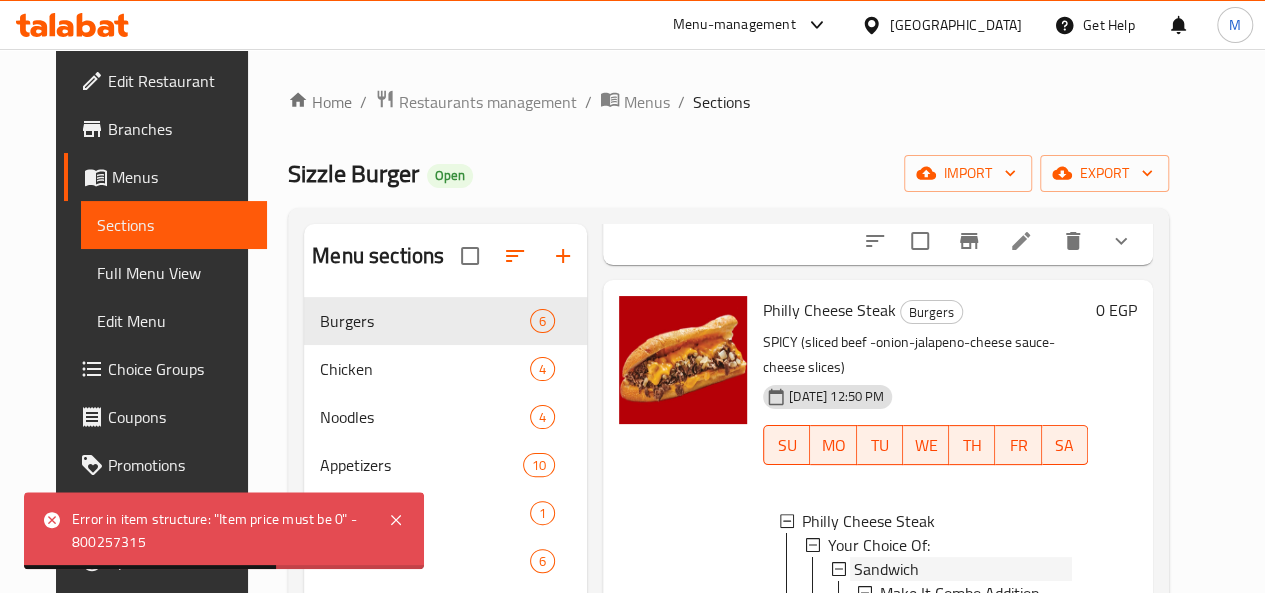 click on "Sandwich" at bounding box center (963, 569) 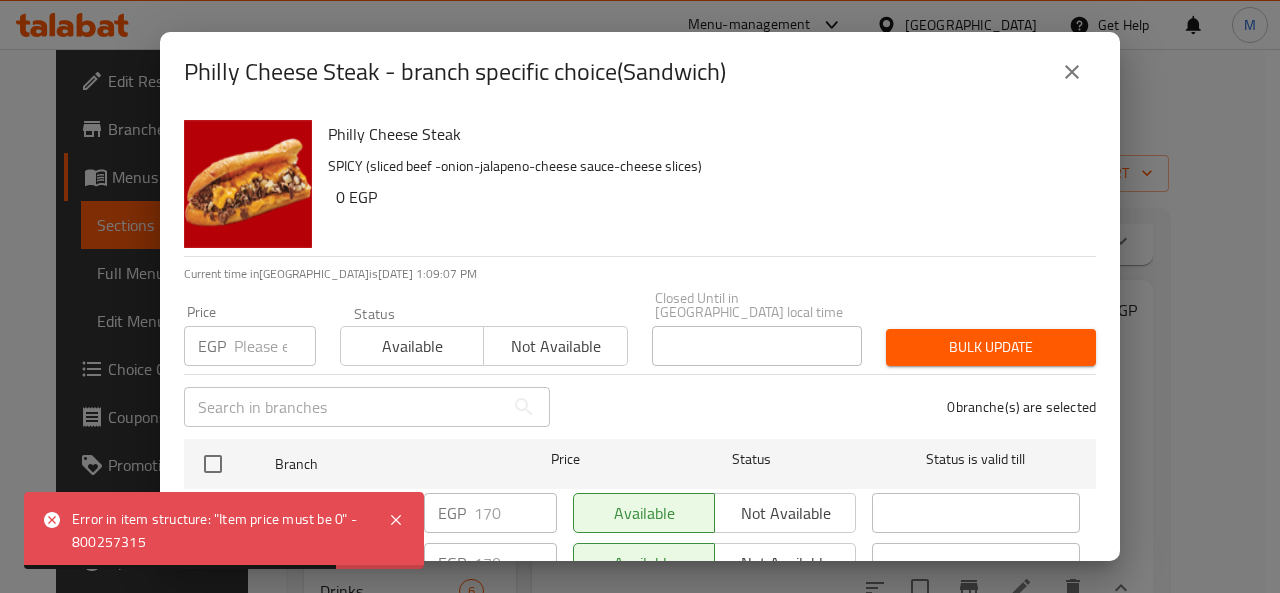 click at bounding box center (275, 346) 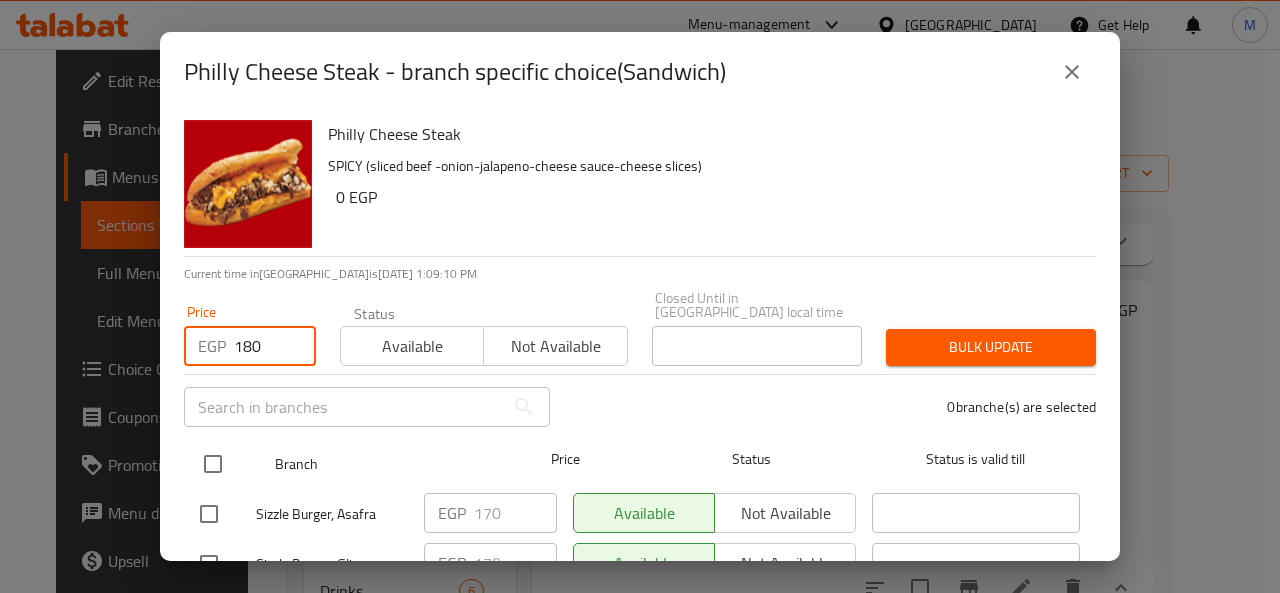 type on "180" 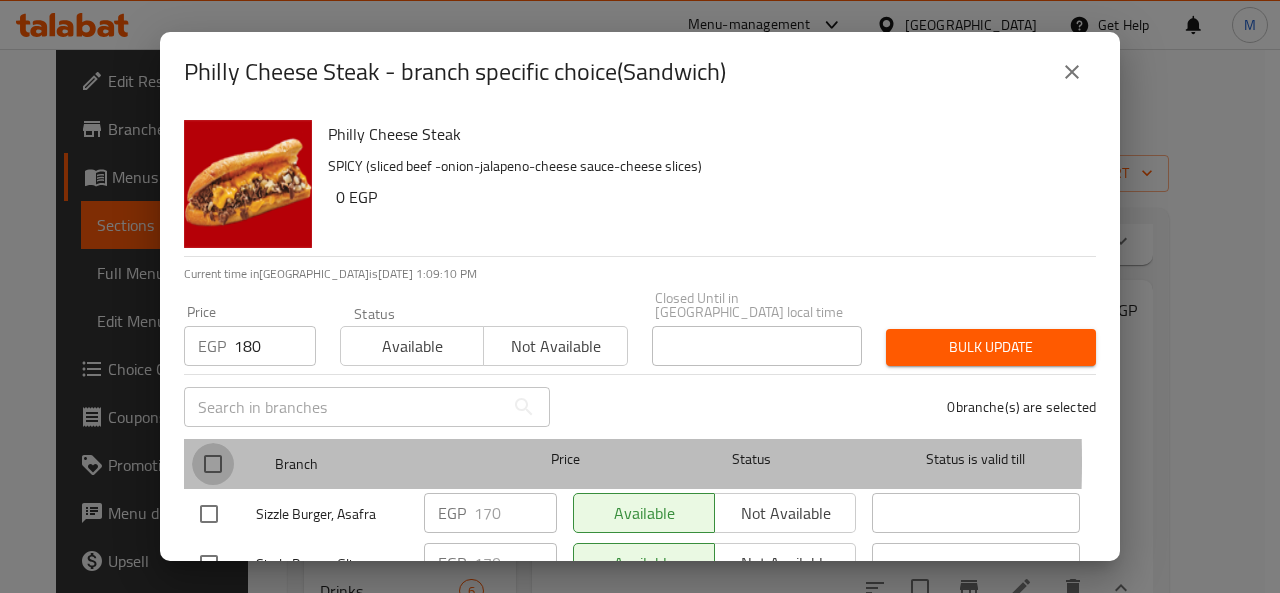 click at bounding box center (213, 464) 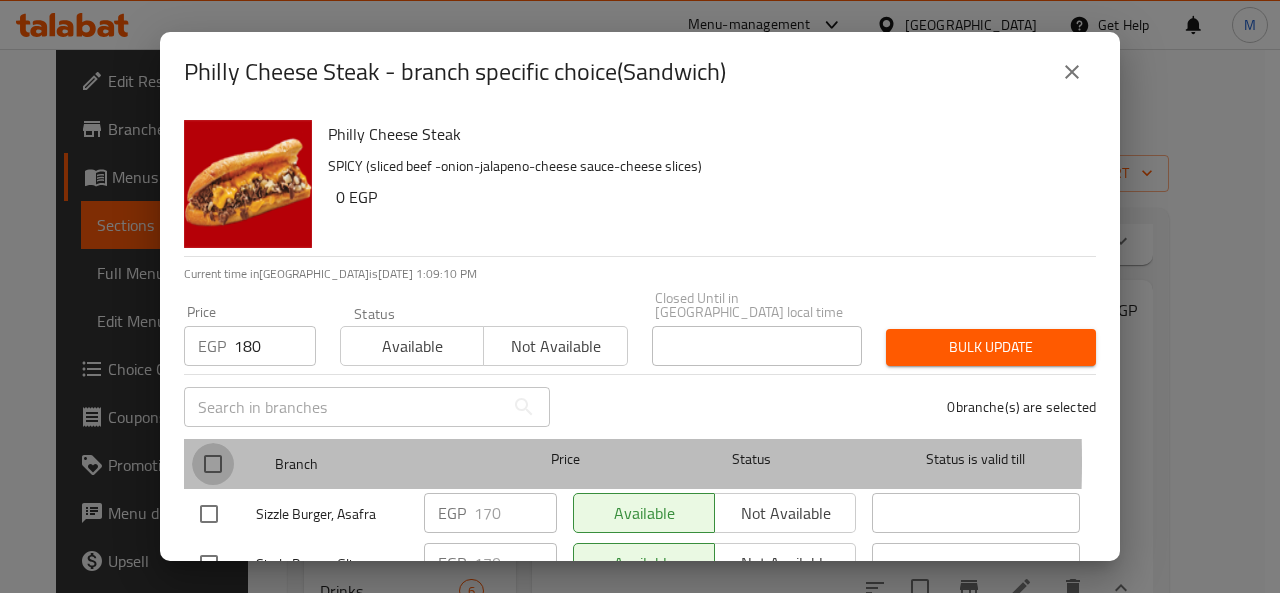 checkbox on "true" 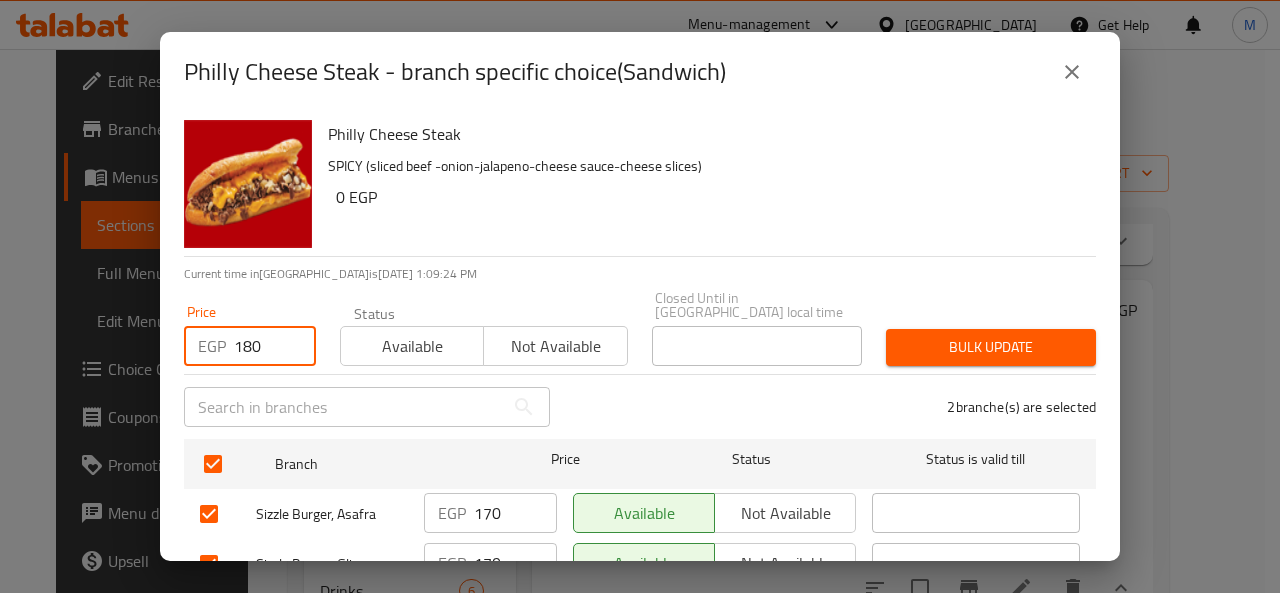 click on "180" at bounding box center [275, 346] 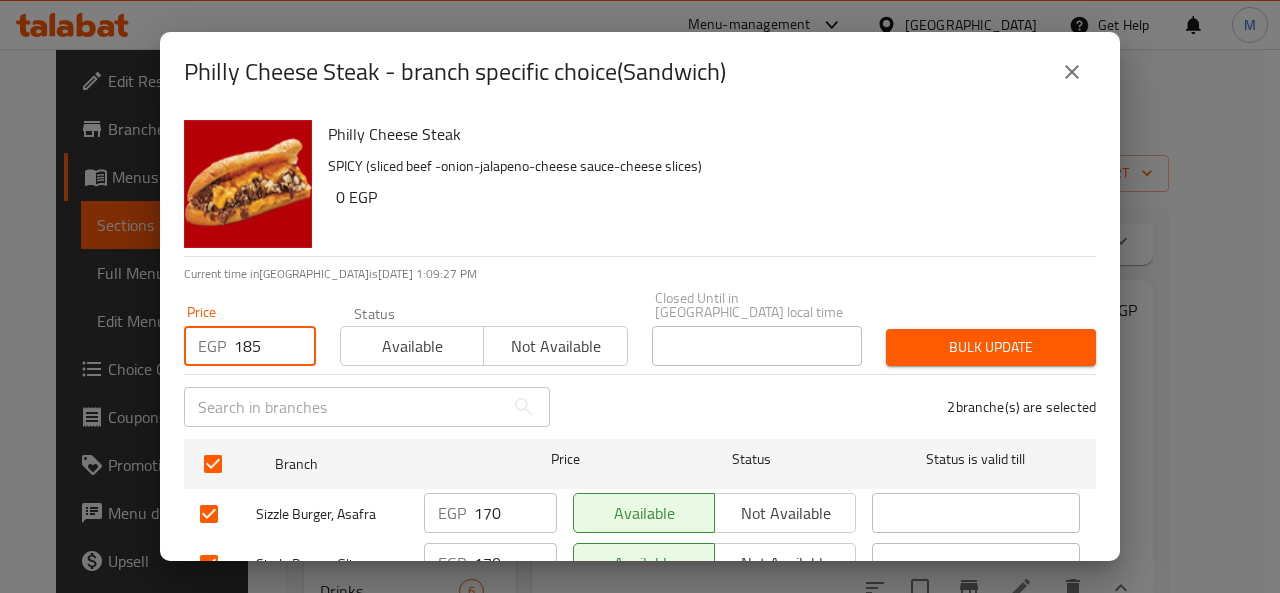 type on "185" 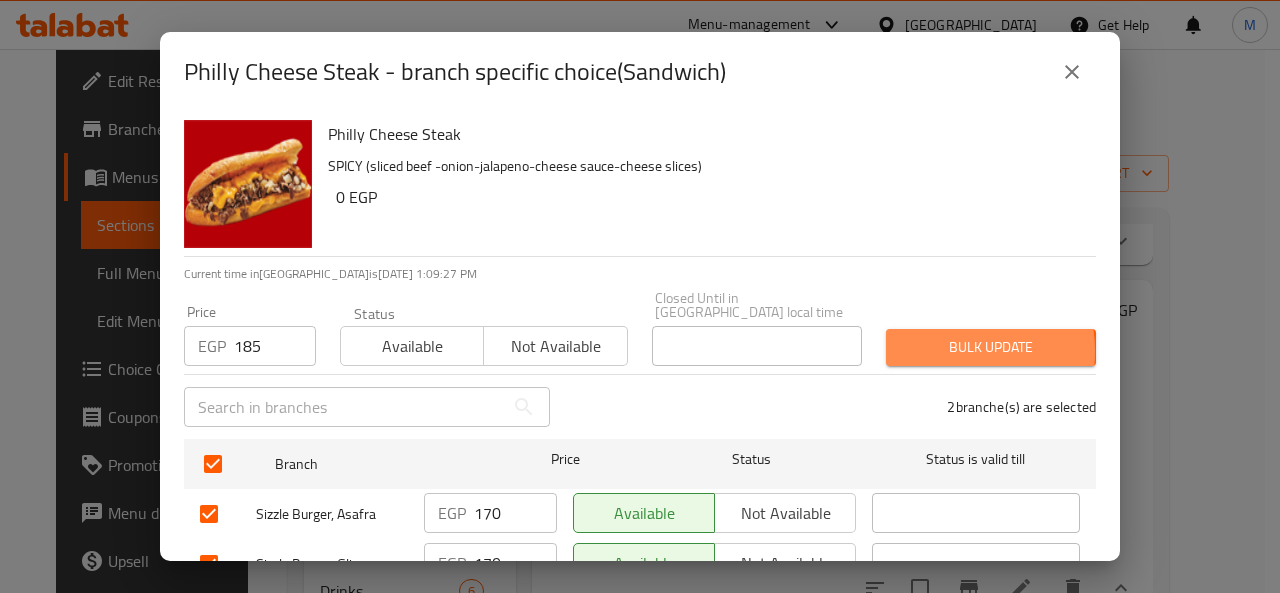 click on "Bulk update" at bounding box center [991, 347] 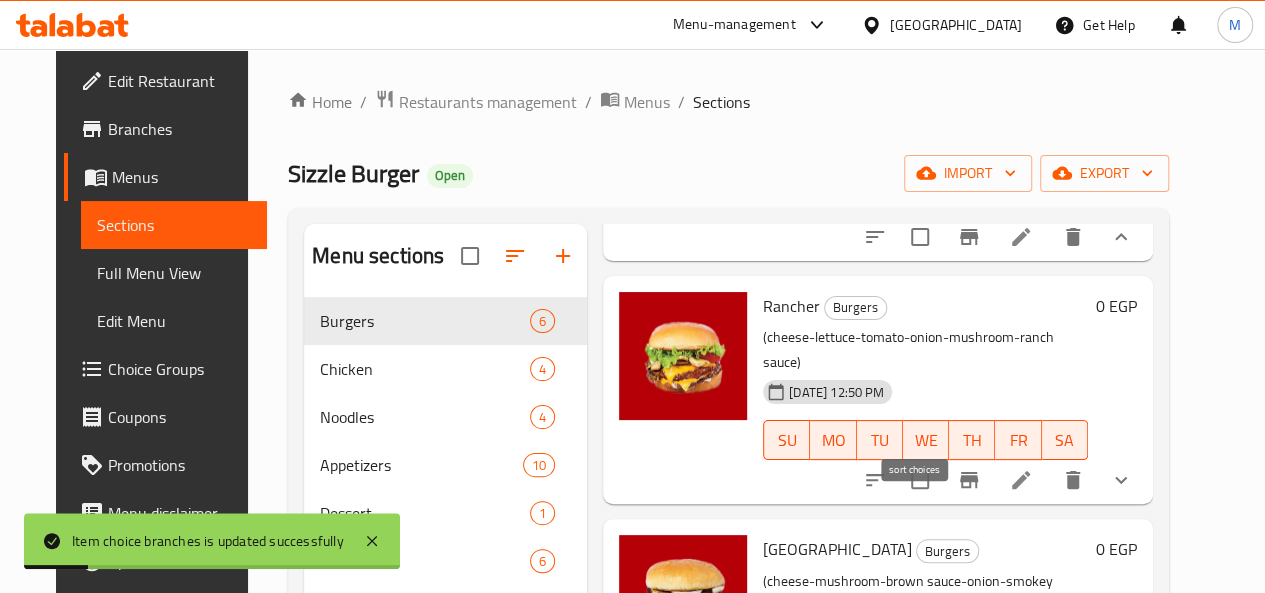 scroll, scrollTop: 687, scrollLeft: 0, axis: vertical 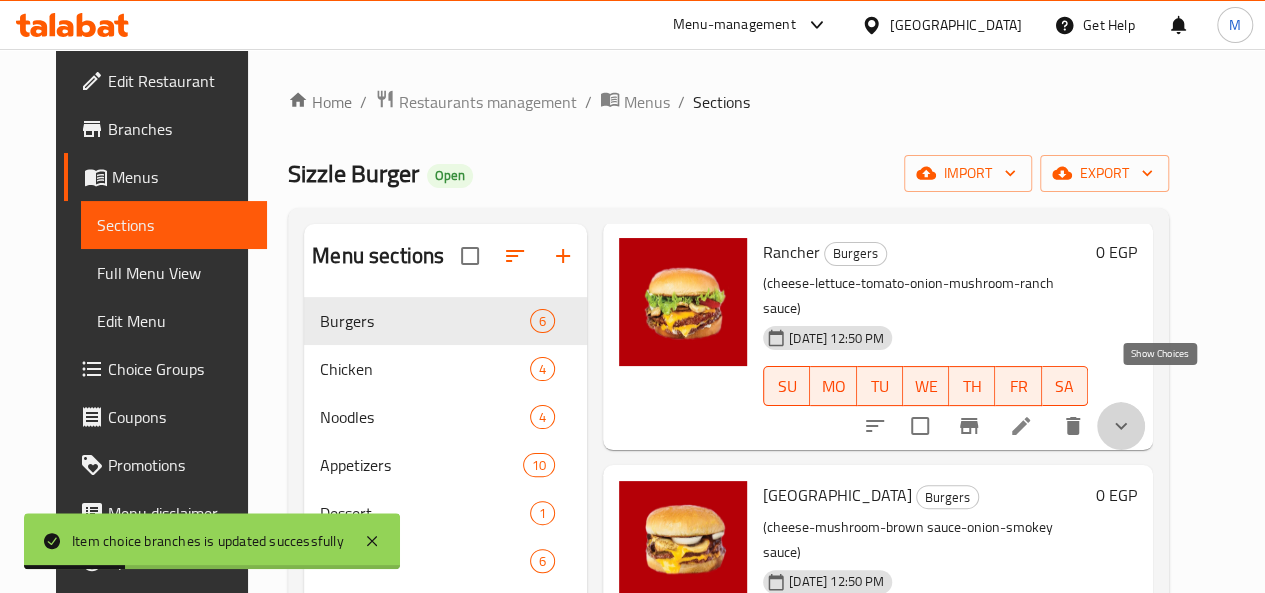 click 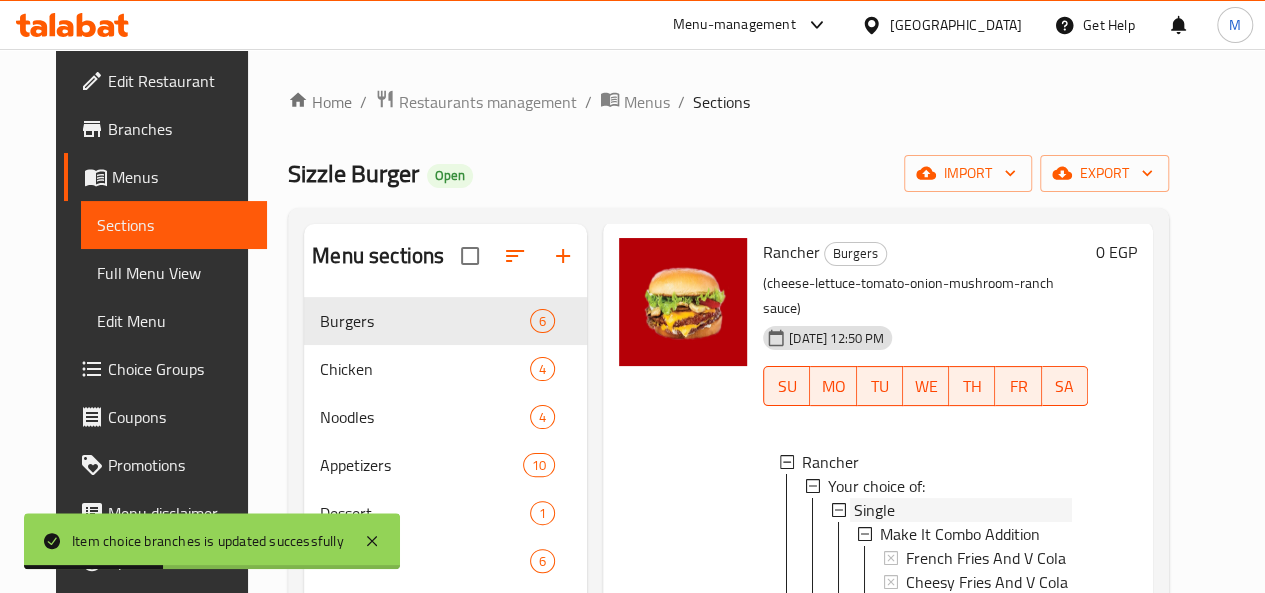 click on "Single" at bounding box center [963, 510] 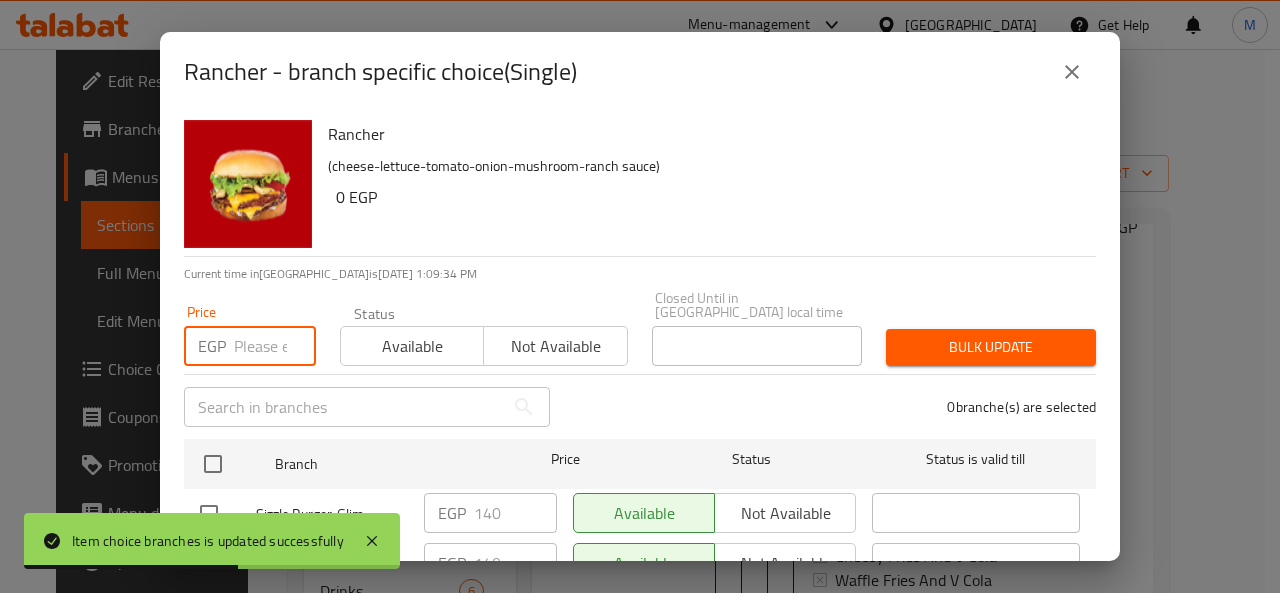click at bounding box center [275, 346] 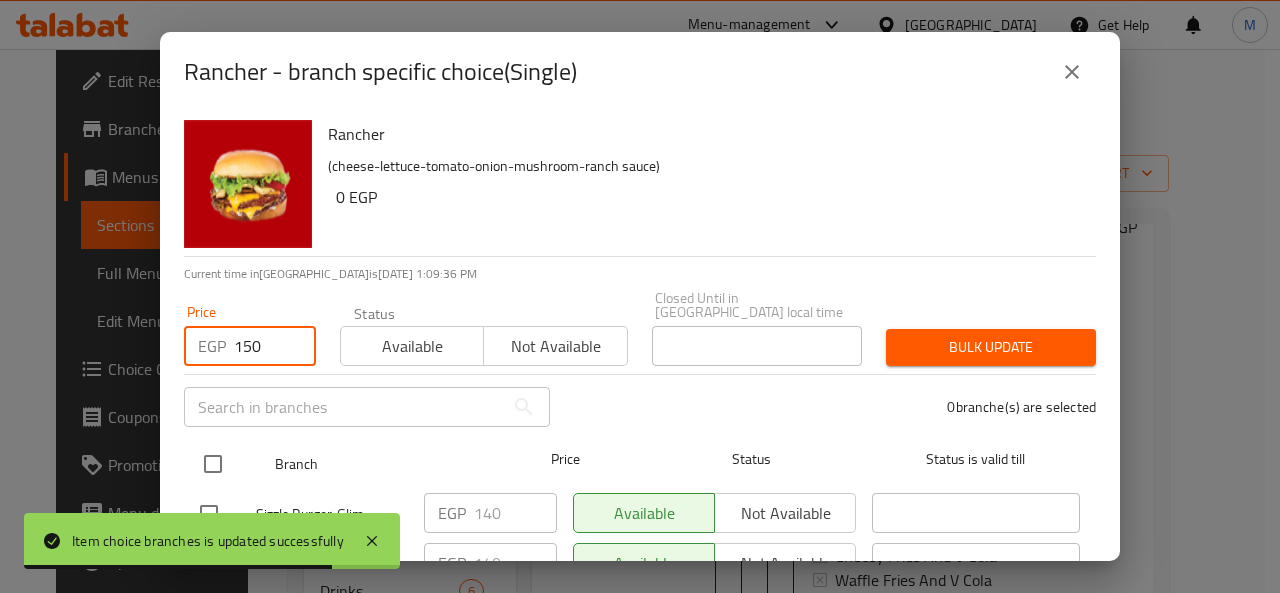 type on "150" 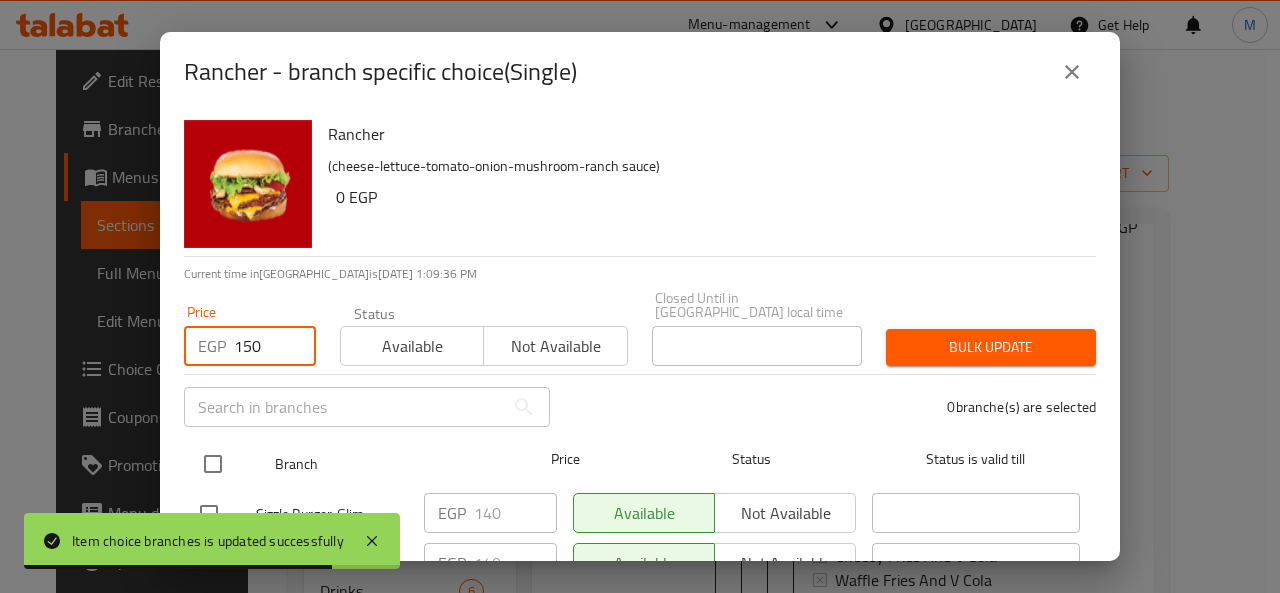 click at bounding box center (213, 464) 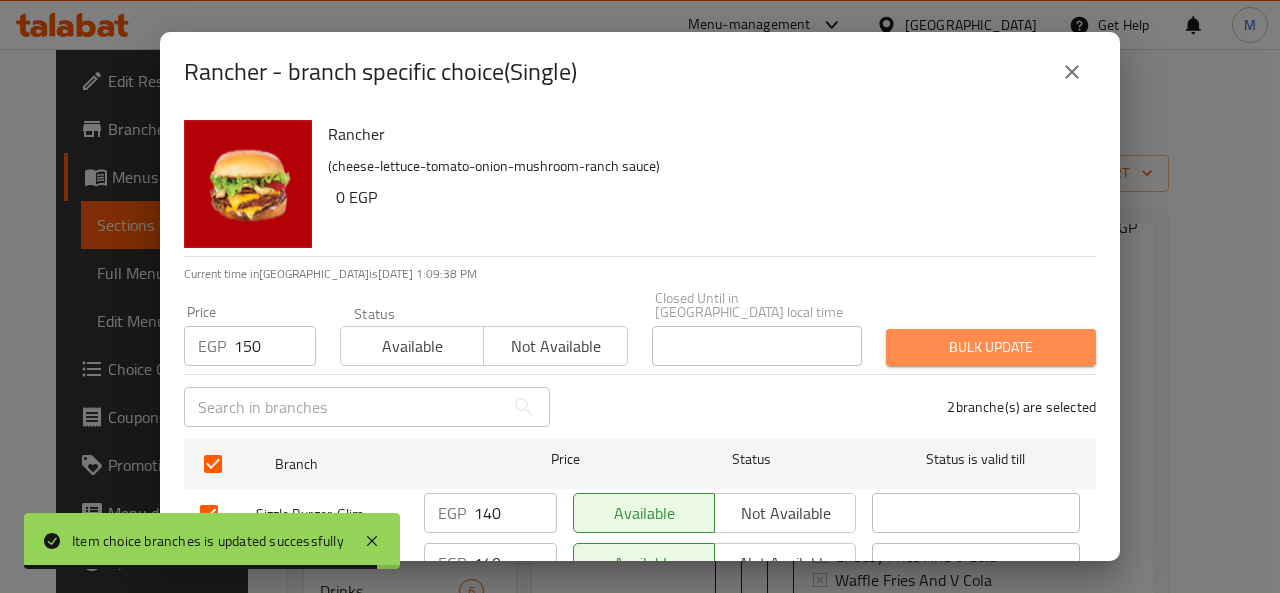 click on "Bulk update" at bounding box center (991, 347) 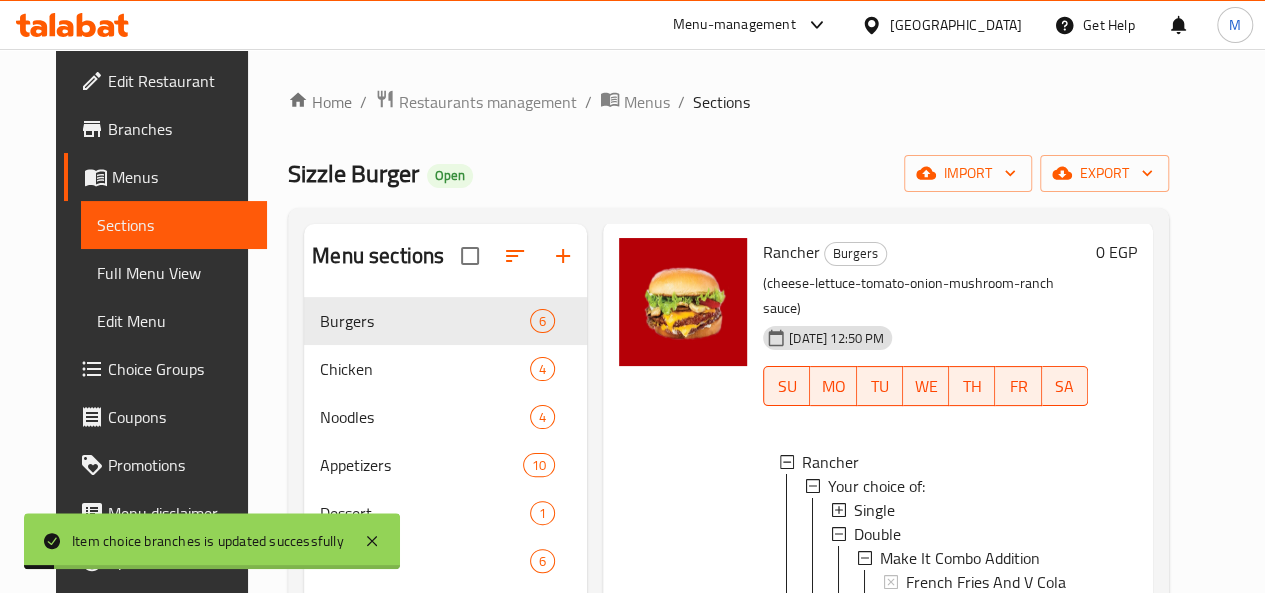 scroll, scrollTop: 2, scrollLeft: 0, axis: vertical 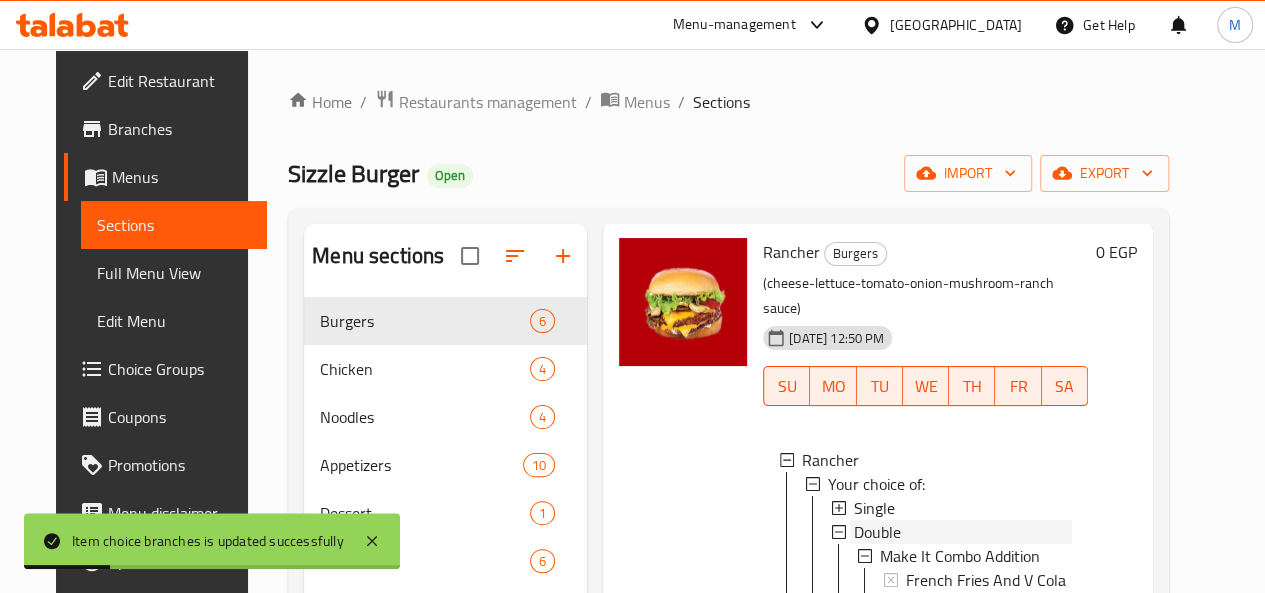 click on "Double" at bounding box center (963, 532) 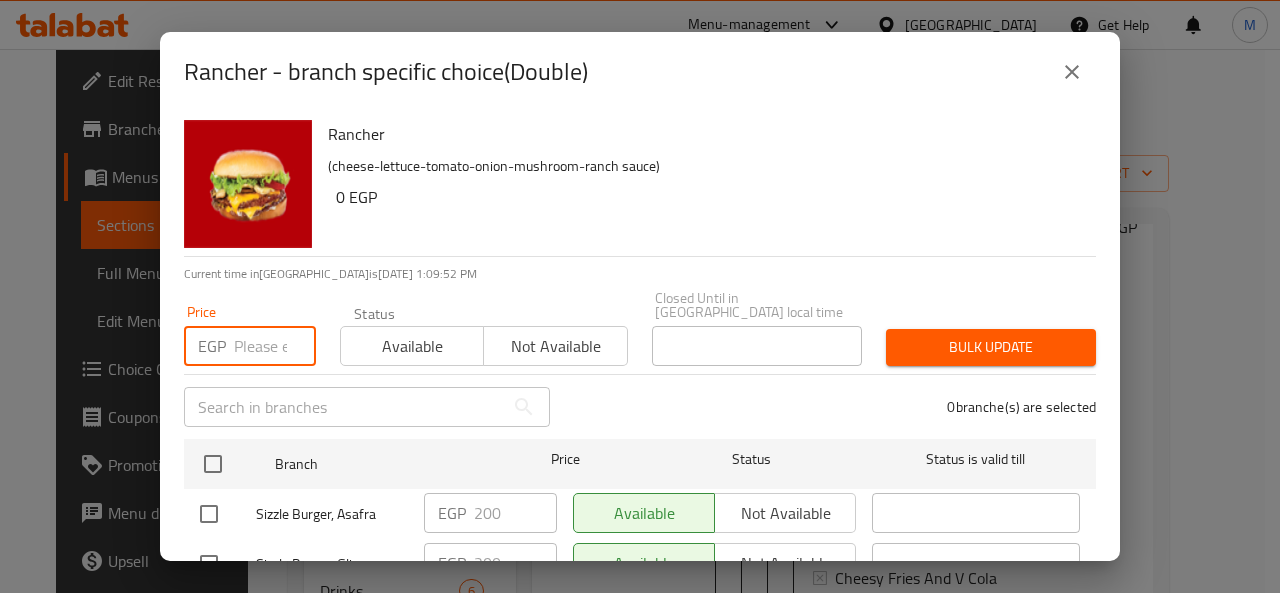 click at bounding box center [275, 346] 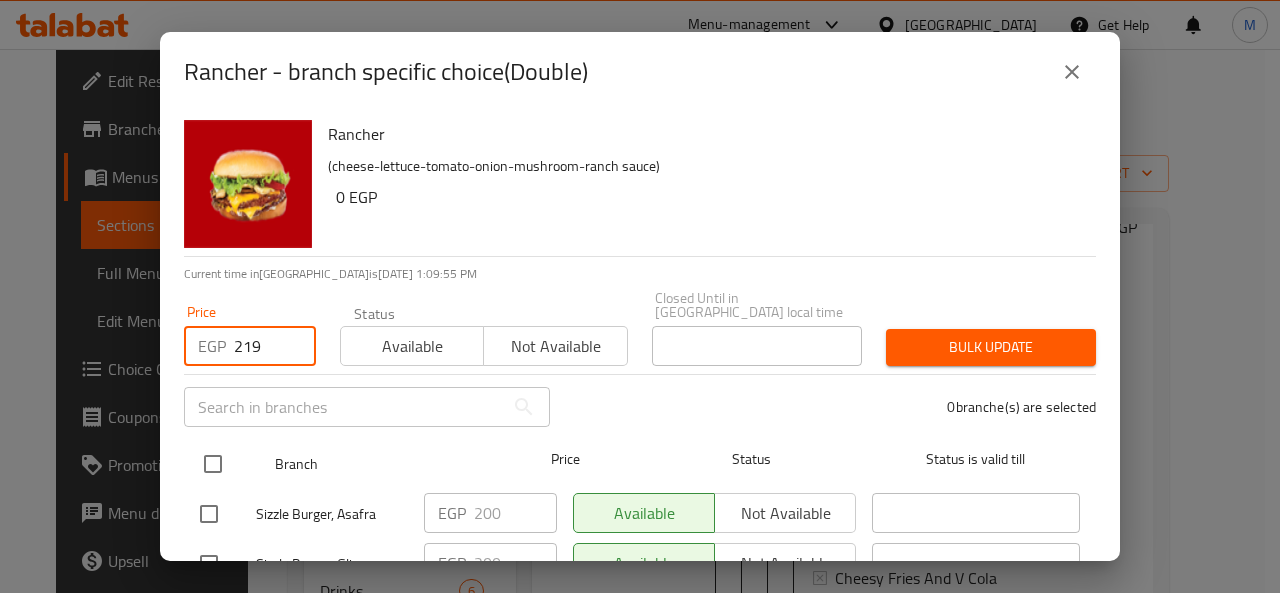 type on "219" 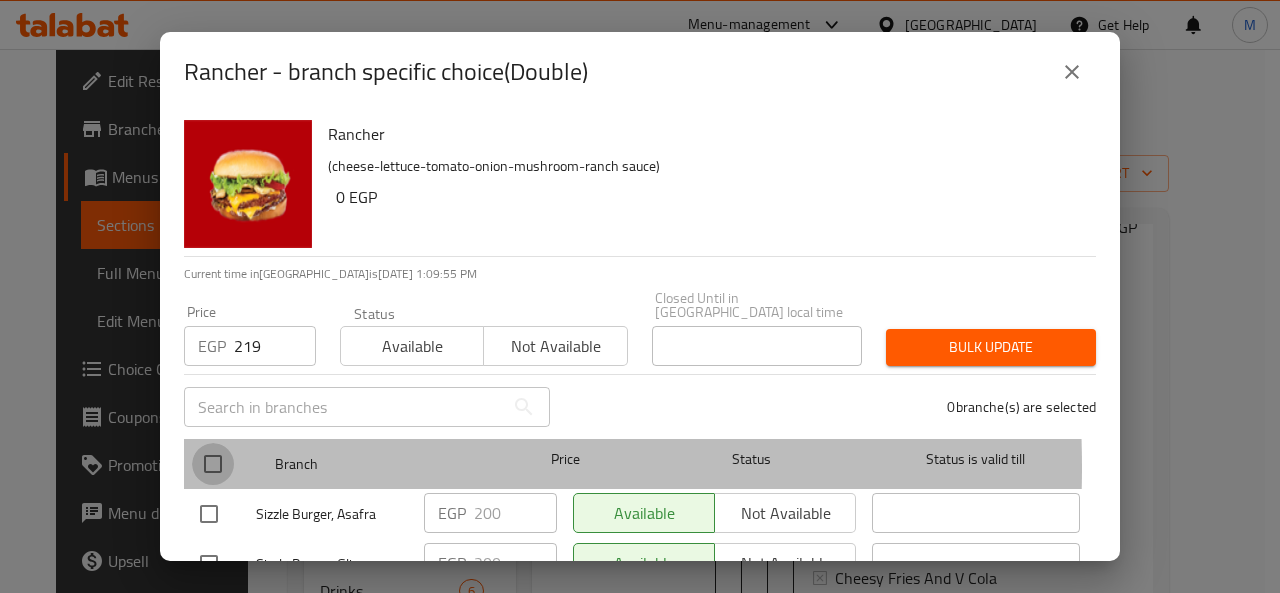 click at bounding box center (213, 464) 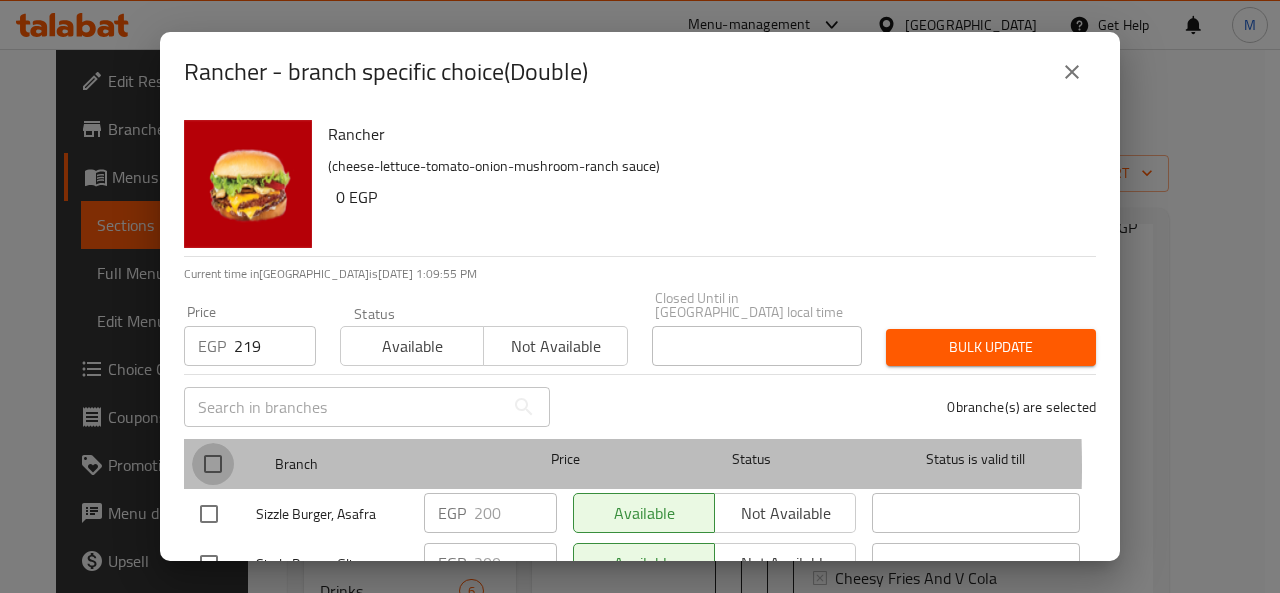 checkbox on "true" 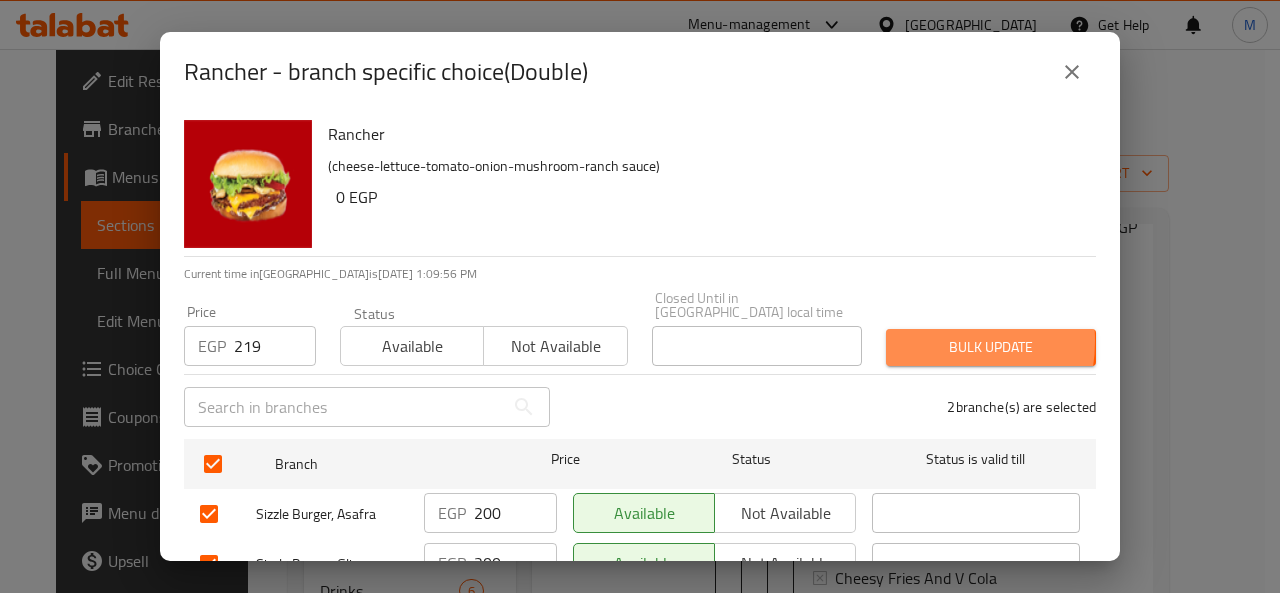 click on "Bulk update" at bounding box center [991, 347] 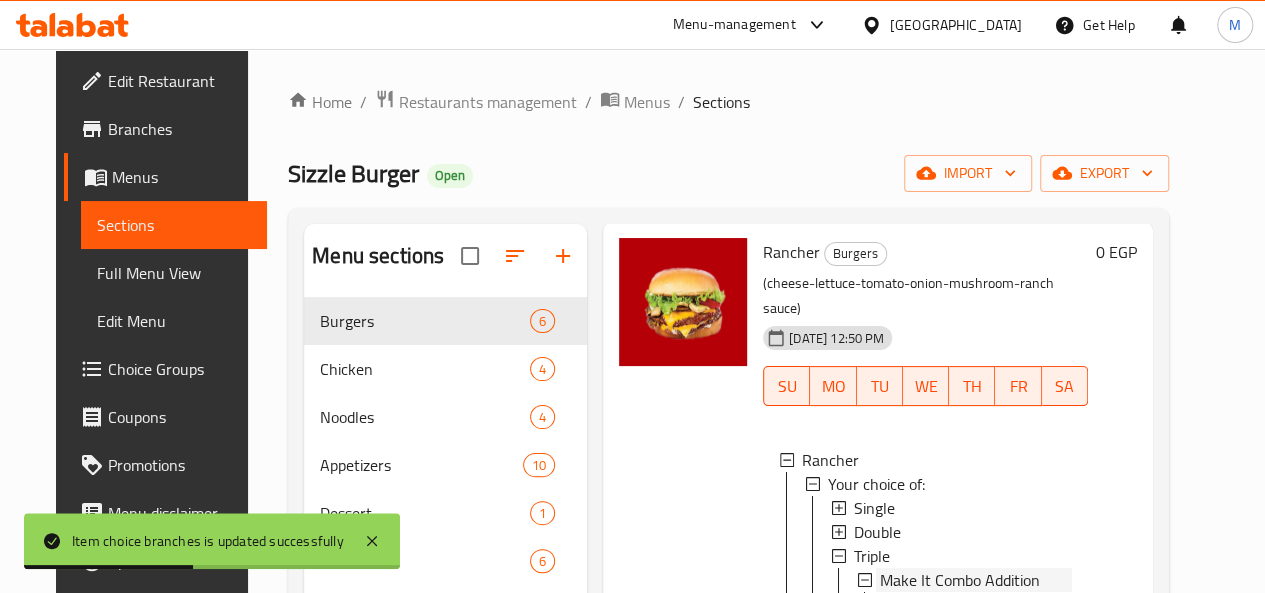 click on "Make It Combo Addition" at bounding box center [960, 580] 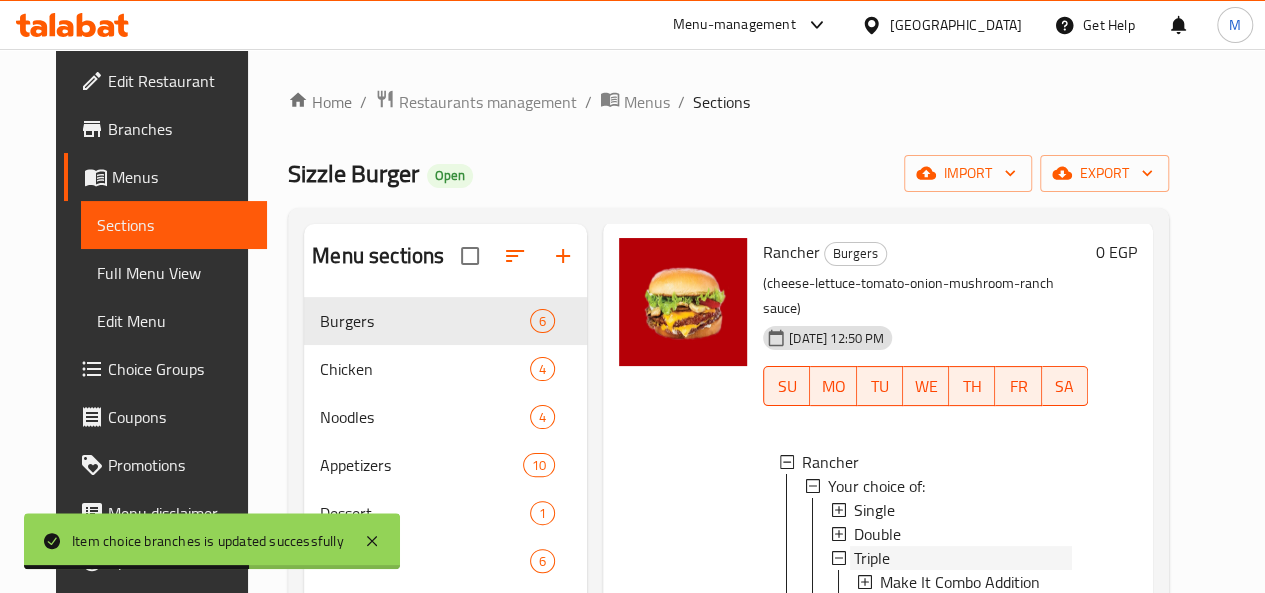 click on "Triple" at bounding box center (963, 558) 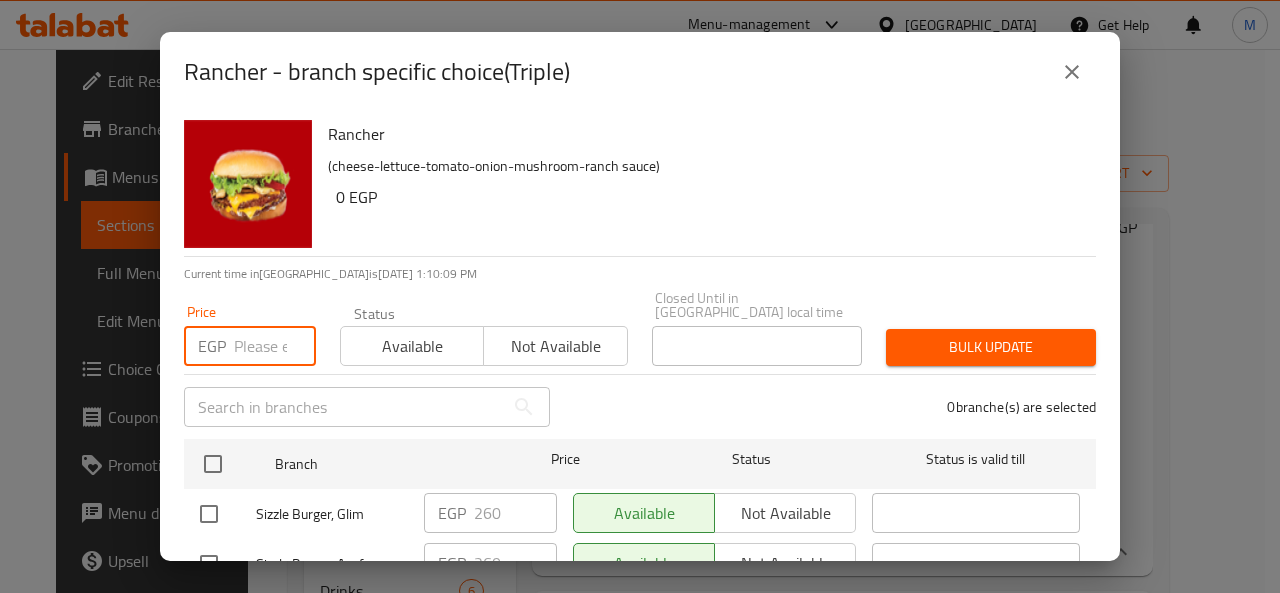click at bounding box center [275, 346] 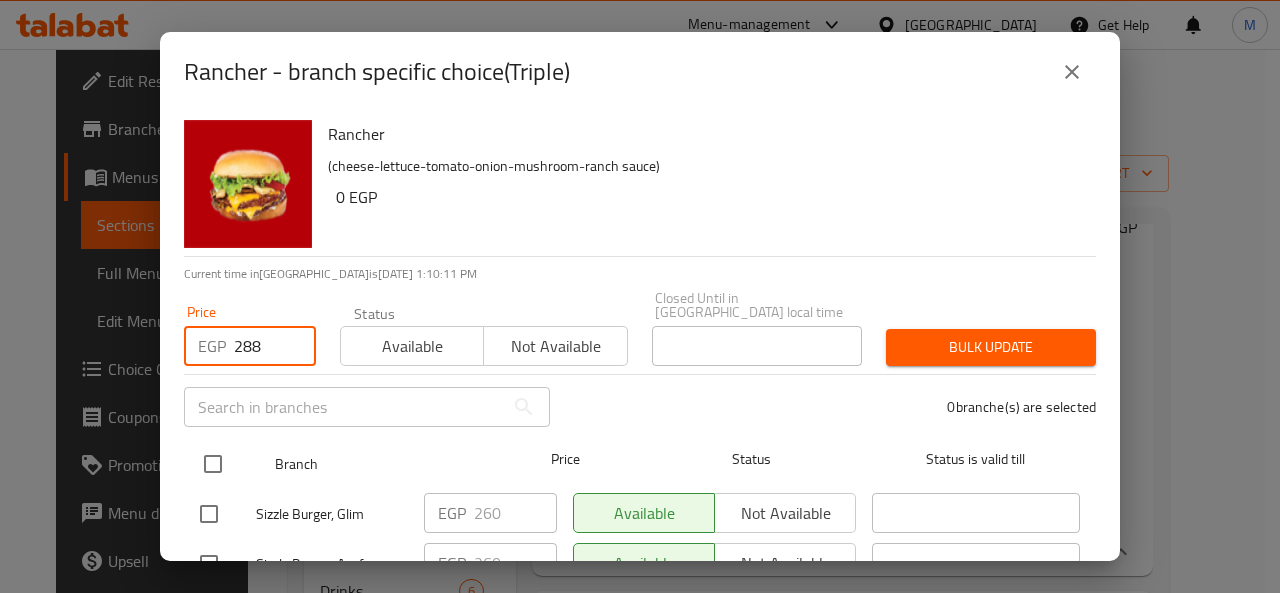 type on "288" 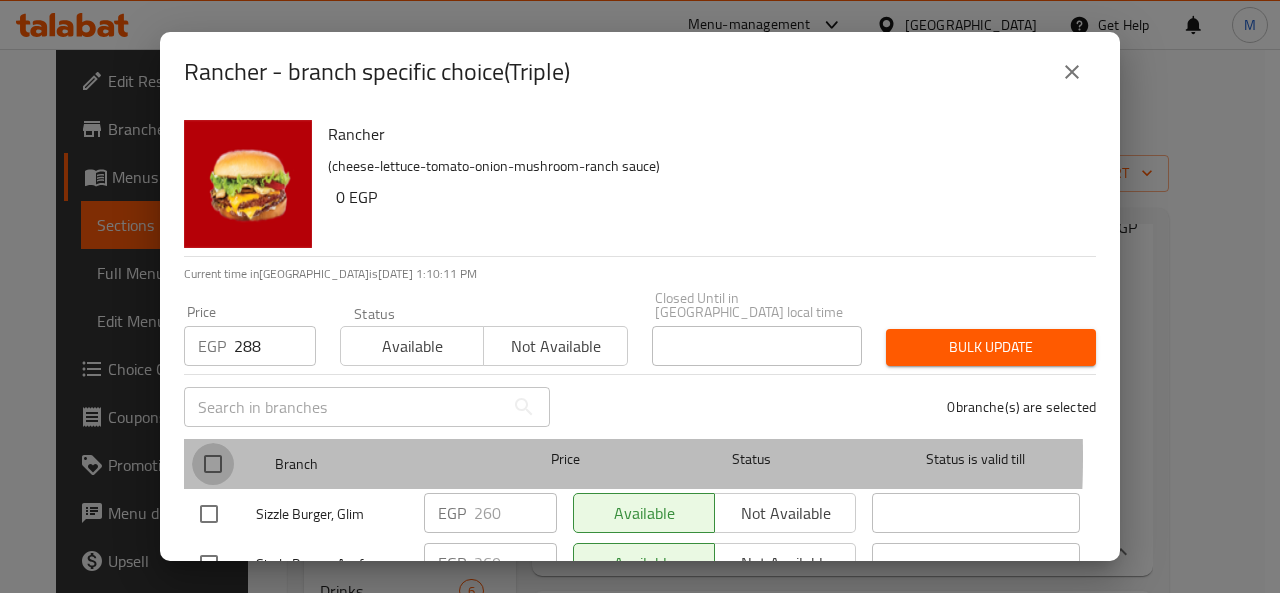 click at bounding box center (213, 464) 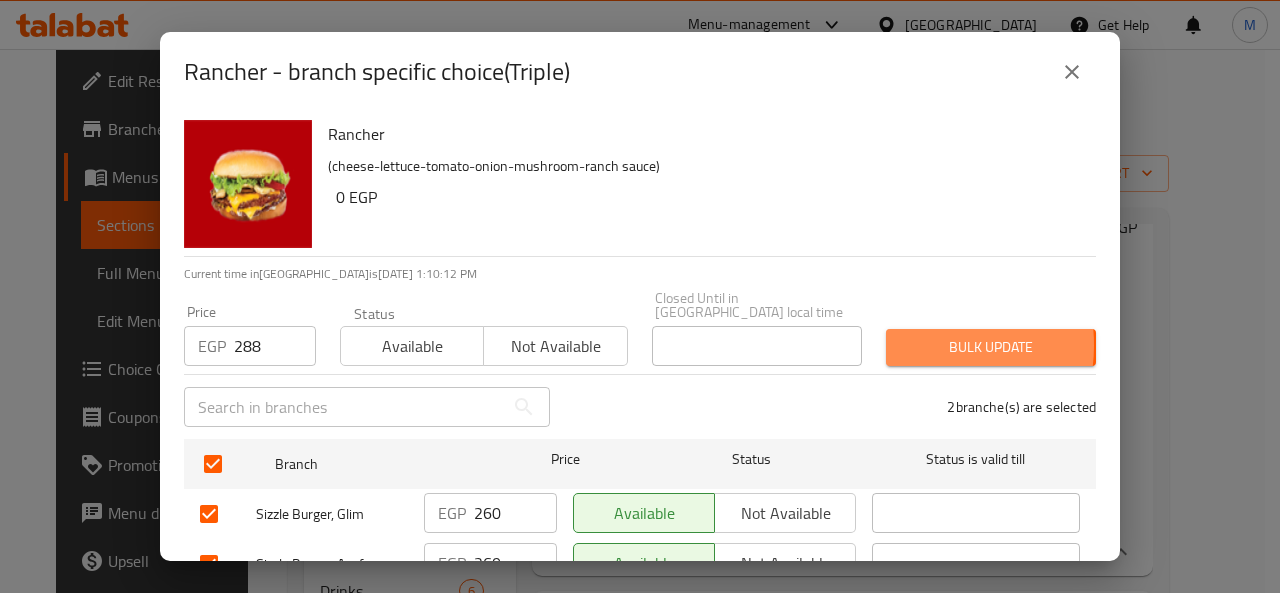 click on "Bulk update" at bounding box center [991, 347] 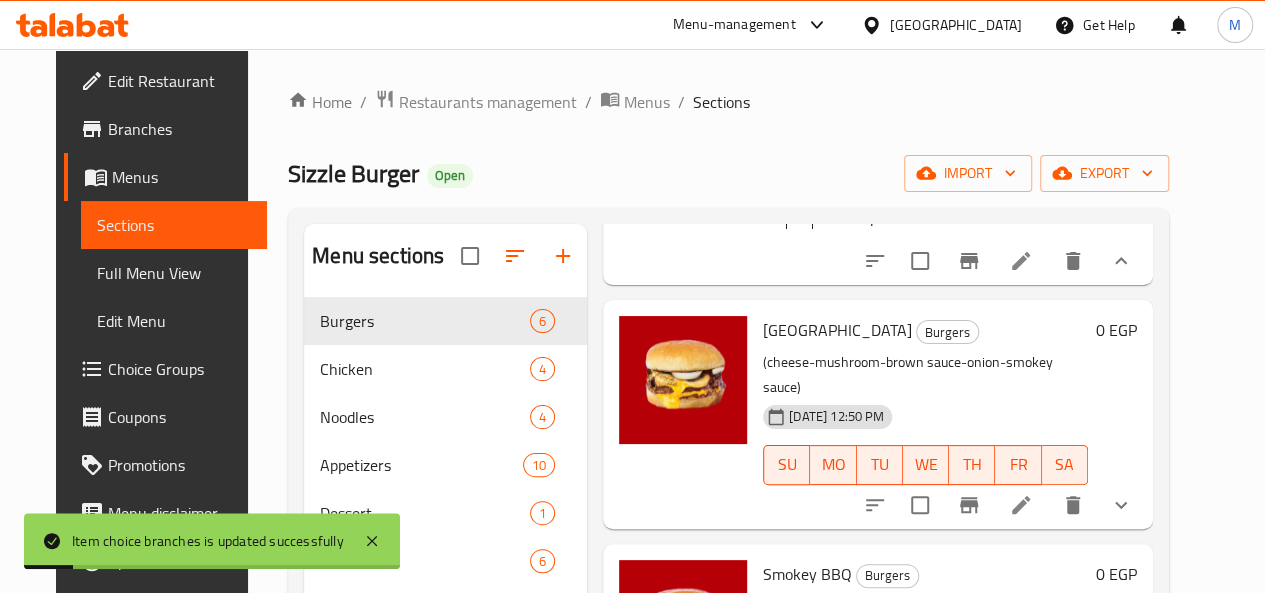 scroll, scrollTop: 1029, scrollLeft: 0, axis: vertical 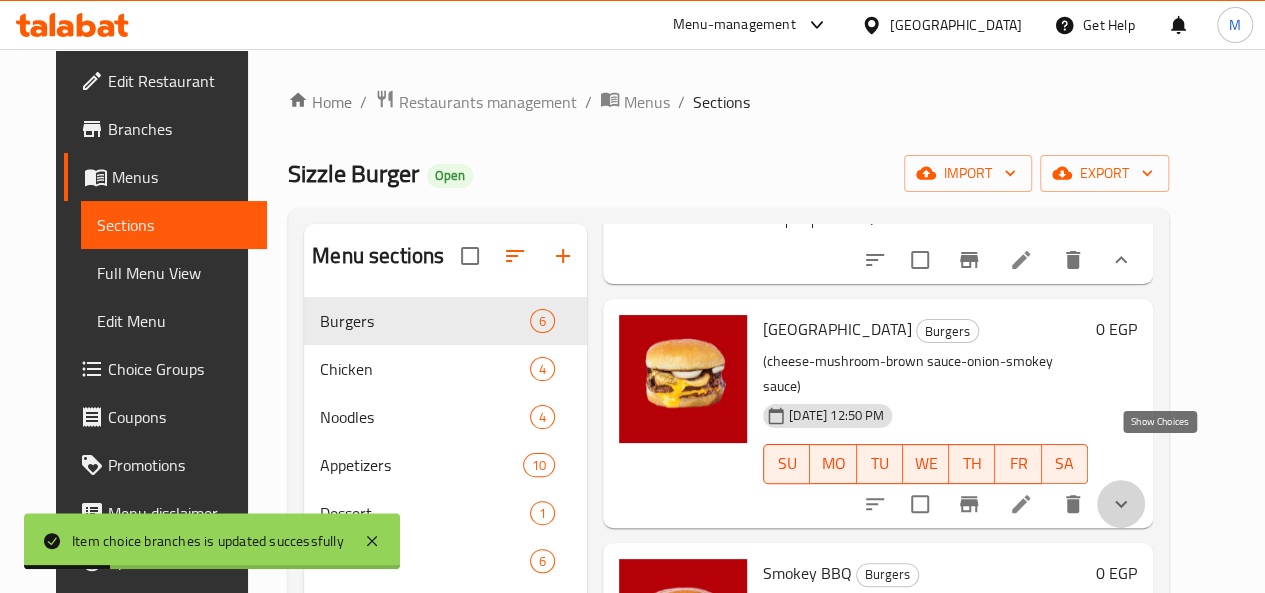 click 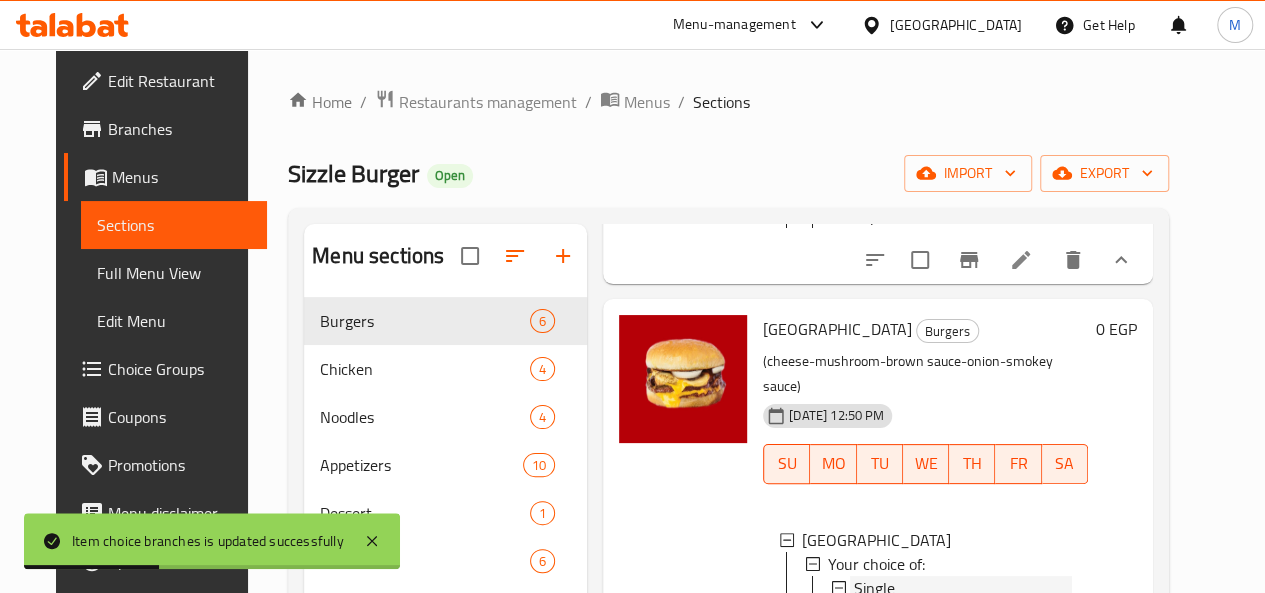 click on "Single" at bounding box center [963, 588] 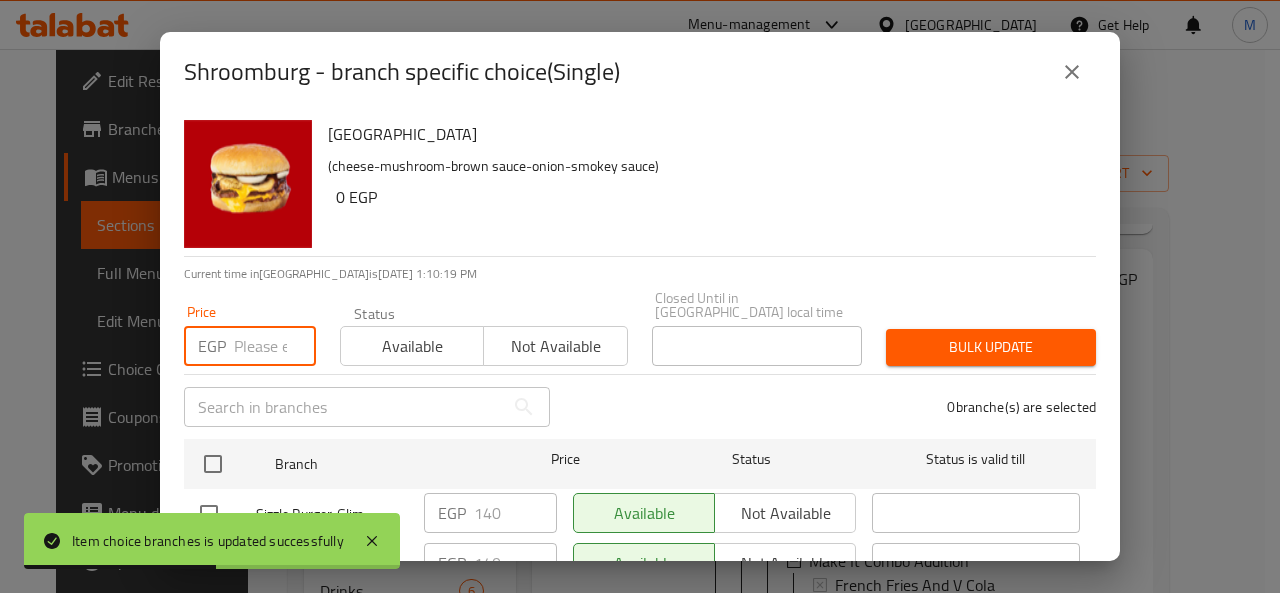 click at bounding box center [275, 346] 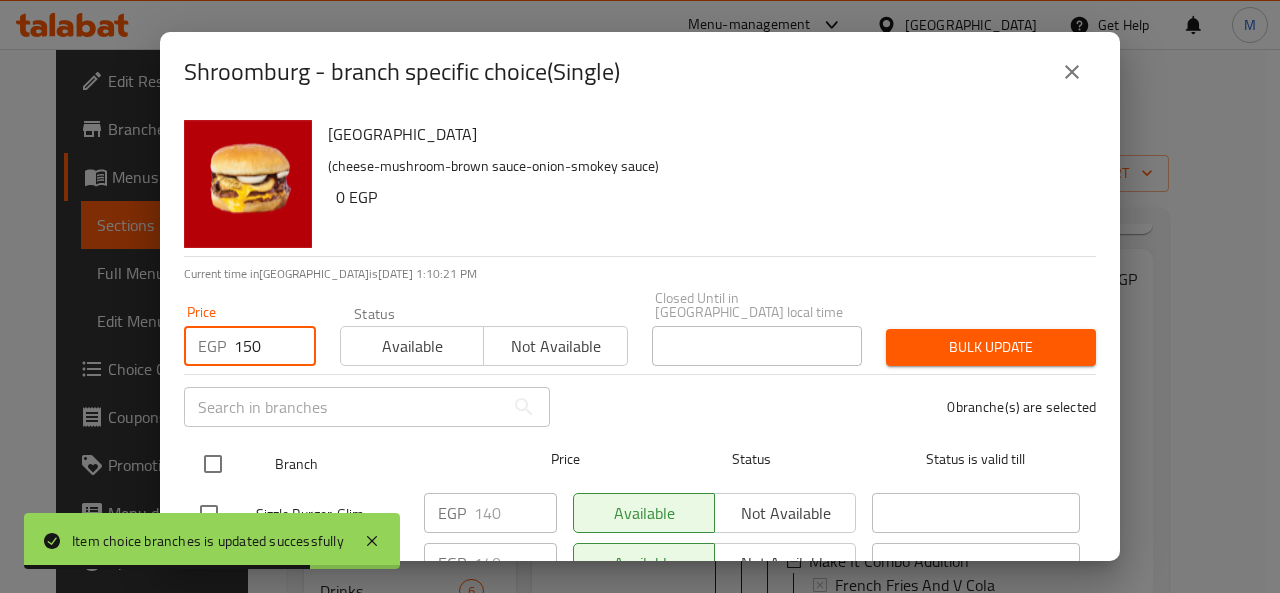 type on "150" 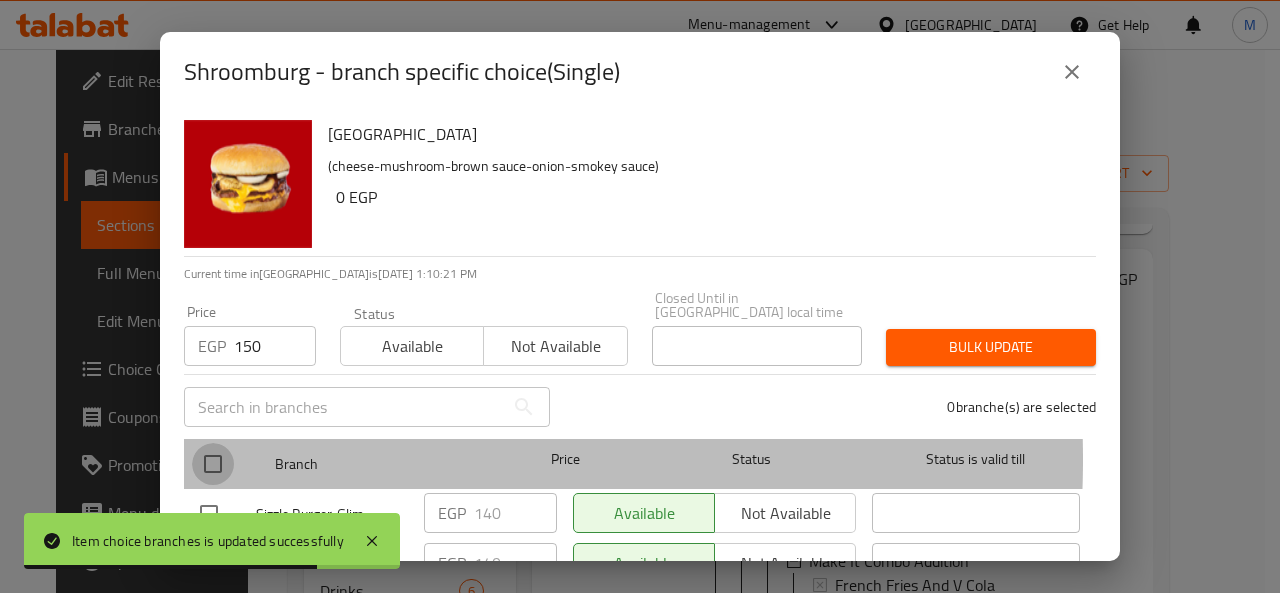click at bounding box center [213, 464] 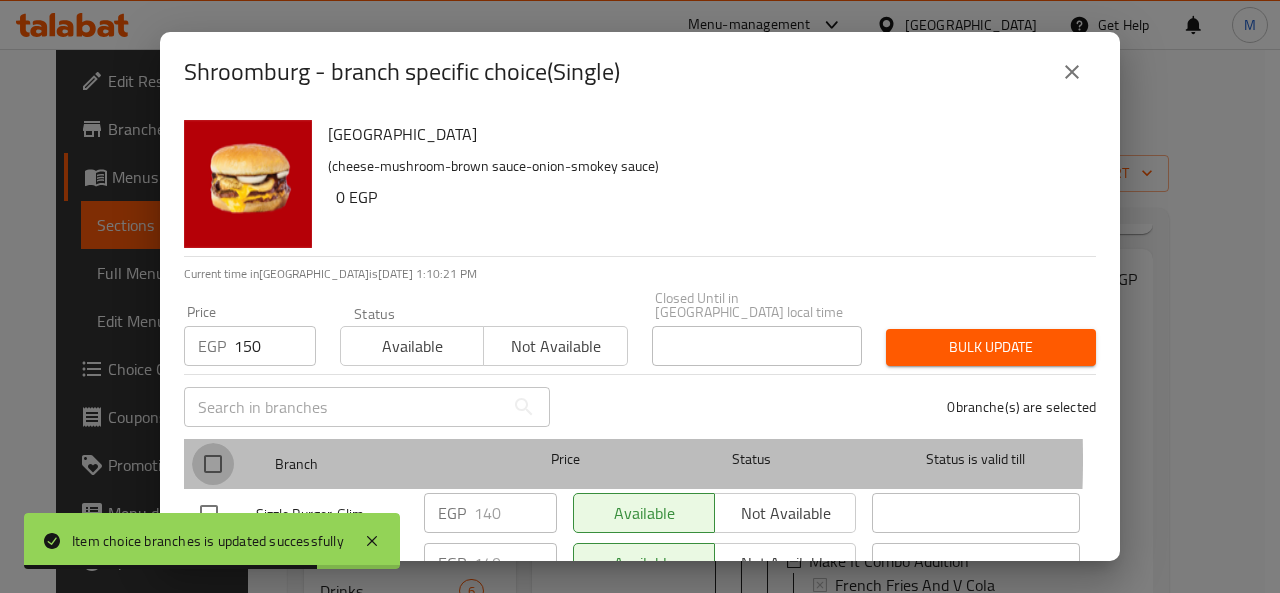 checkbox on "true" 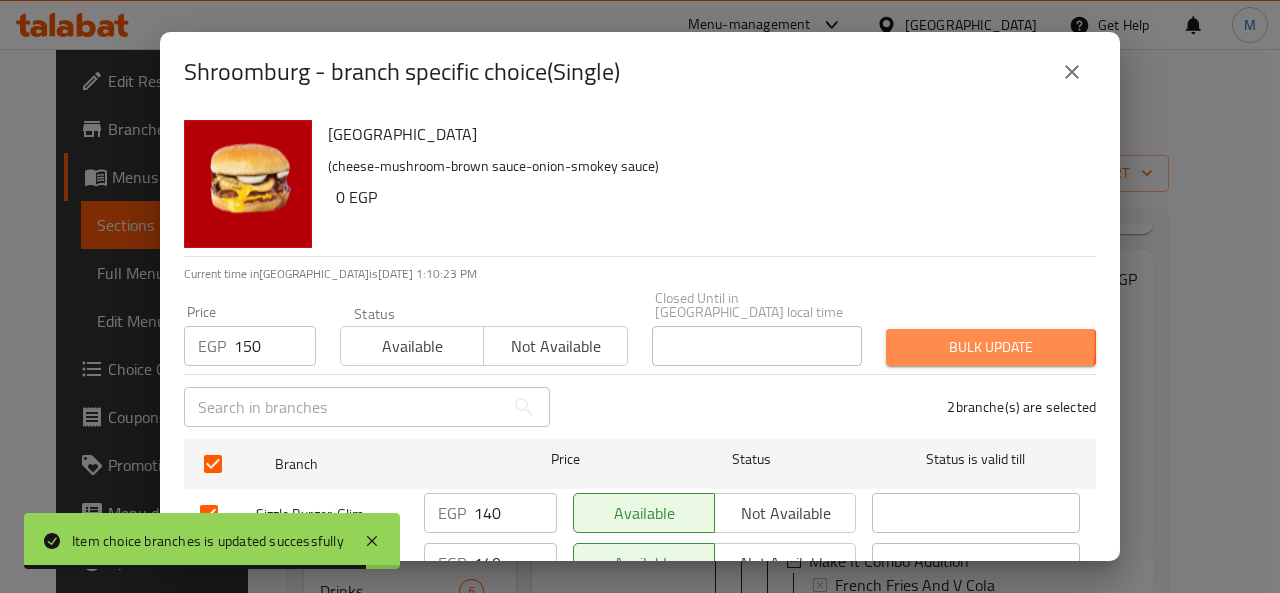 click on "Bulk update" at bounding box center (991, 347) 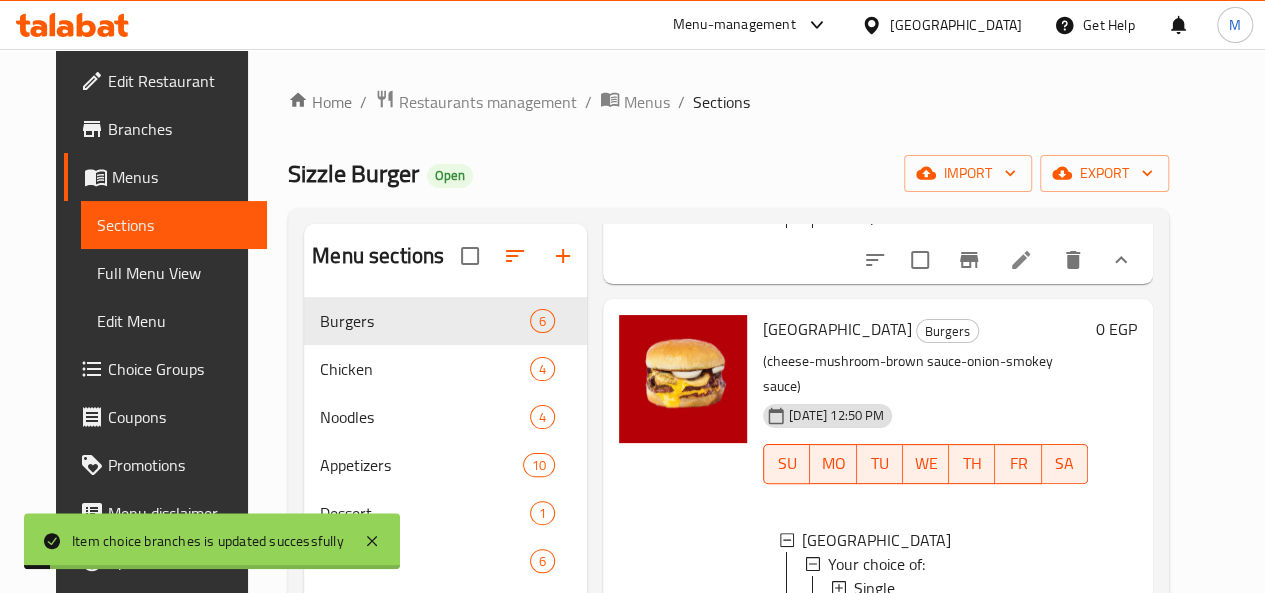 scroll, scrollTop: 2, scrollLeft: 0, axis: vertical 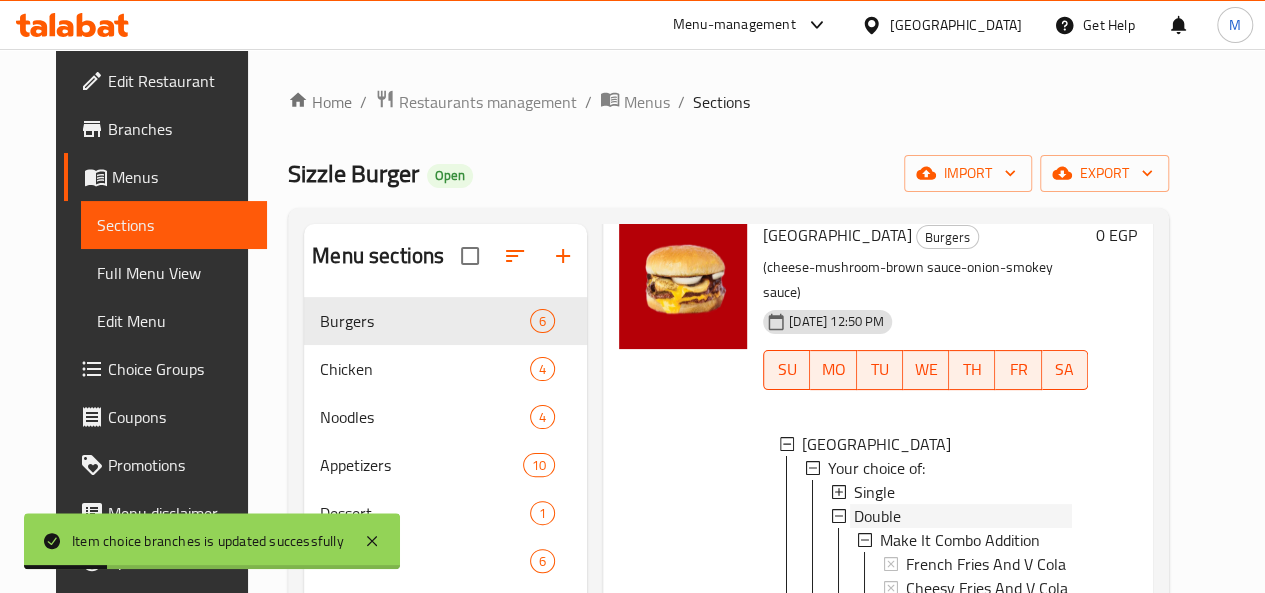 click on "Double" at bounding box center [963, 516] 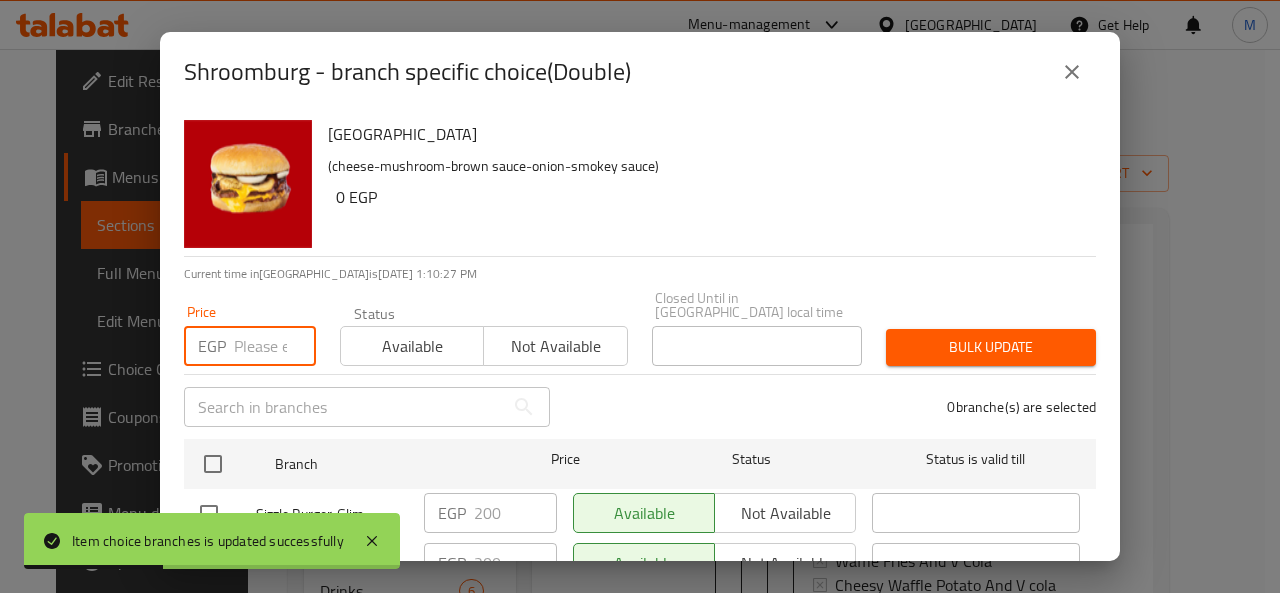 click at bounding box center (275, 346) 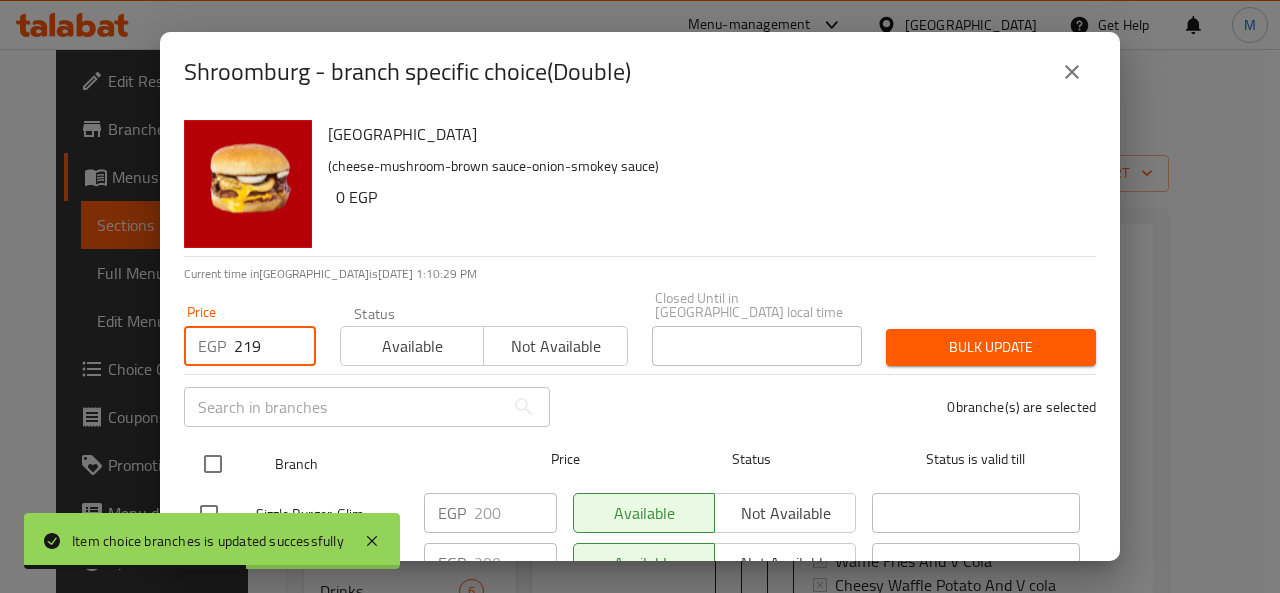 type on "219" 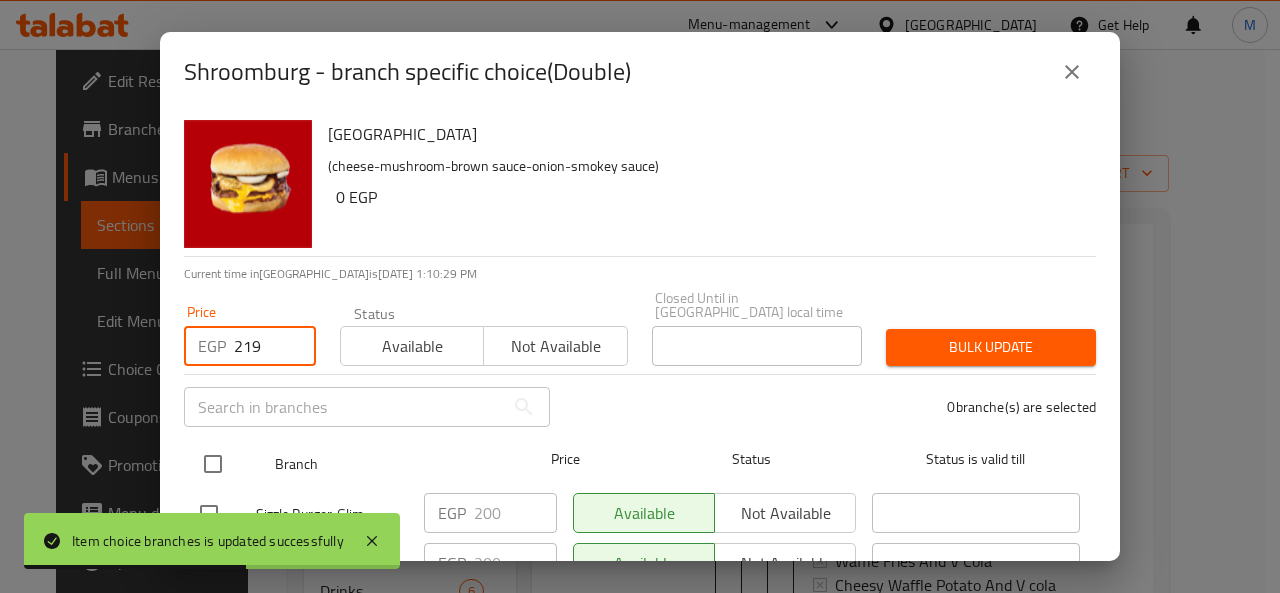 click at bounding box center (213, 464) 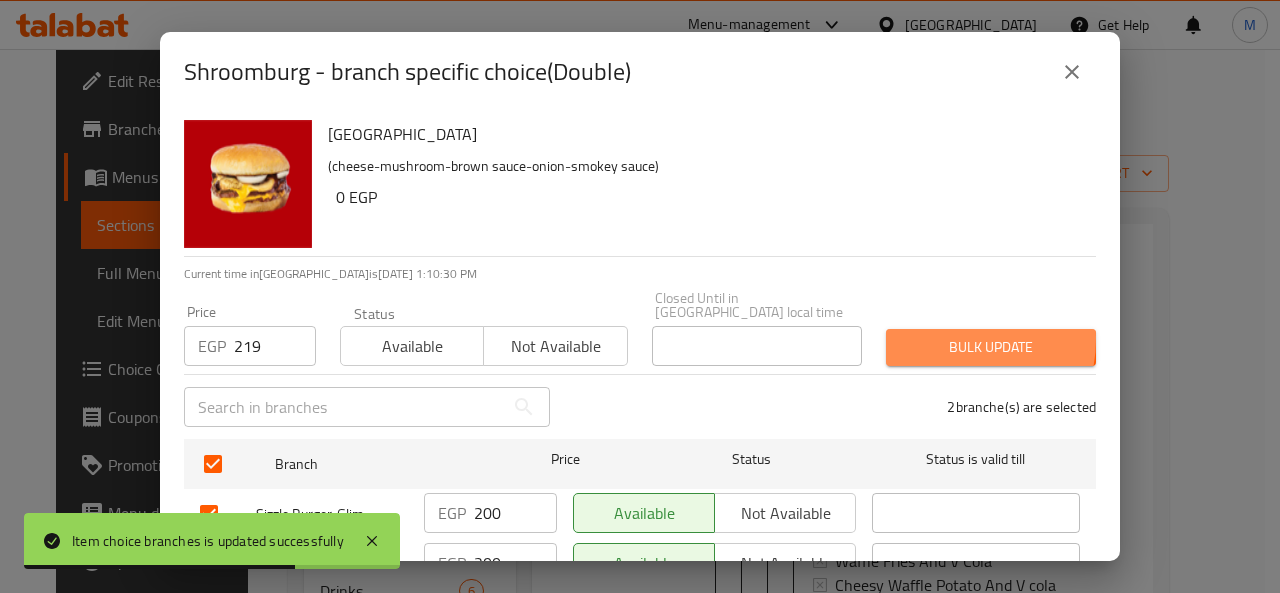 click on "Bulk update" at bounding box center [991, 347] 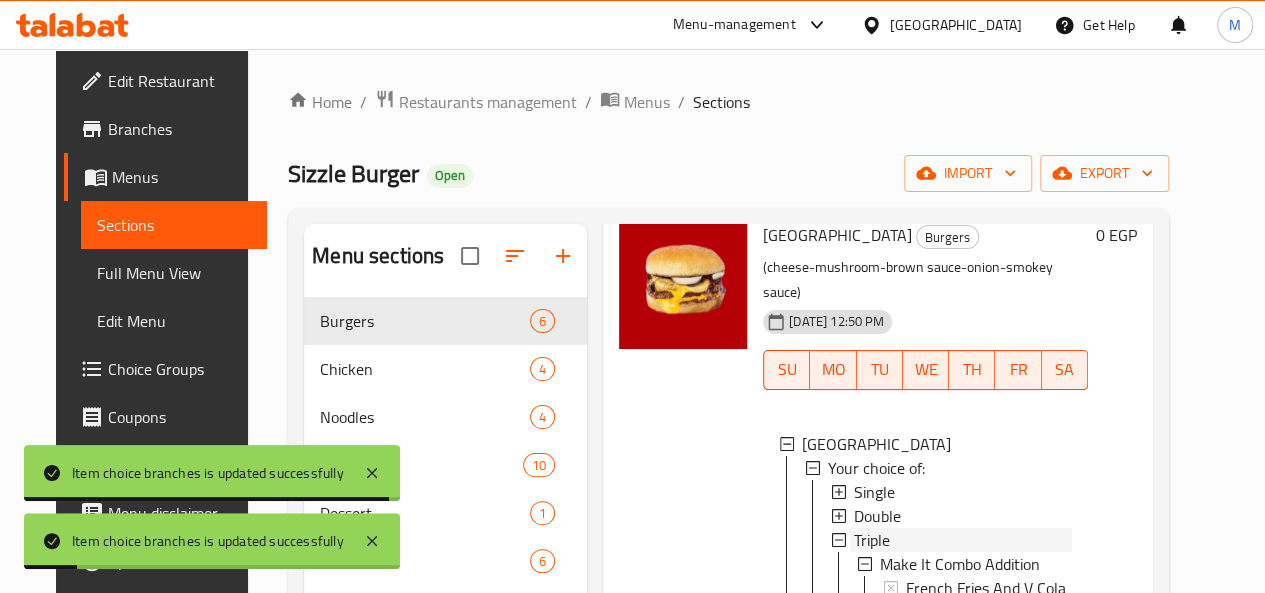 click on "Triple" at bounding box center [963, 540] 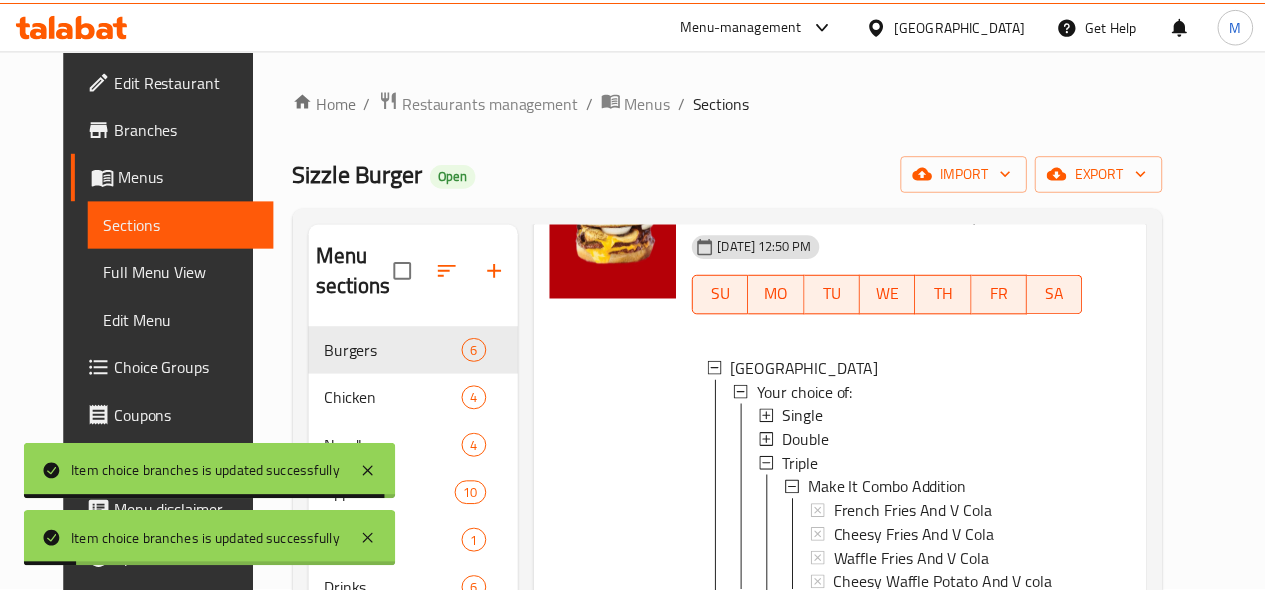 scroll, scrollTop: 0, scrollLeft: 0, axis: both 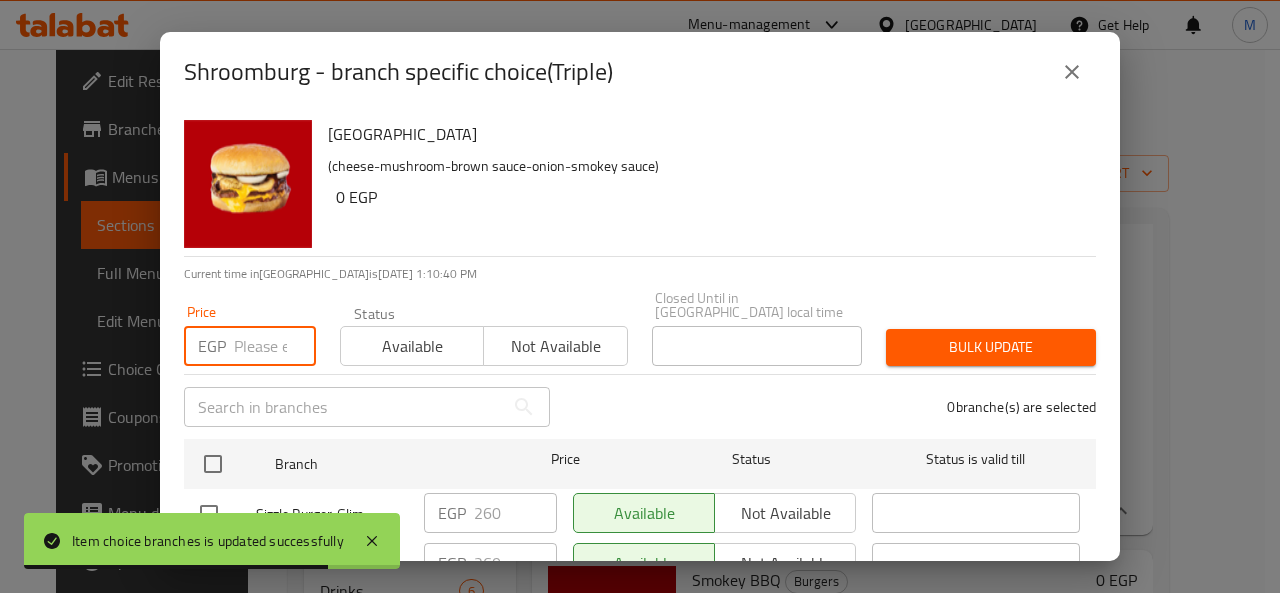 click at bounding box center [275, 346] 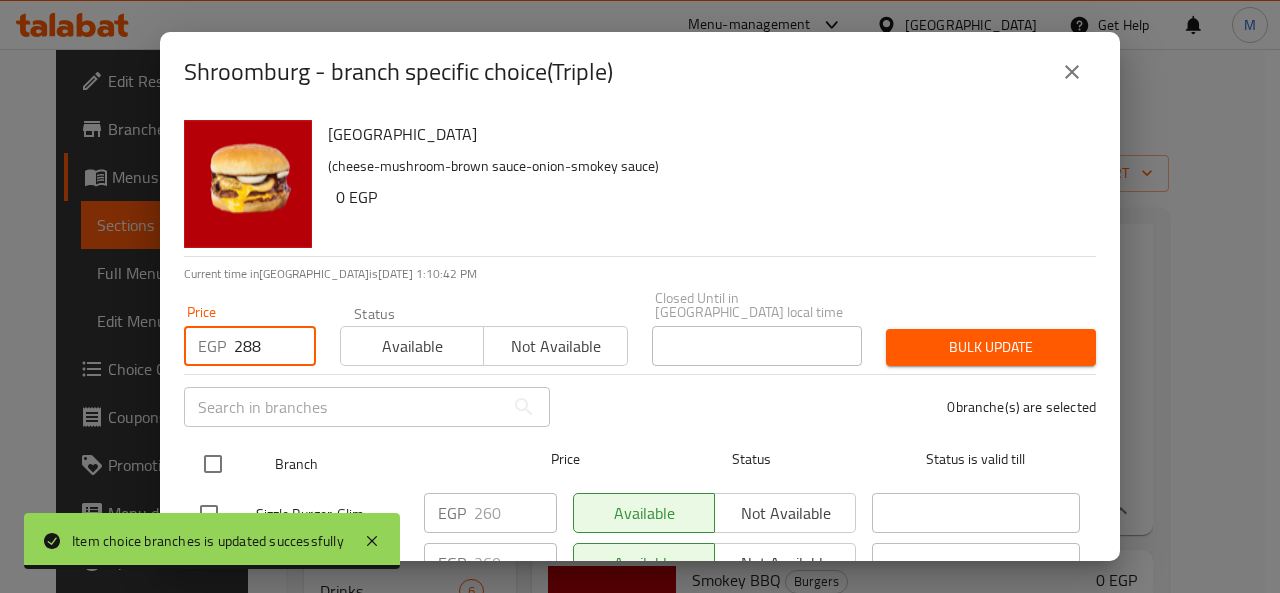 type on "288" 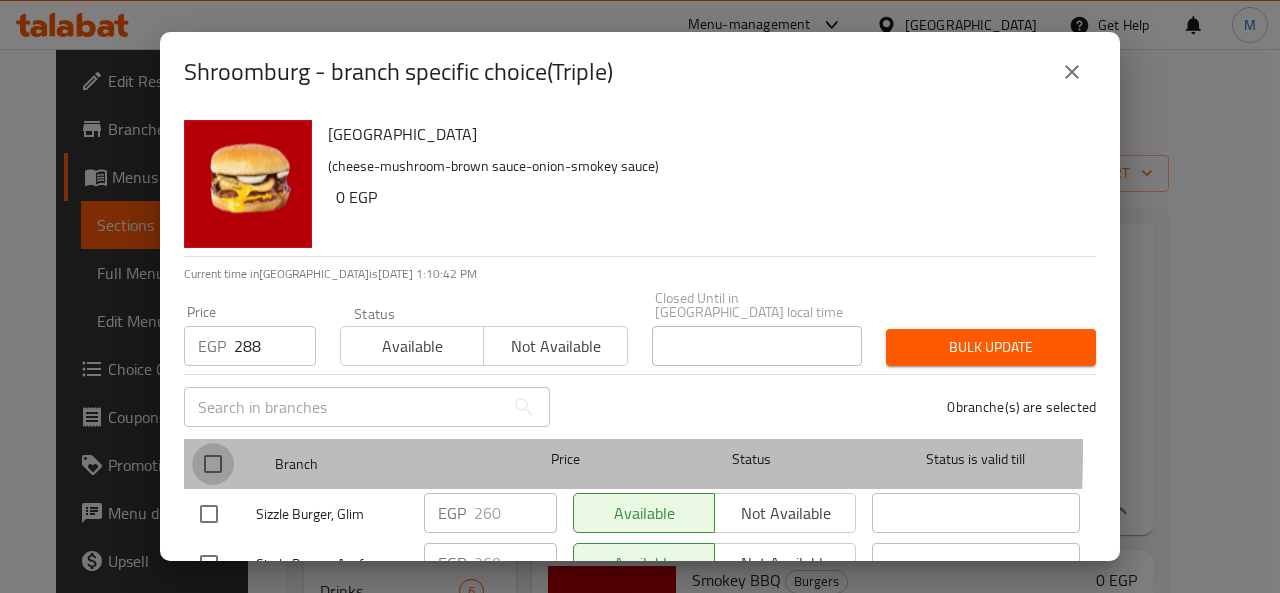 click at bounding box center (213, 464) 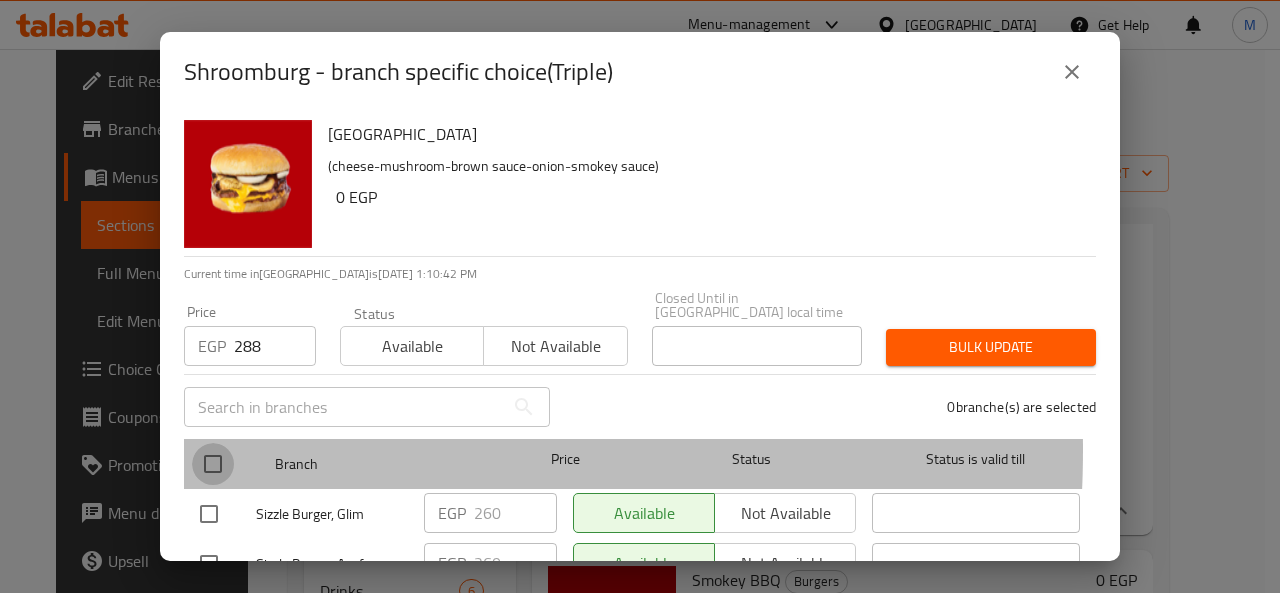 checkbox on "true" 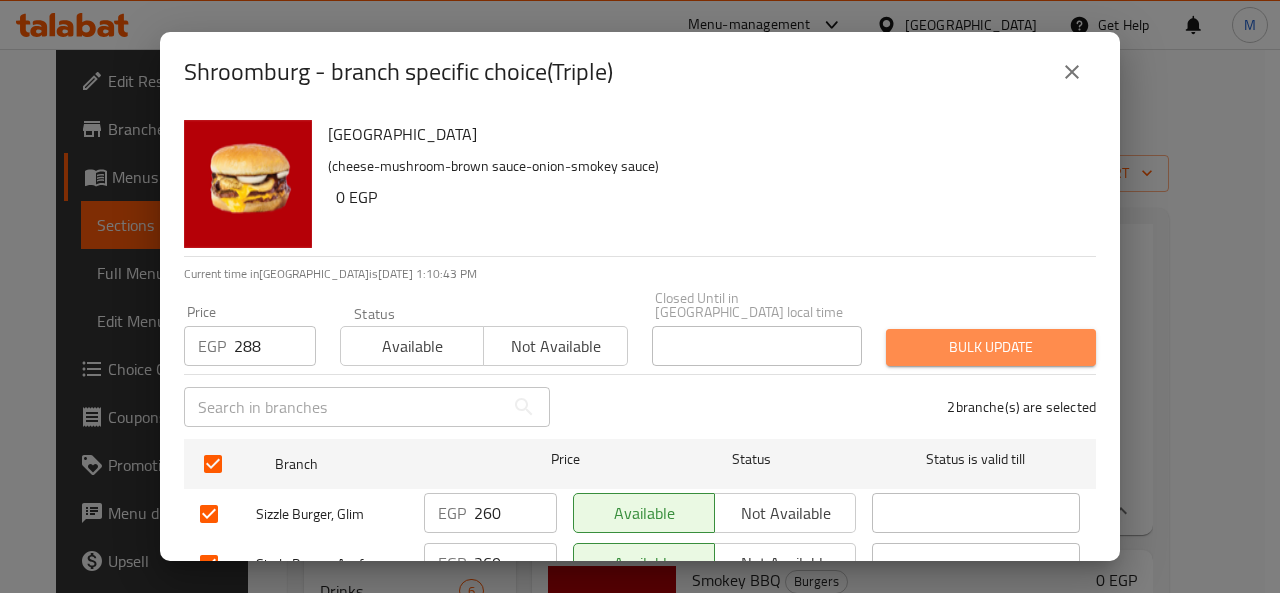 click on "Bulk update" at bounding box center (991, 347) 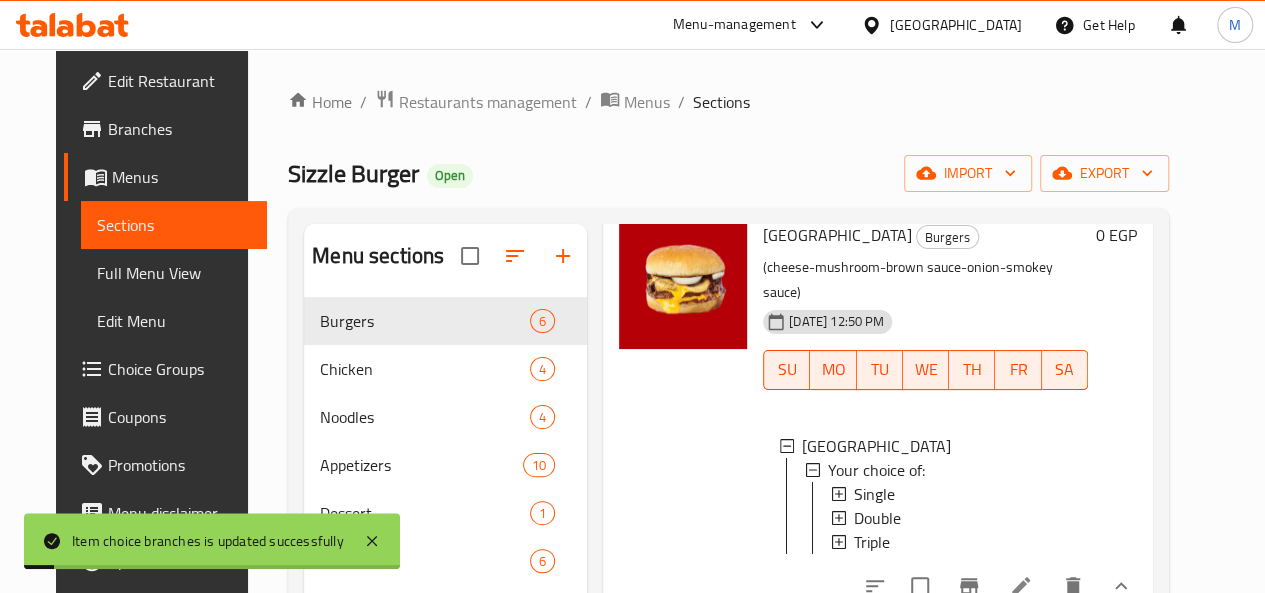 scroll, scrollTop: 1348, scrollLeft: 0, axis: vertical 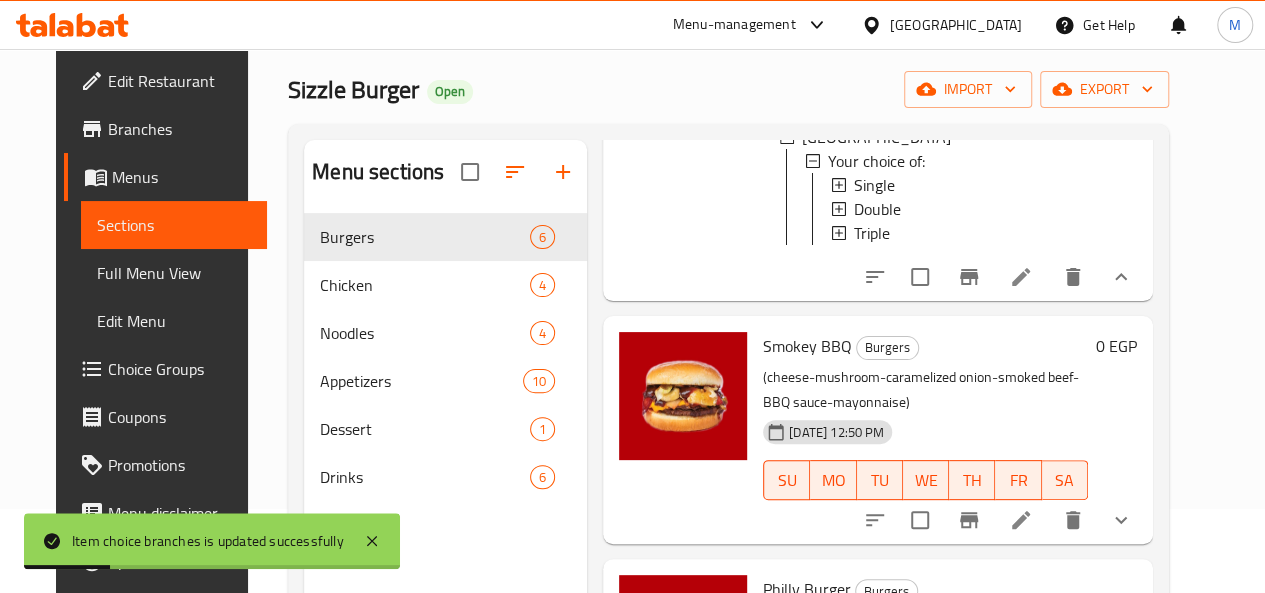 click at bounding box center (1121, 520) 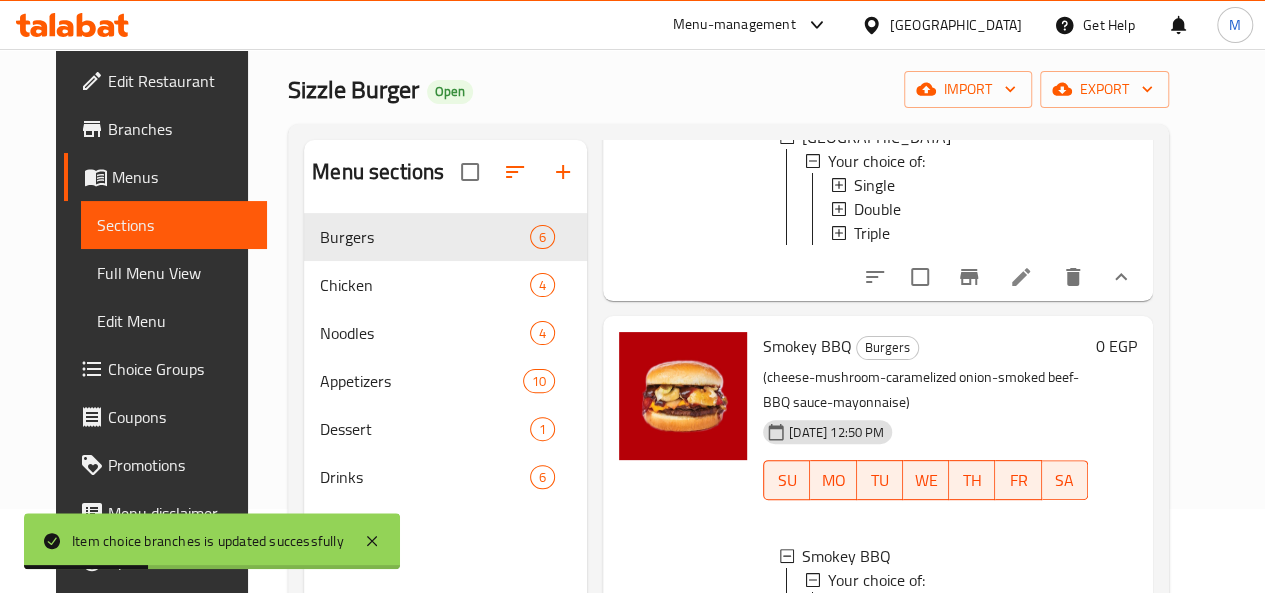 scroll, scrollTop: 1498, scrollLeft: 0, axis: vertical 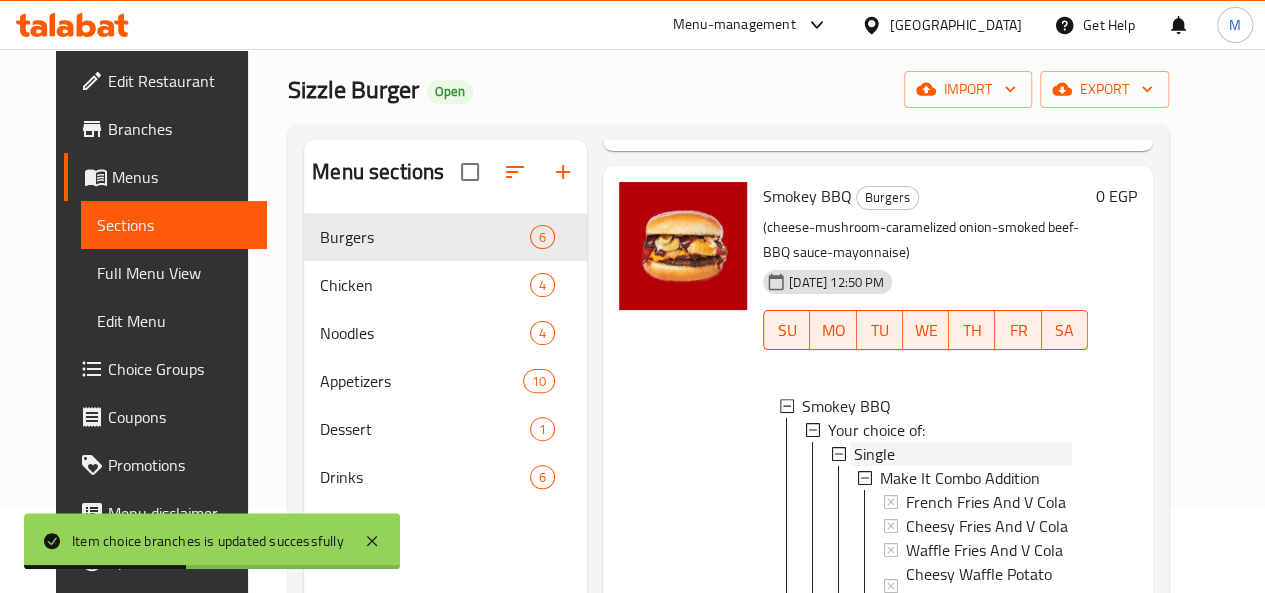 click on "Single" at bounding box center (963, 454) 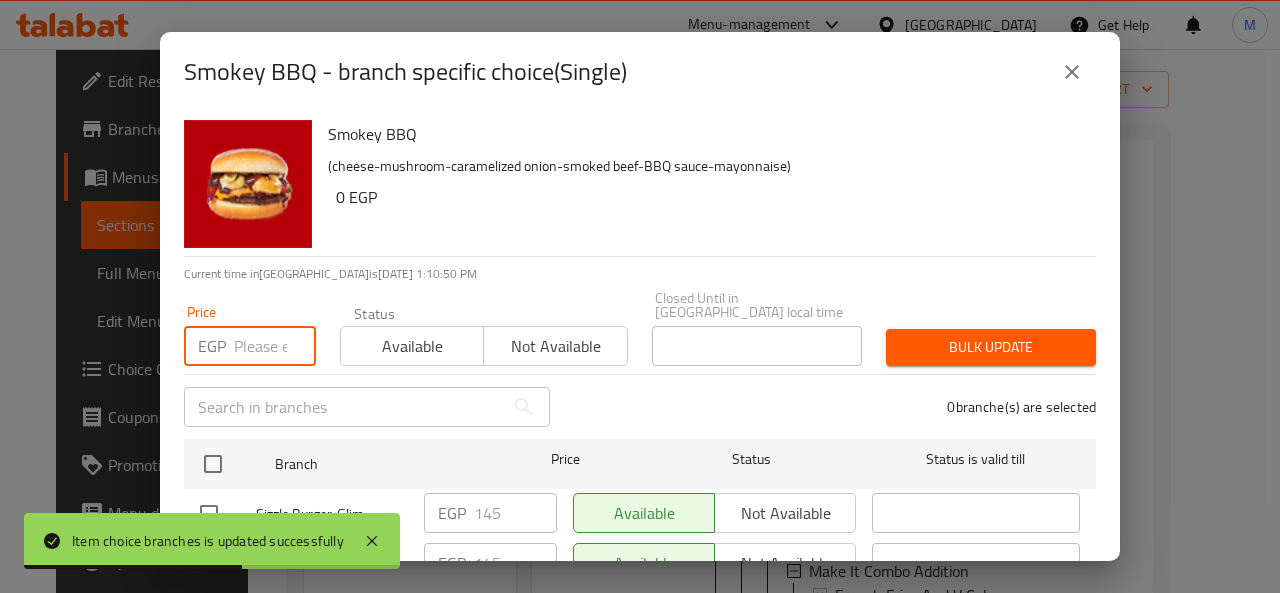 click at bounding box center (275, 346) 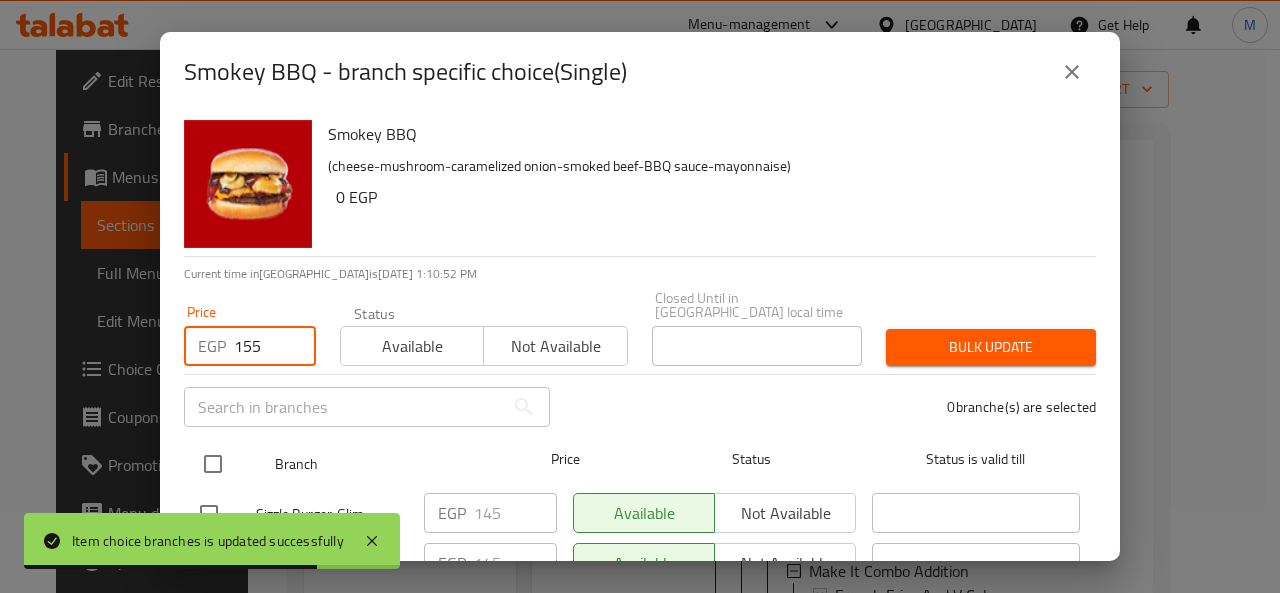 type on "155" 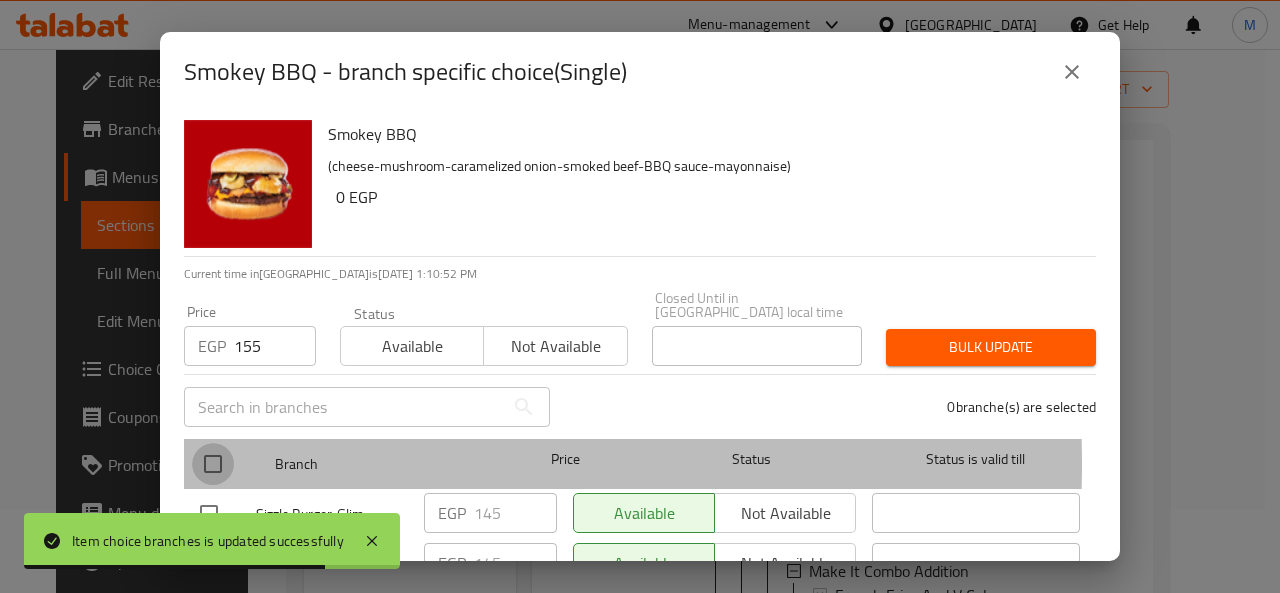 click at bounding box center (213, 464) 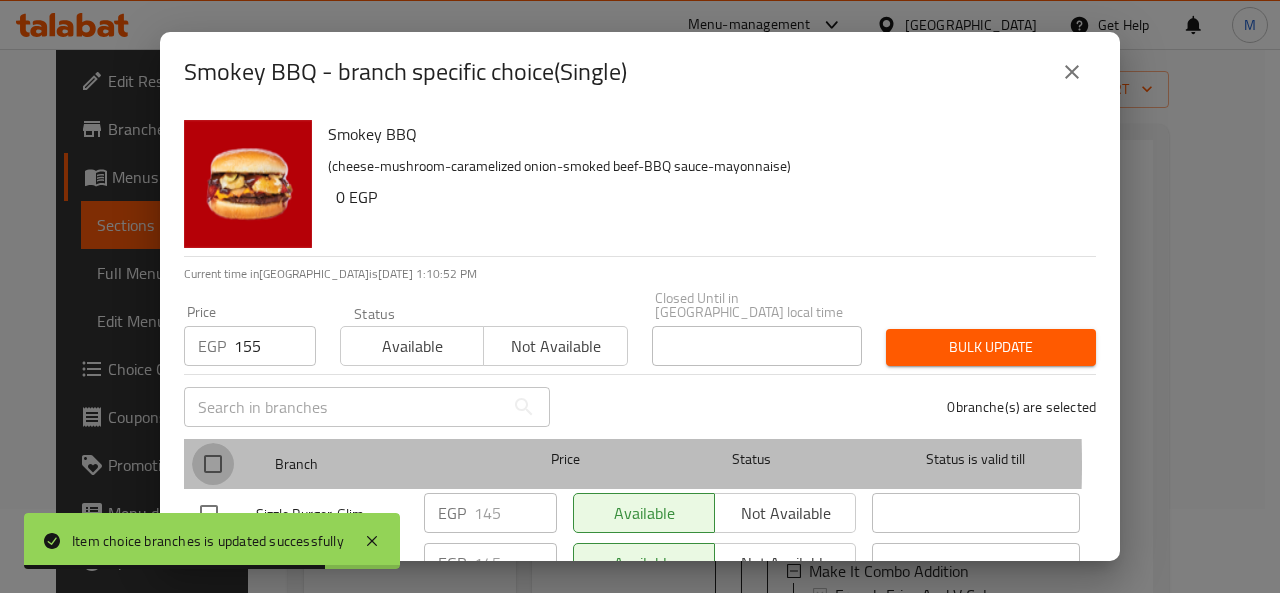 checkbox on "true" 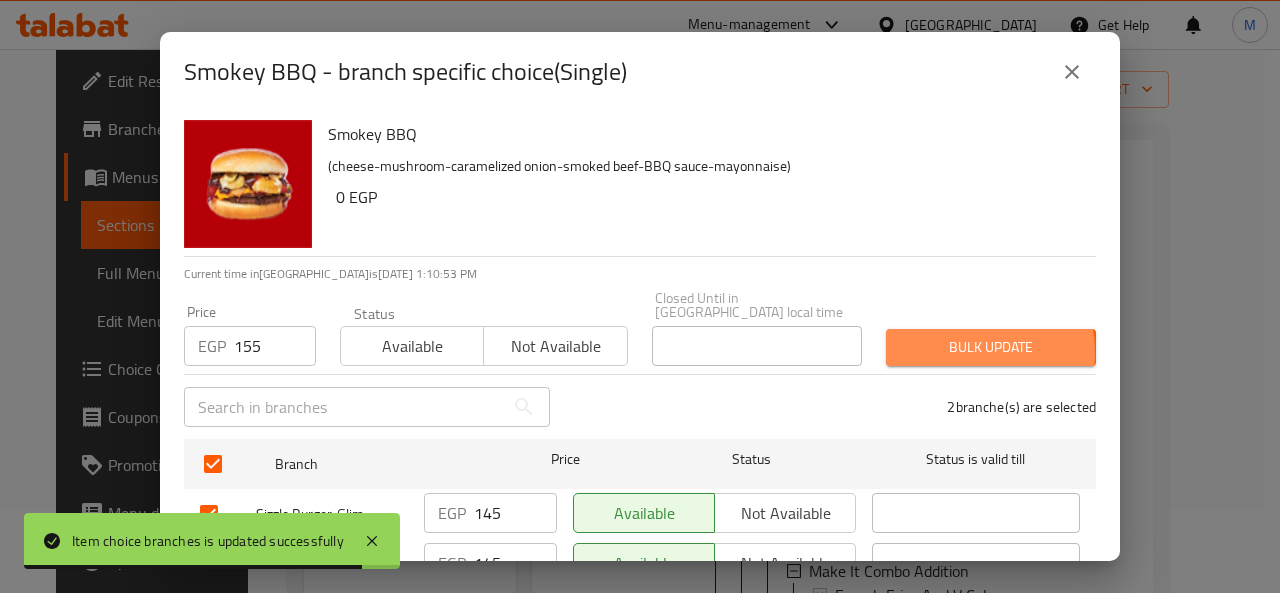 click on "Bulk update" at bounding box center (991, 347) 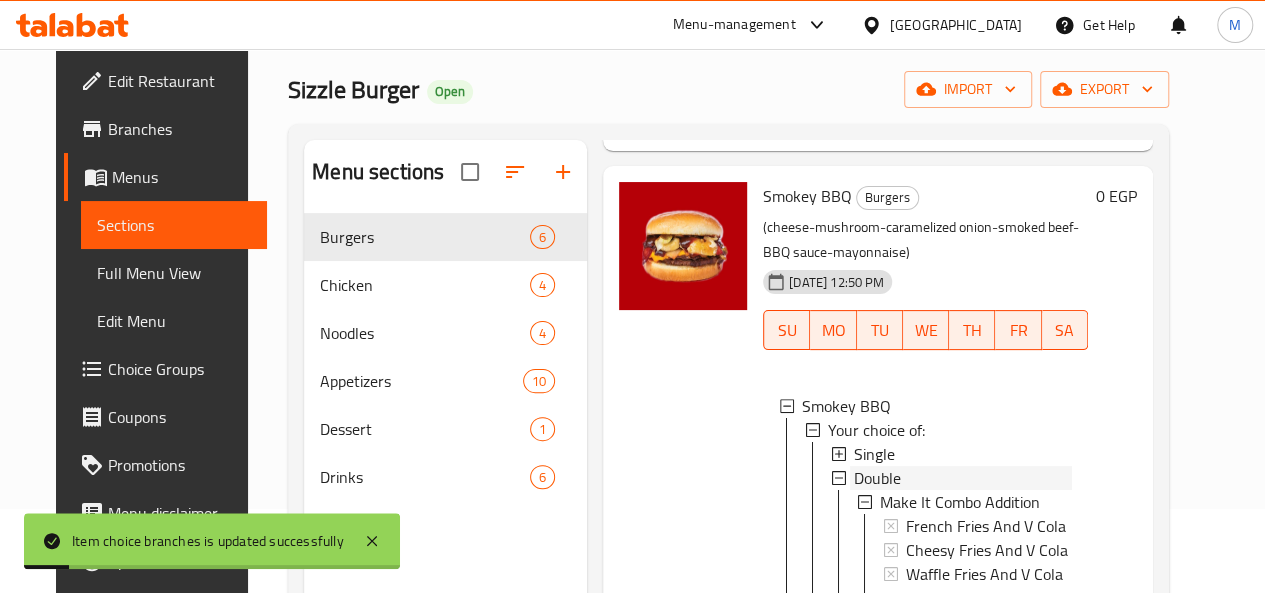 click on "Double" at bounding box center (963, 478) 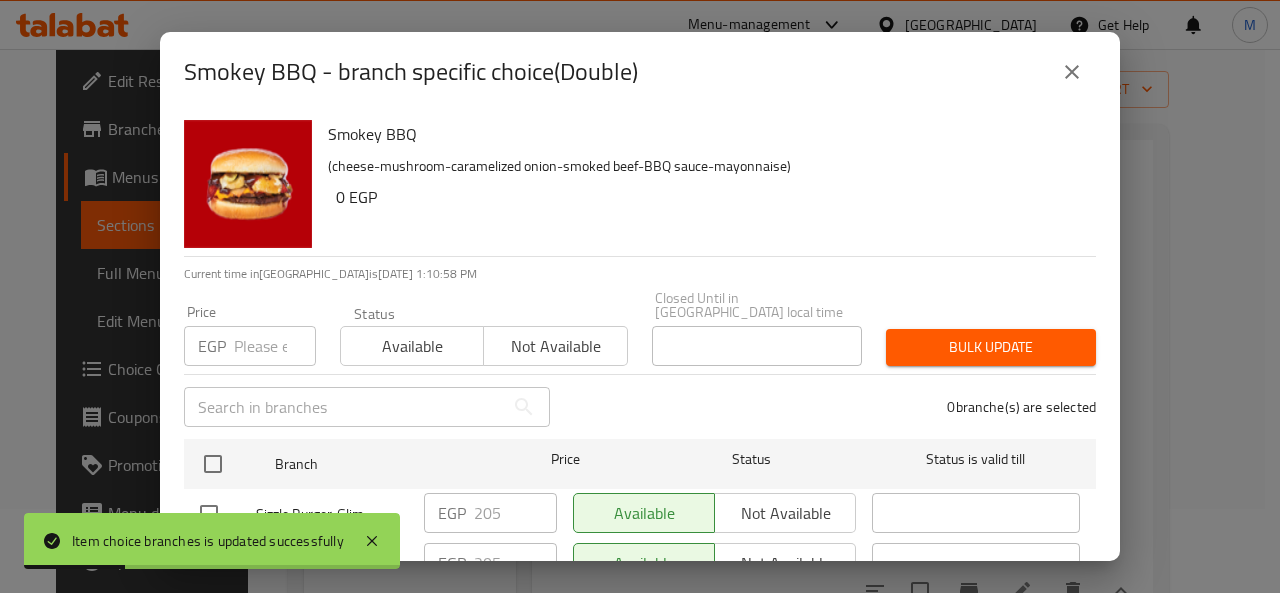 click at bounding box center (275, 346) 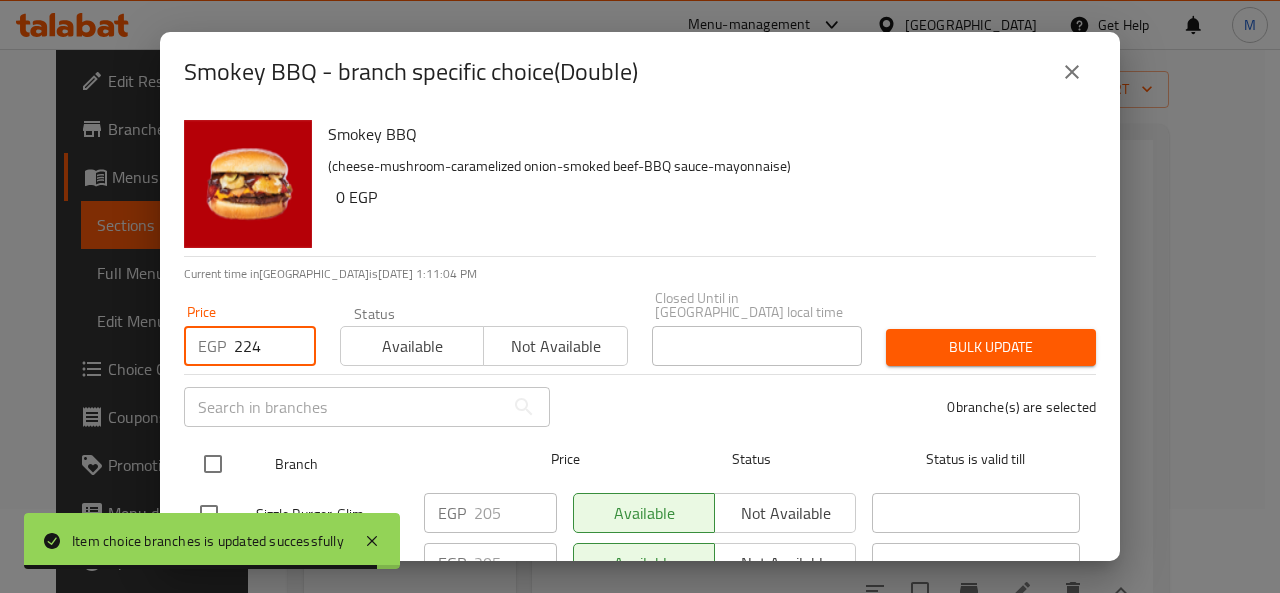 type on "224" 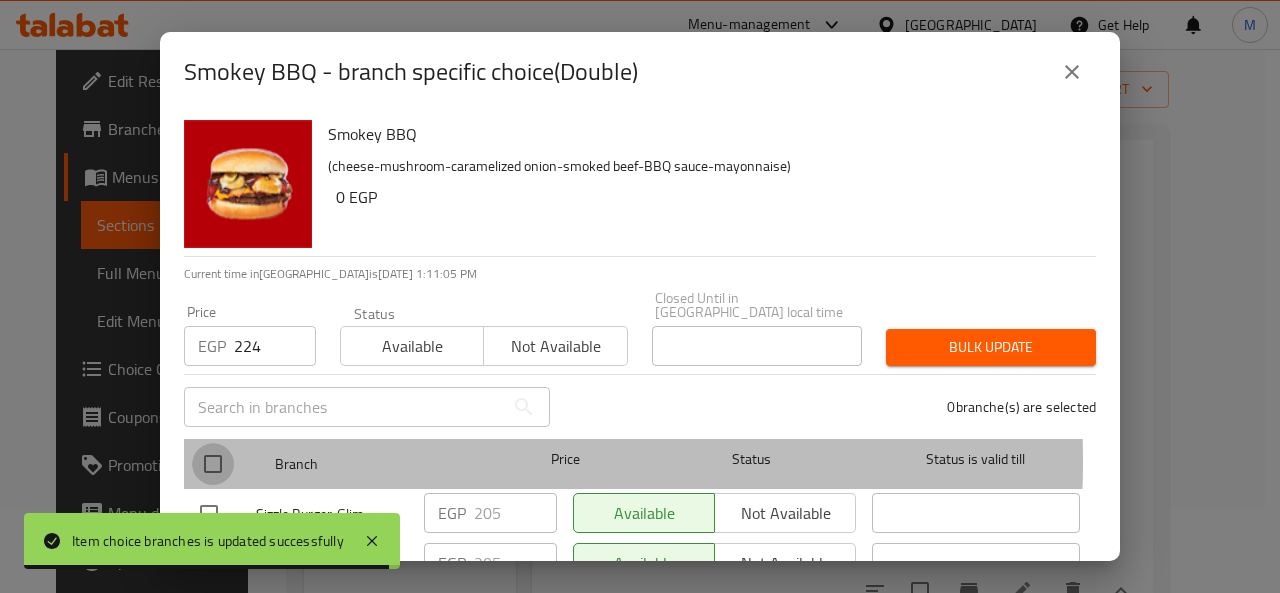 click at bounding box center (213, 464) 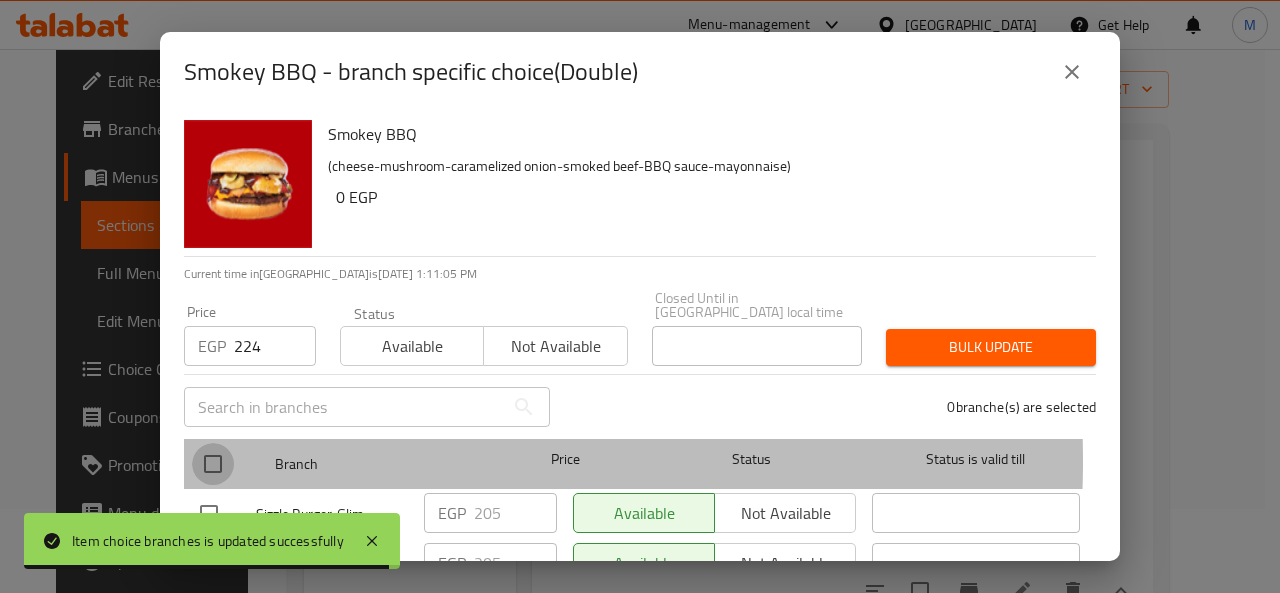 checkbox on "true" 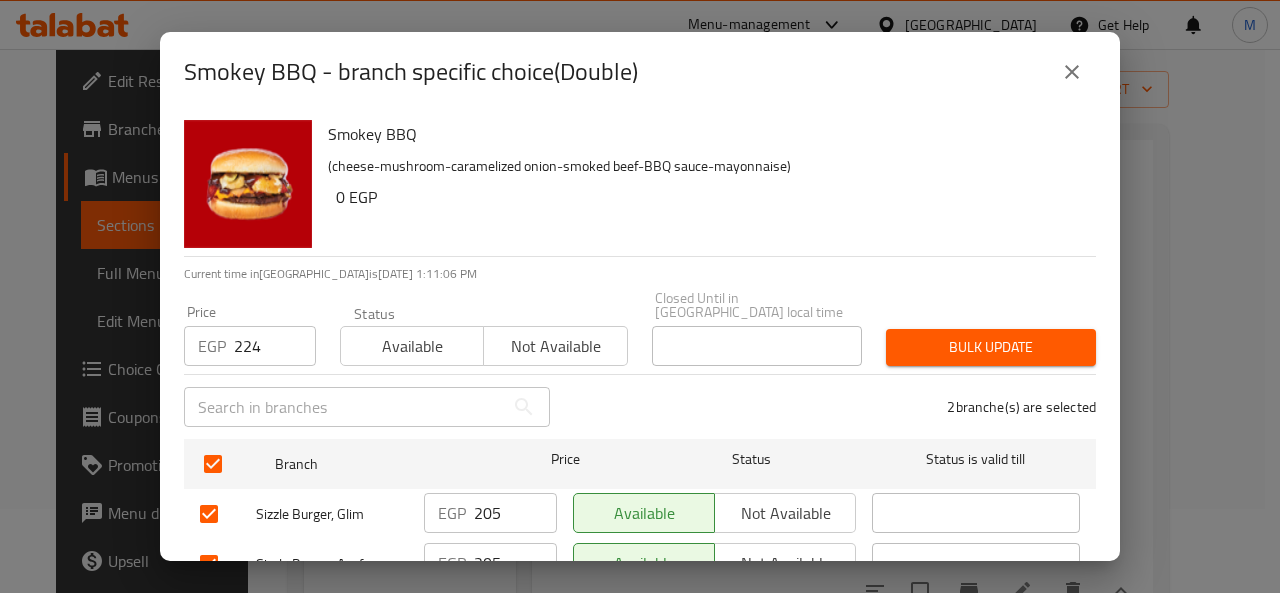 click on "Bulk update" at bounding box center [991, 347] 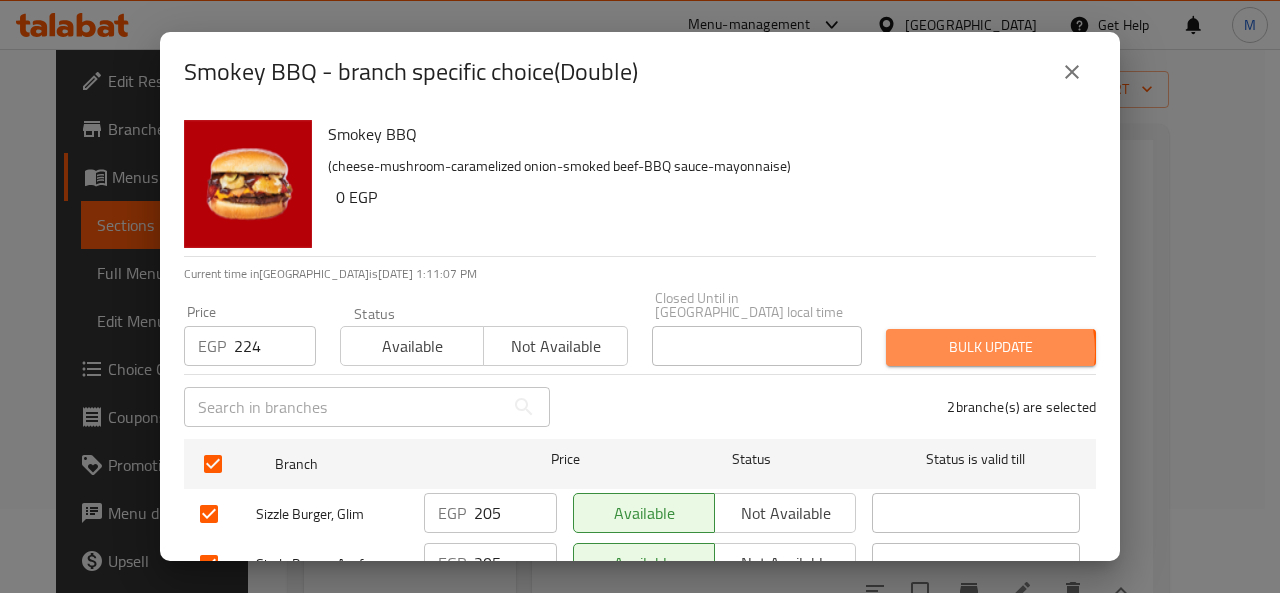 click on "Bulk update" at bounding box center (991, 347) 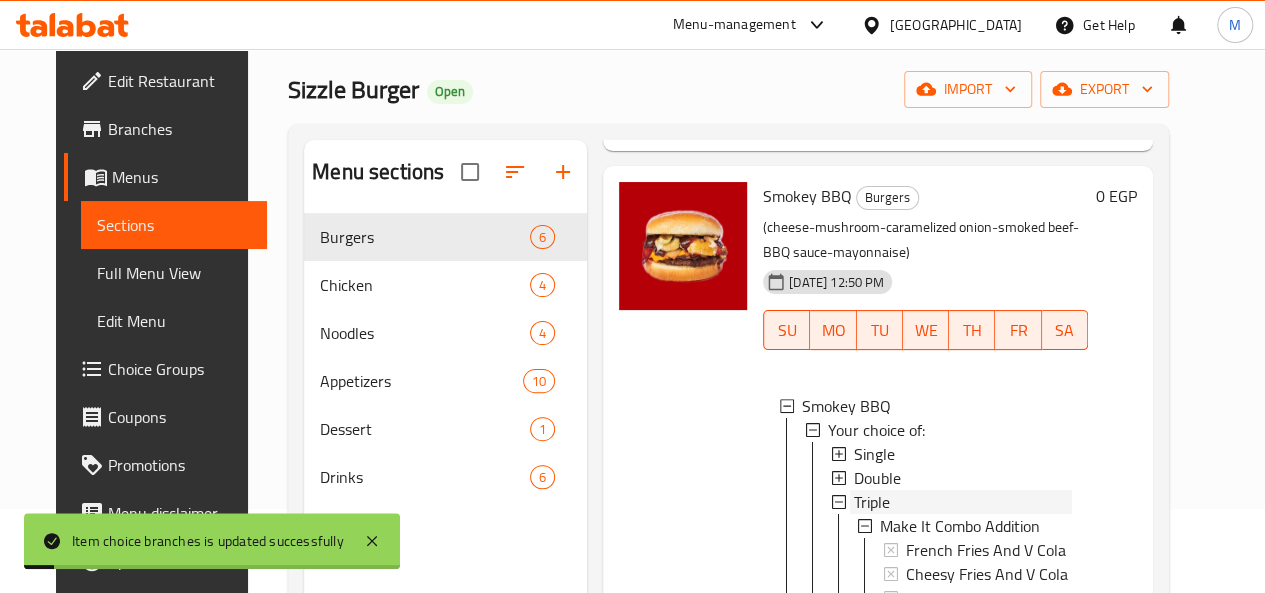 click on "Triple" at bounding box center (963, 502) 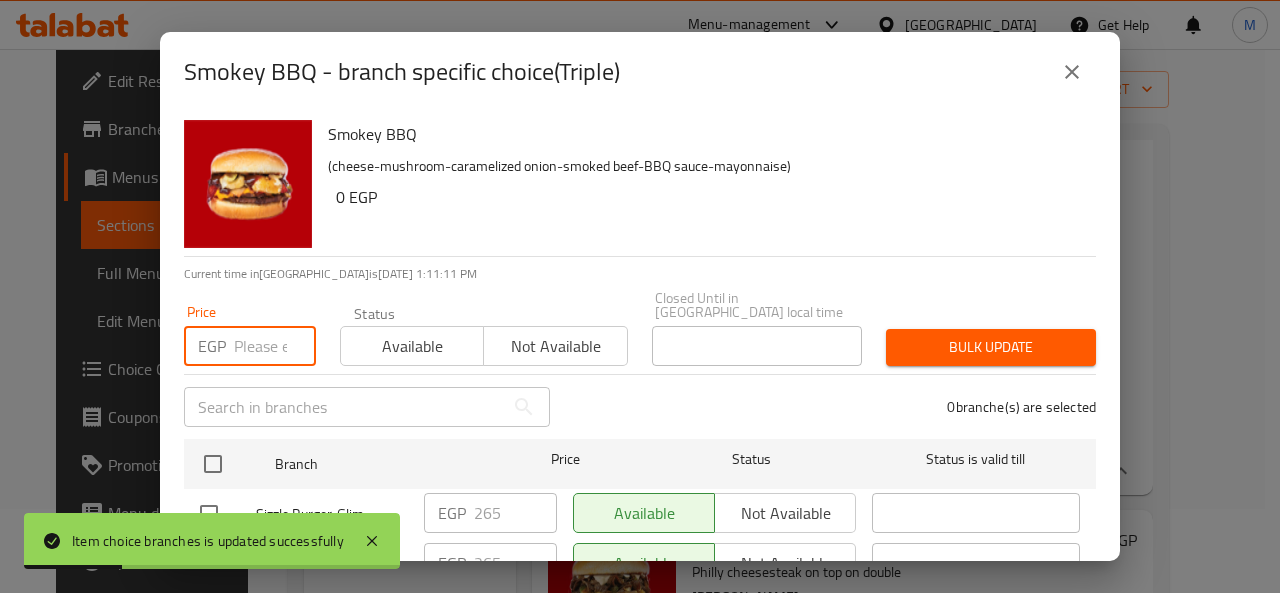click at bounding box center [275, 346] 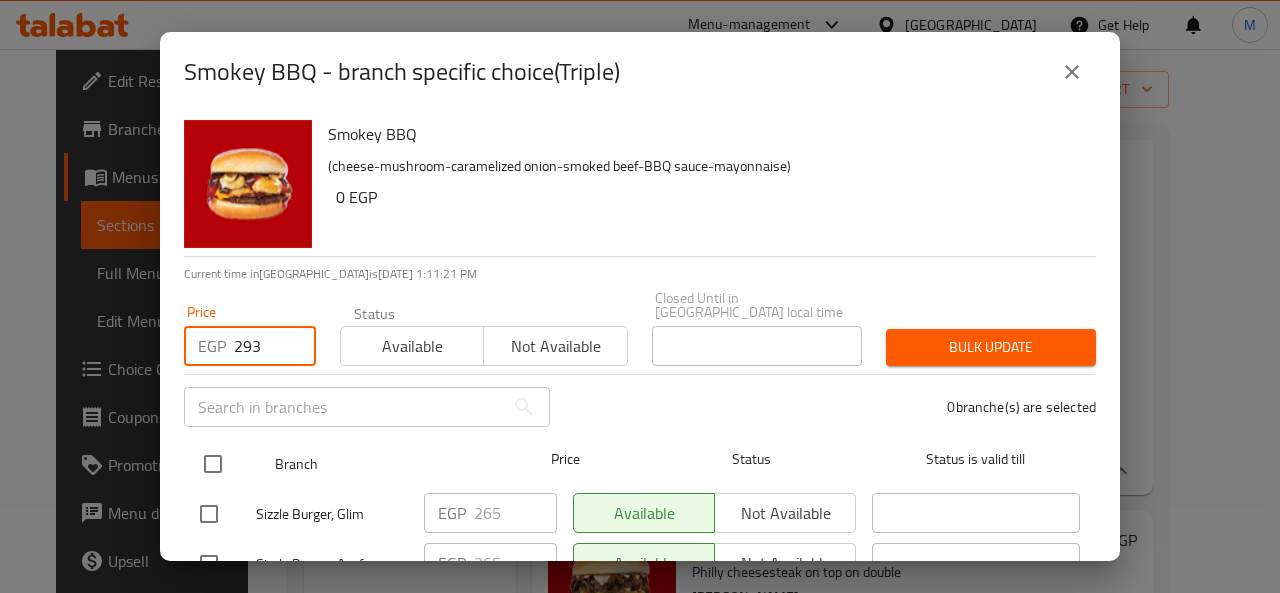 type on "293" 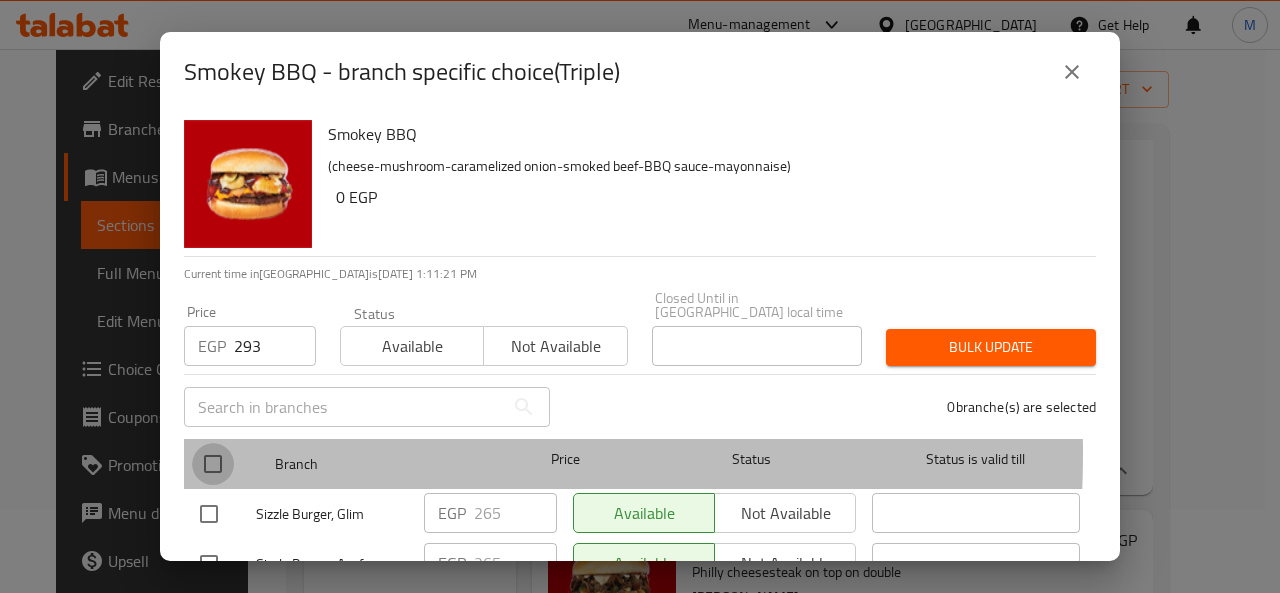 click at bounding box center [213, 464] 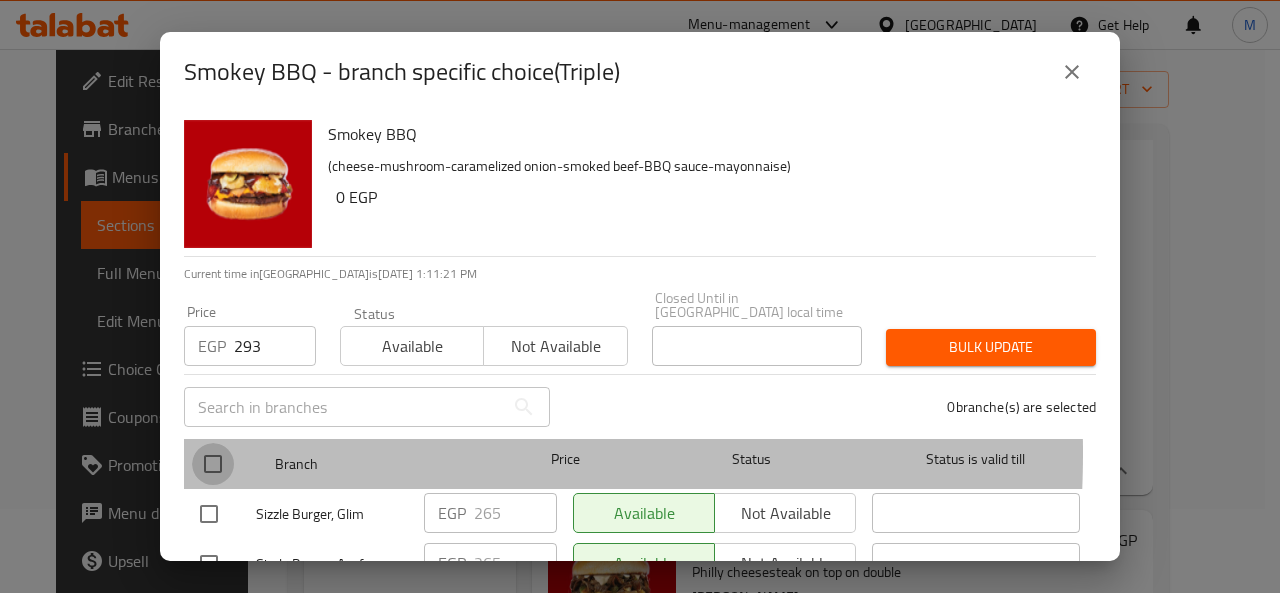 checkbox on "true" 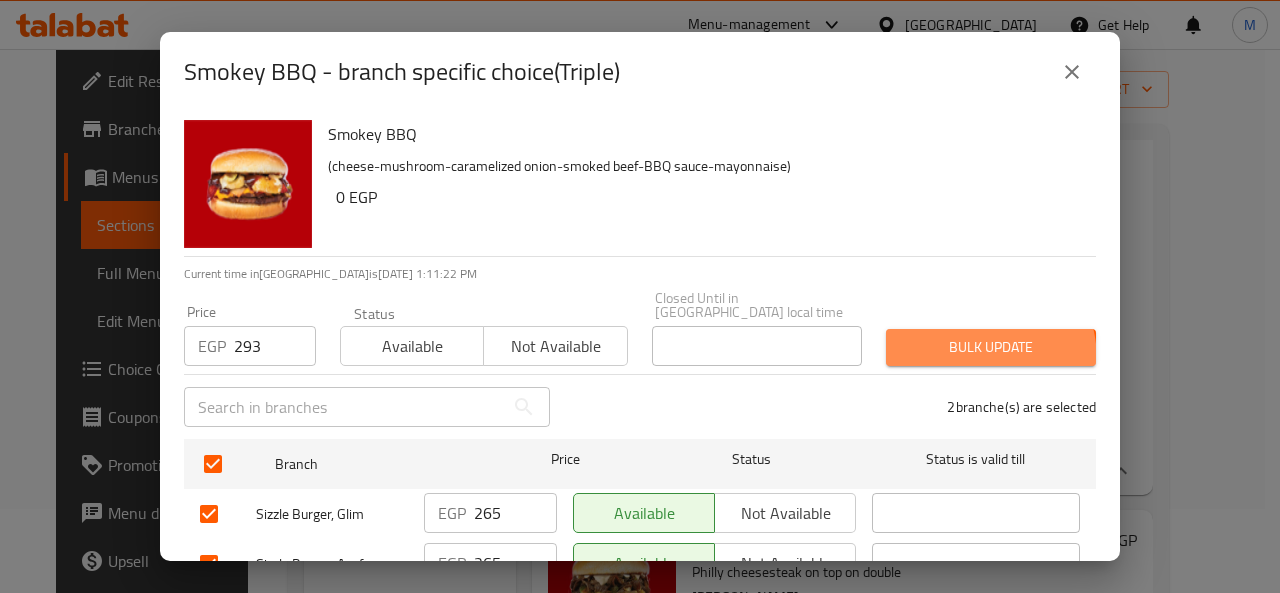 click on "Bulk update" at bounding box center (991, 347) 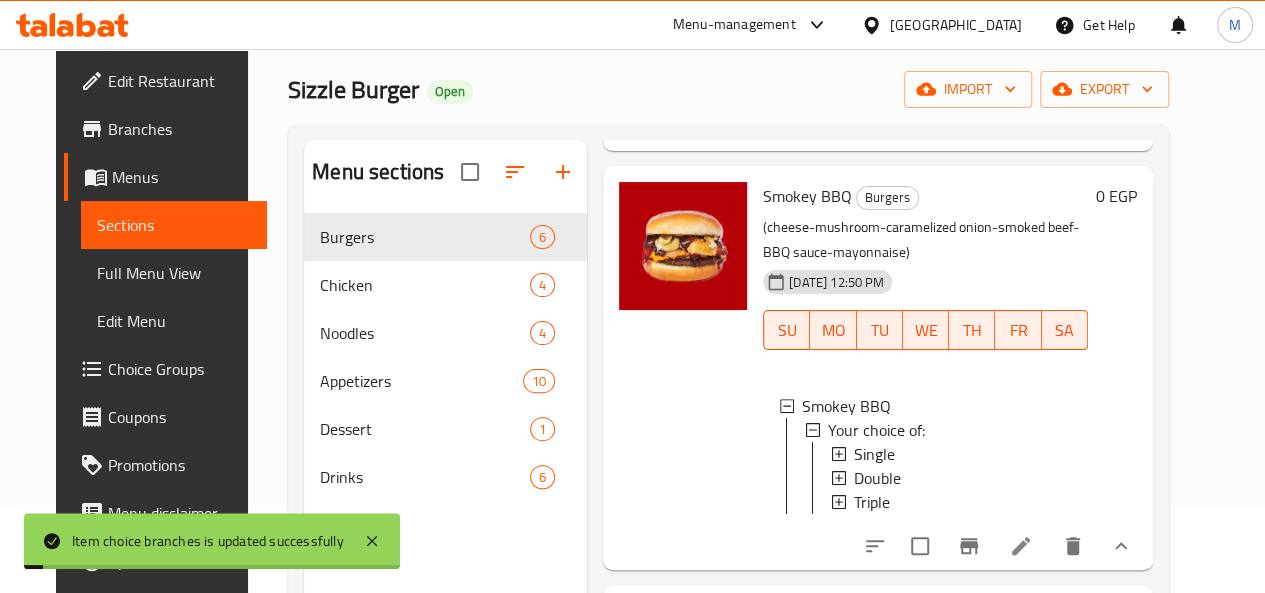 scroll, scrollTop: 2, scrollLeft: 0, axis: vertical 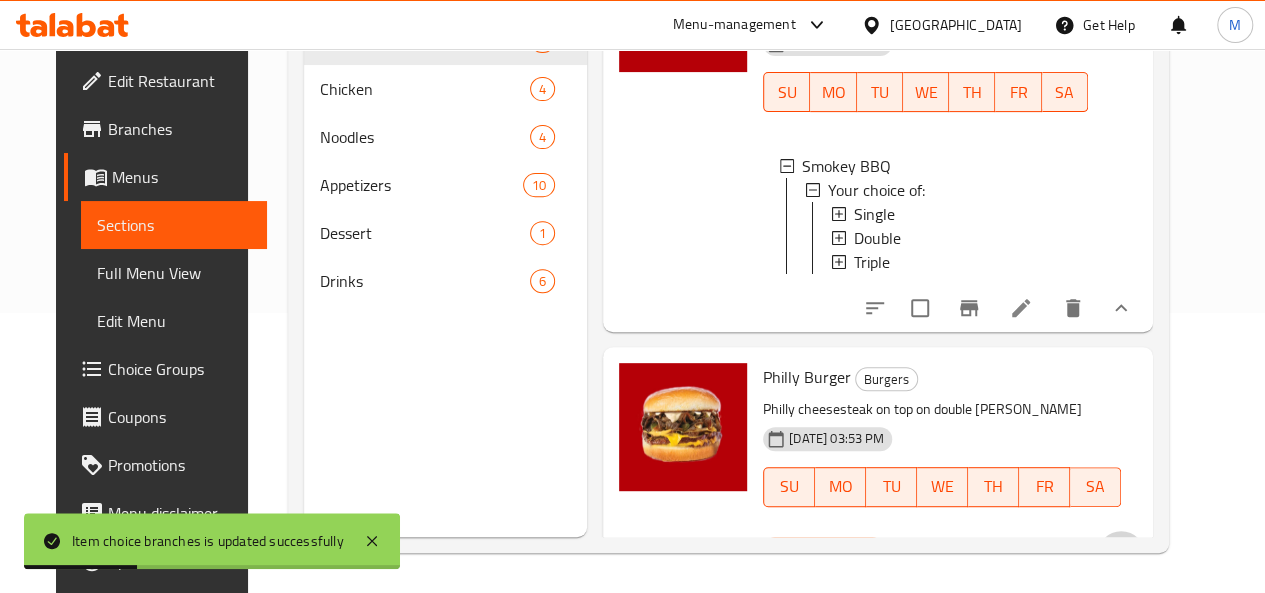 click at bounding box center [1121, 555] 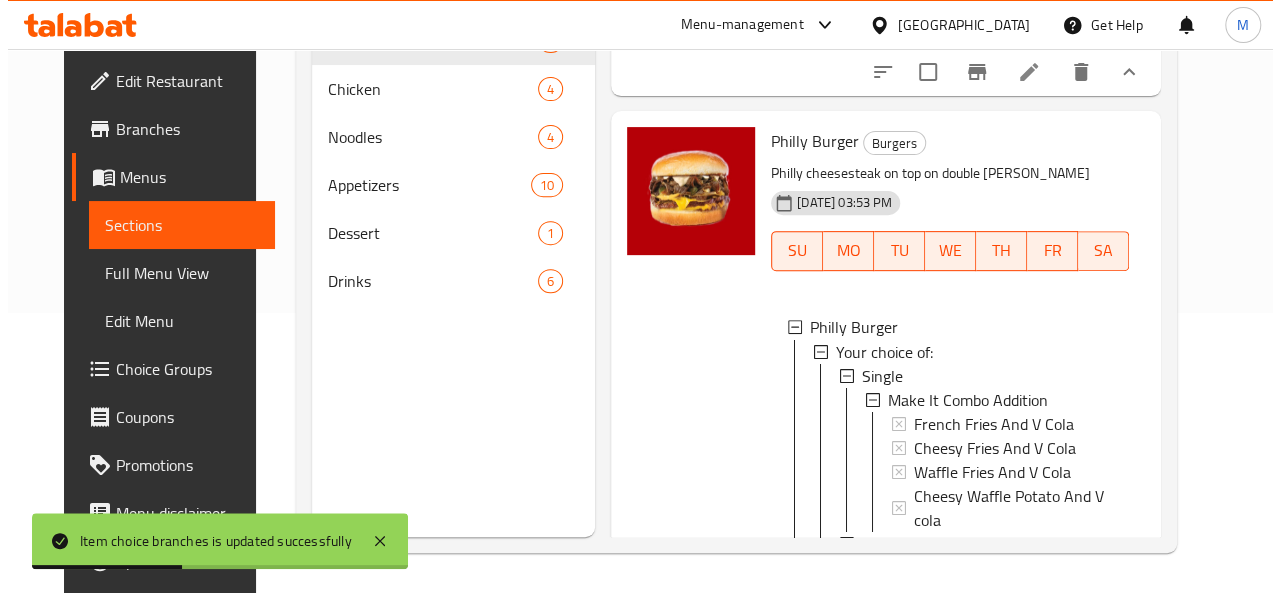 scroll, scrollTop: 1826, scrollLeft: 0, axis: vertical 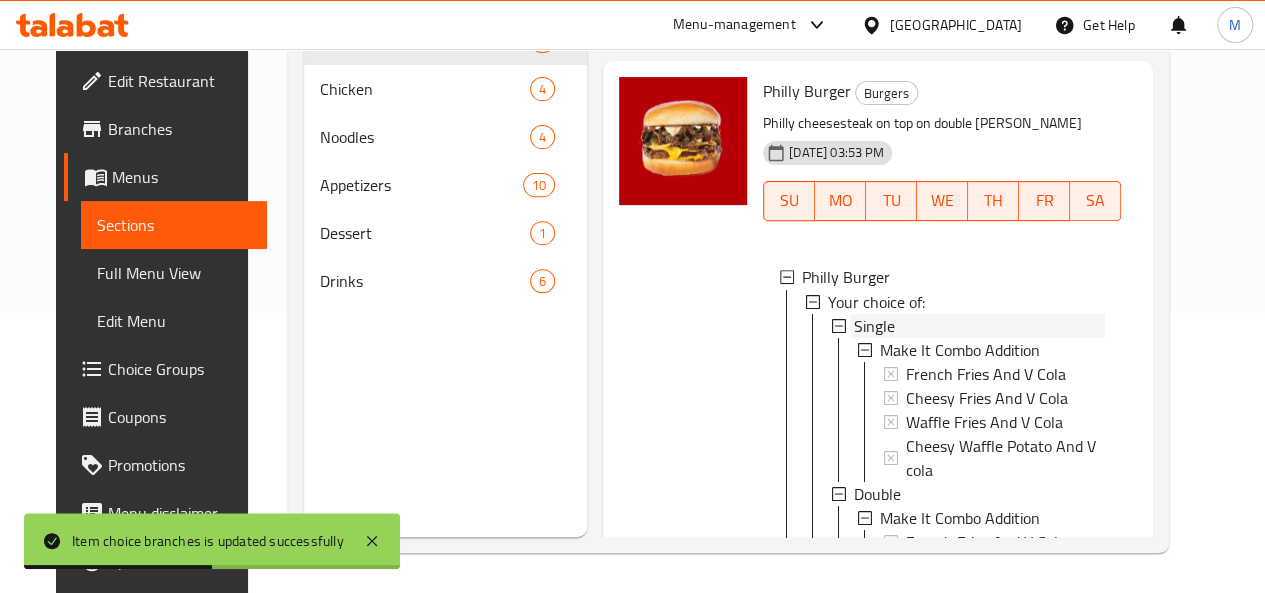 click on "Single" at bounding box center (979, 325) 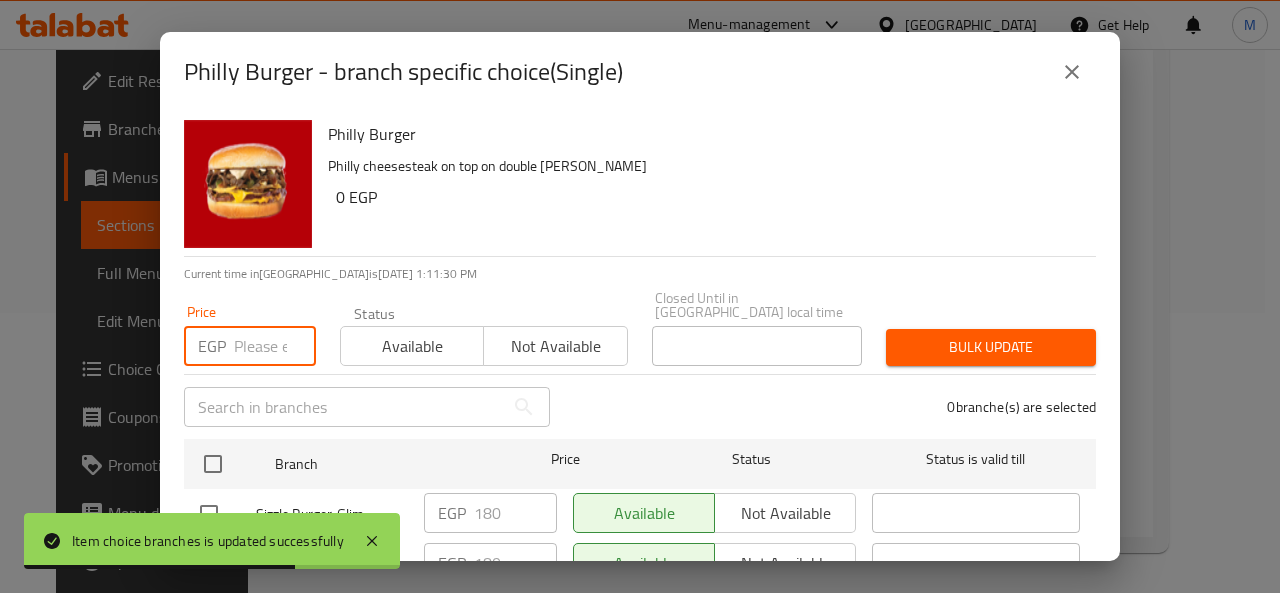 click at bounding box center (275, 346) 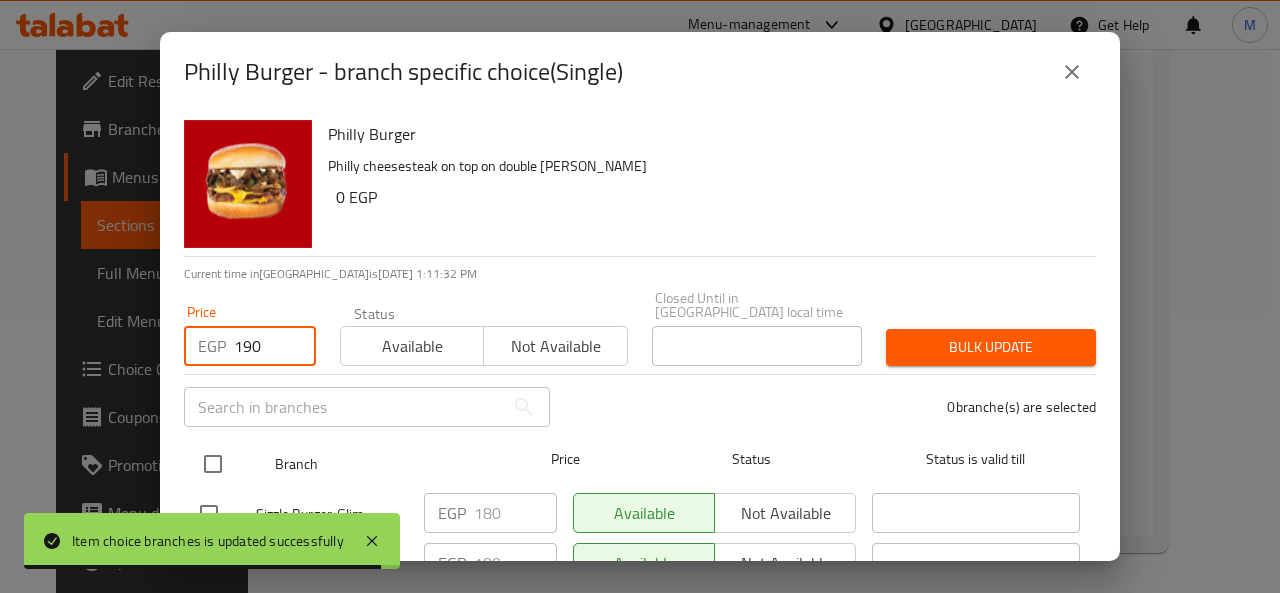 type on "190" 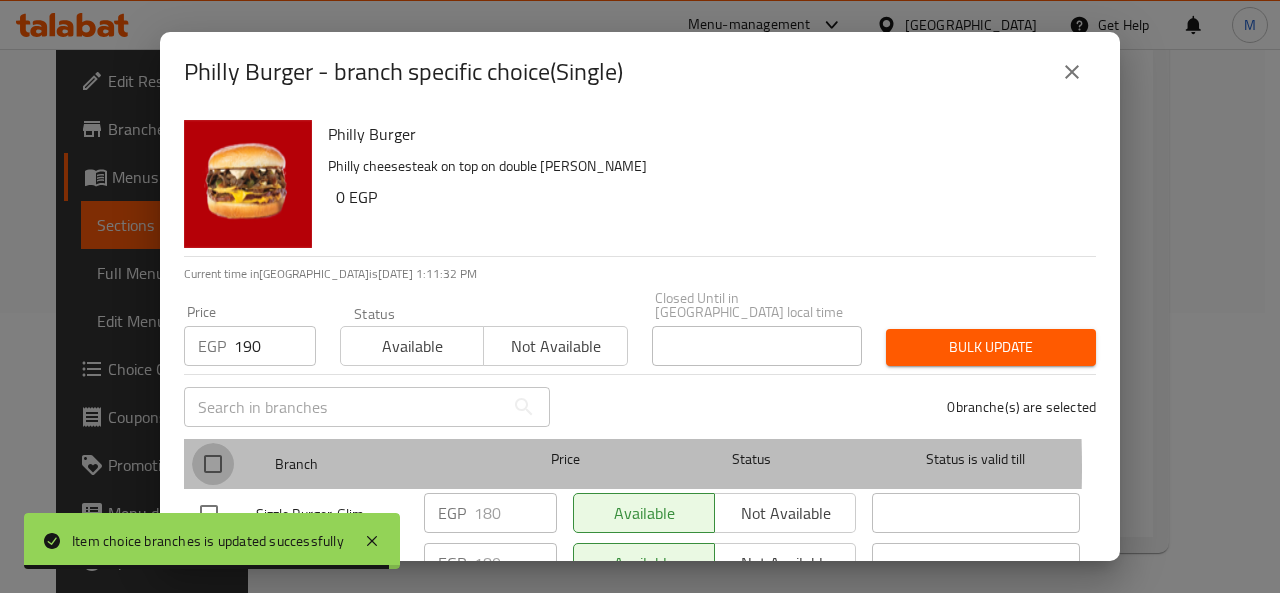 click at bounding box center (213, 464) 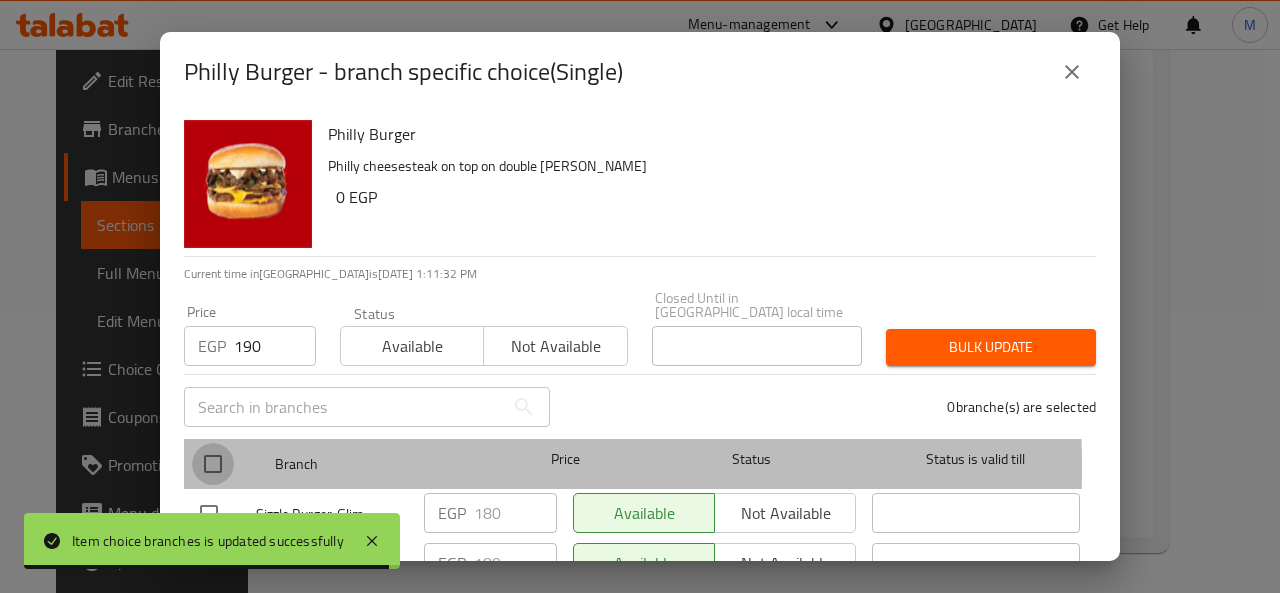 checkbox on "true" 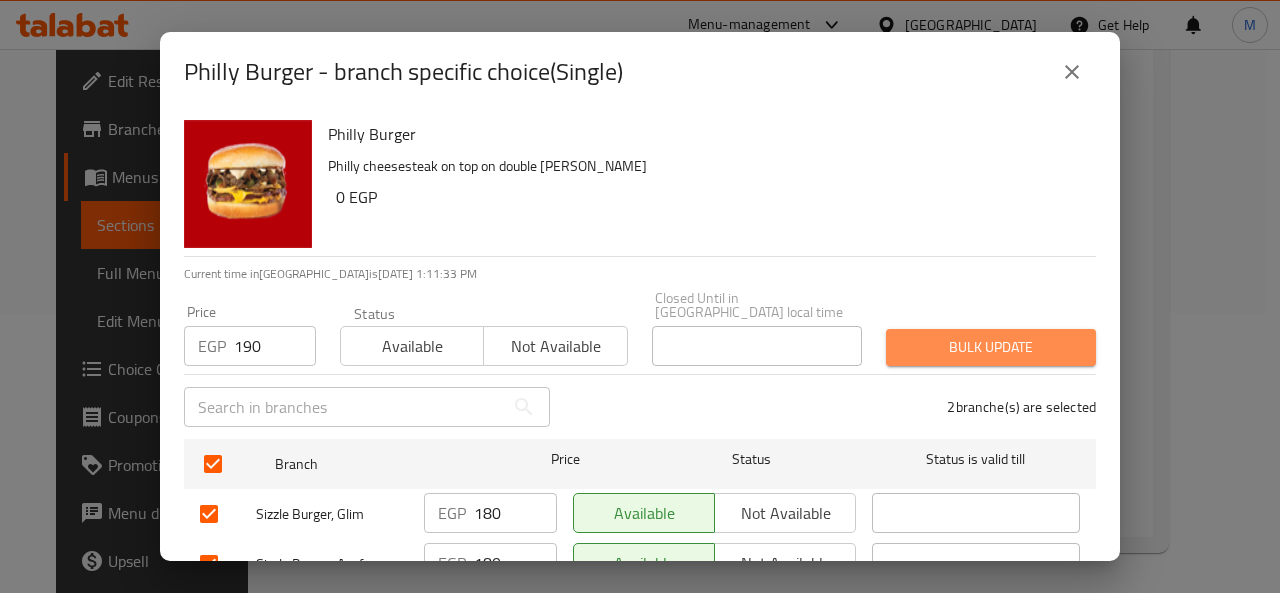 click on "Bulk update" at bounding box center (991, 347) 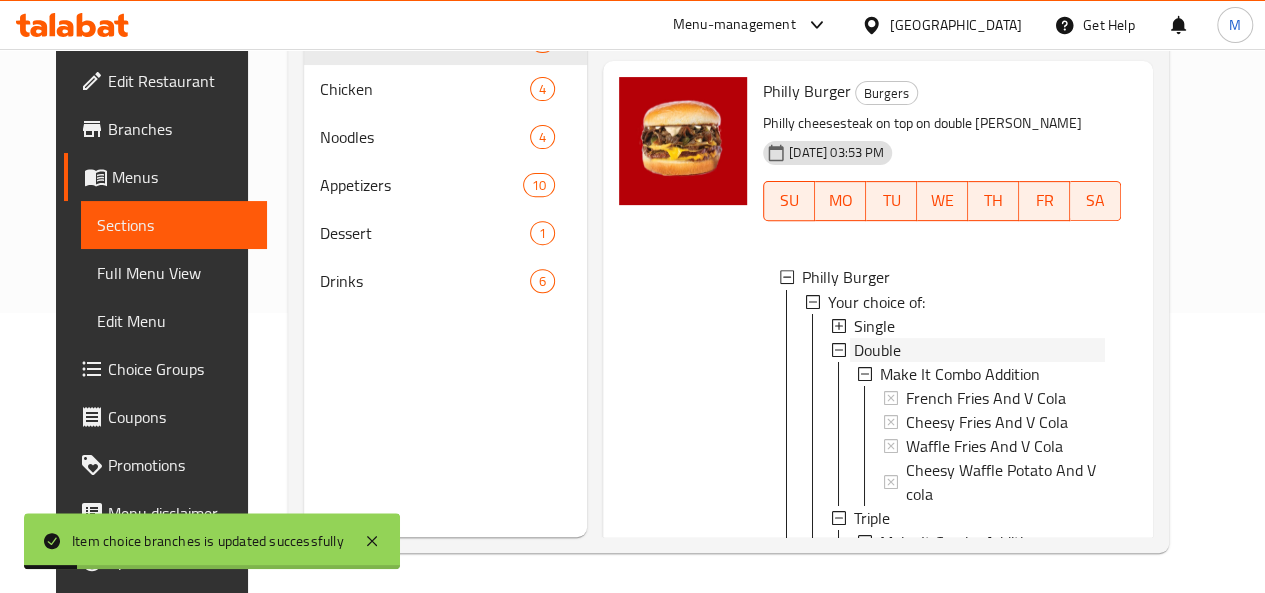 click on "Double" at bounding box center [979, 349] 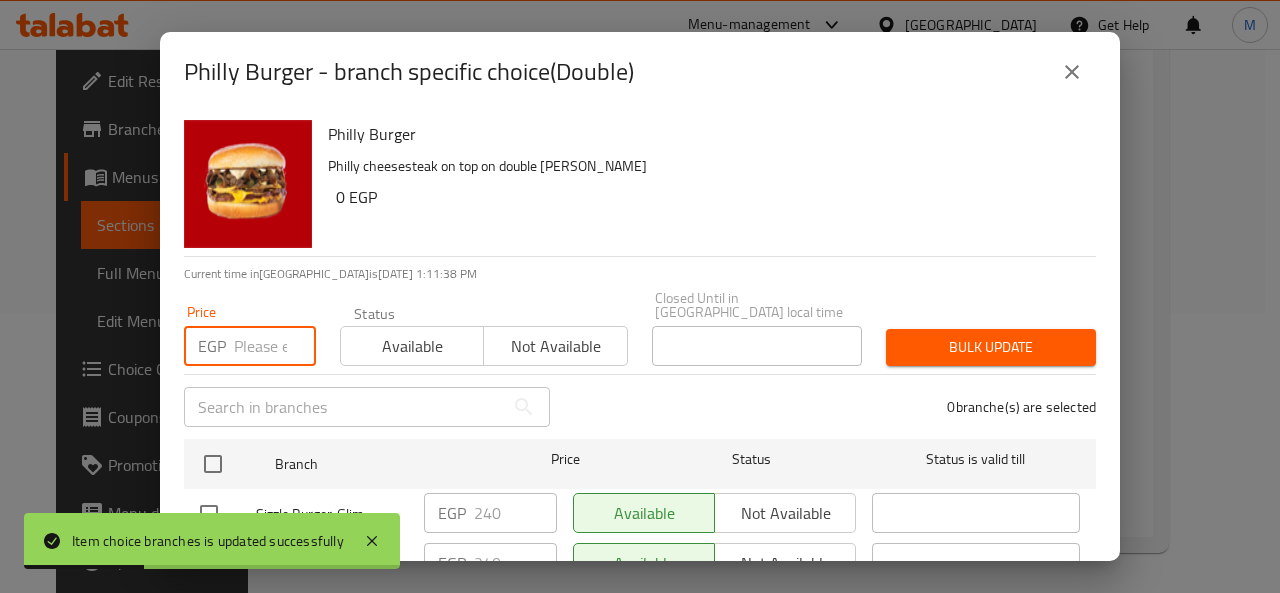 click at bounding box center (275, 346) 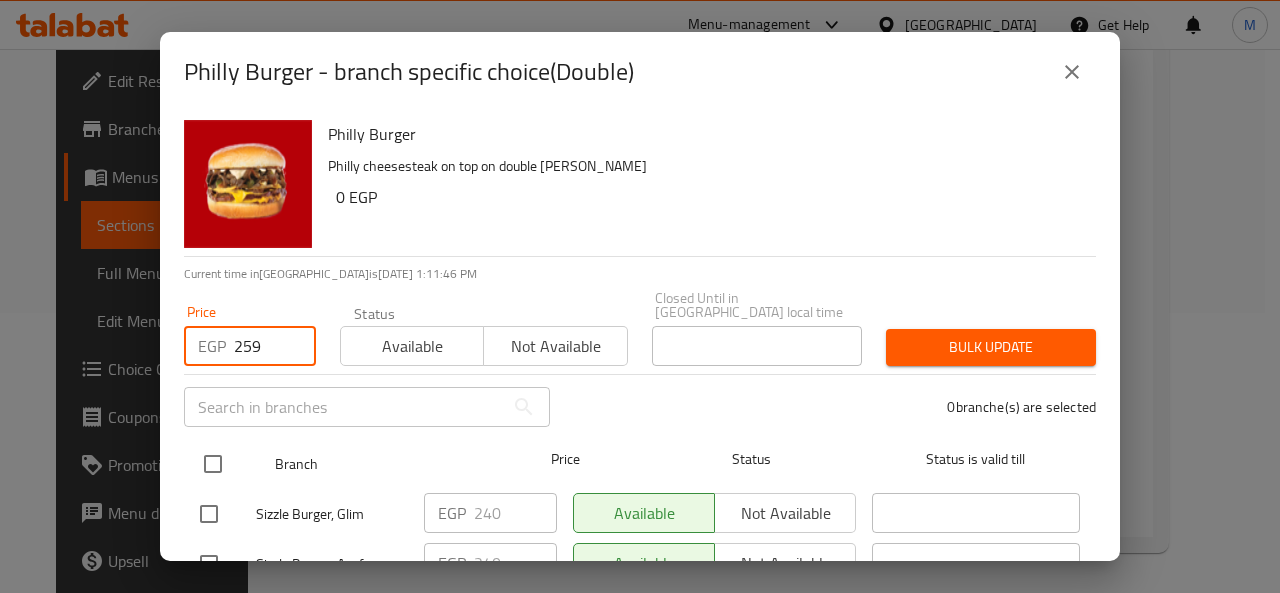 type on "259" 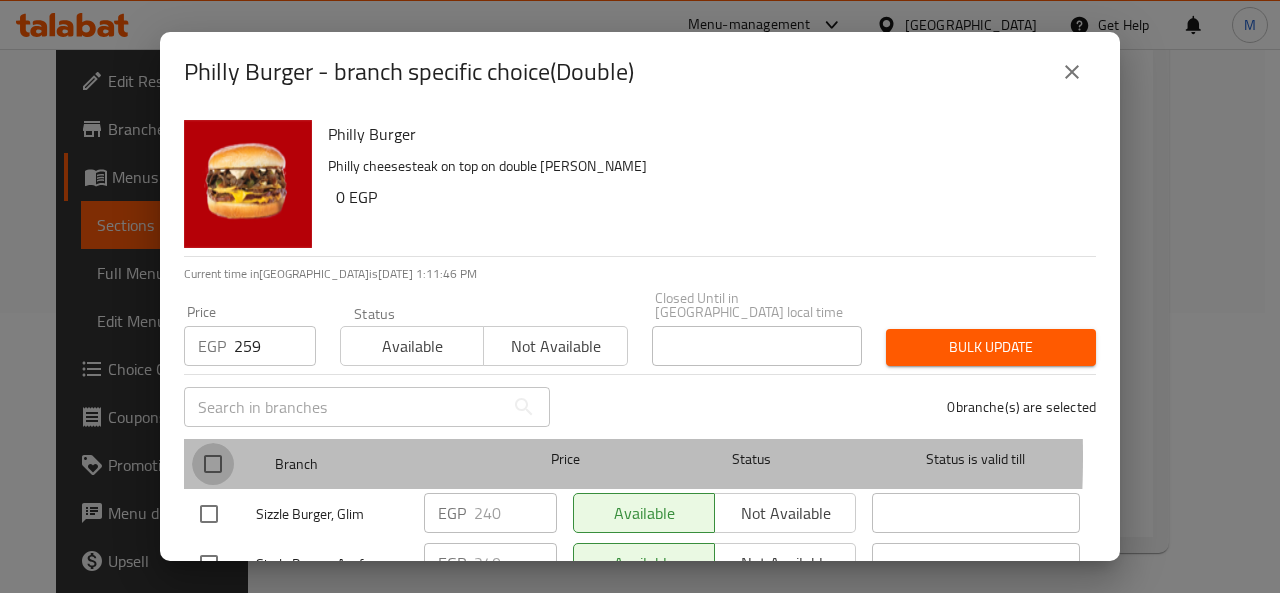 click at bounding box center [213, 464] 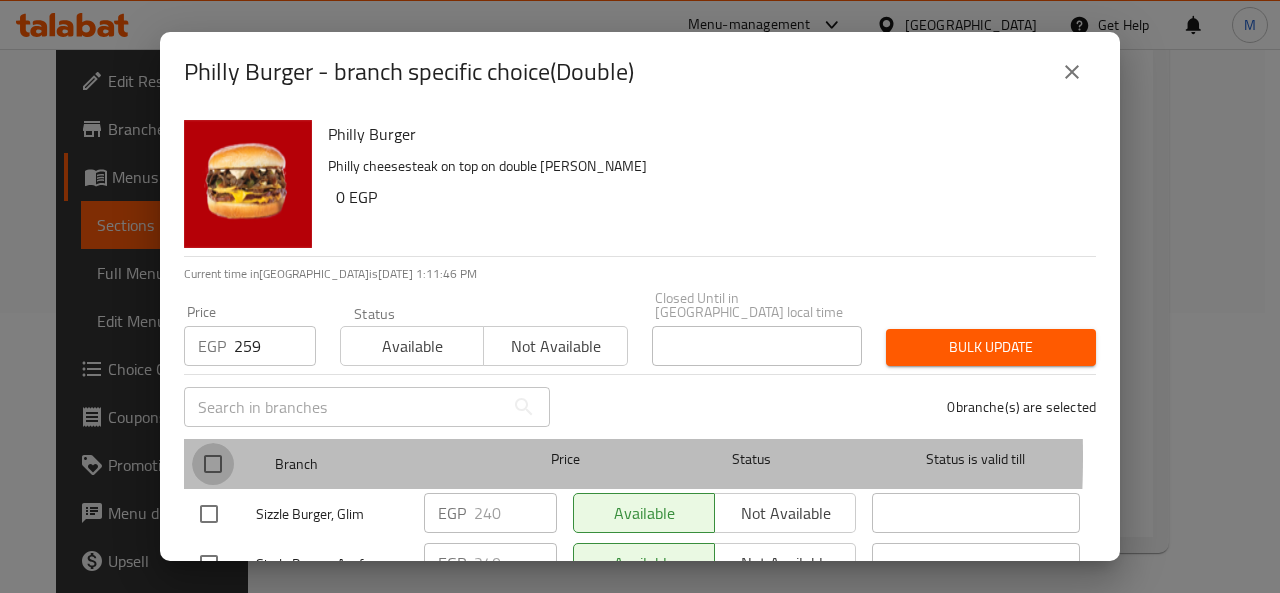 checkbox on "true" 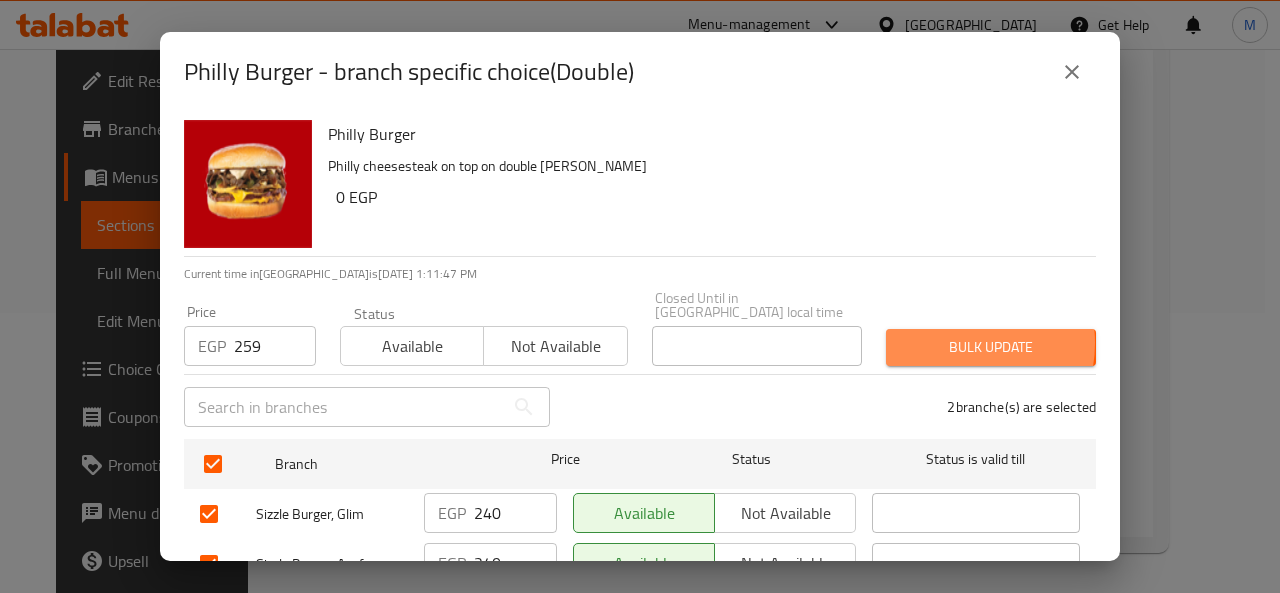 click on "Bulk update" at bounding box center (991, 347) 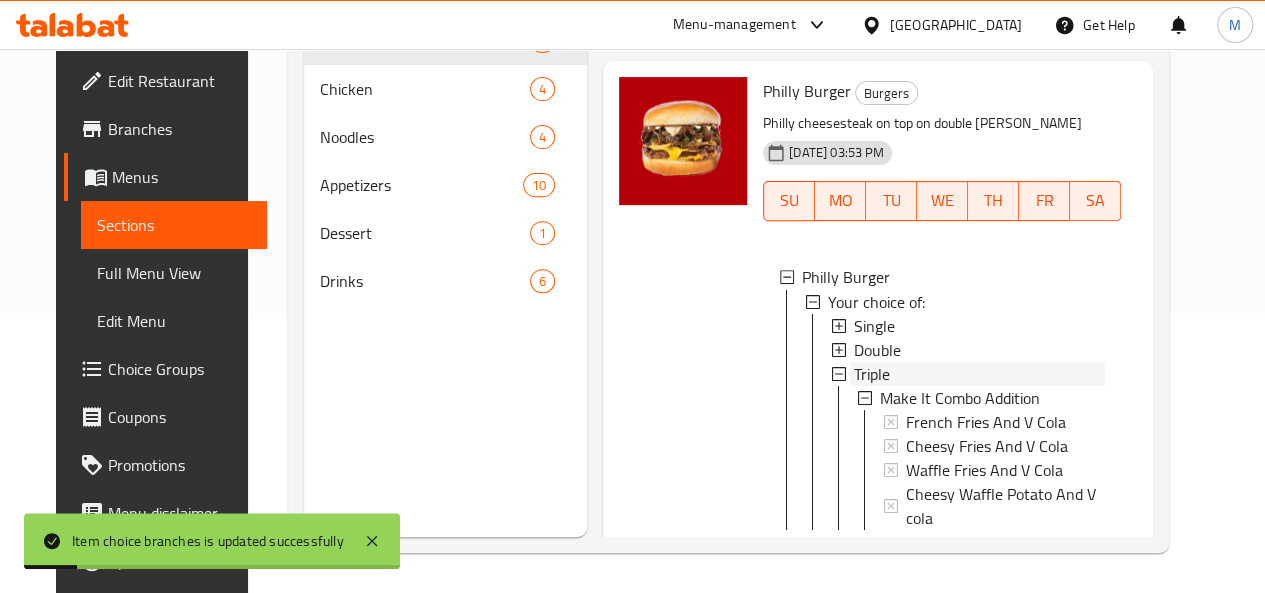 click on "Triple" at bounding box center (979, 373) 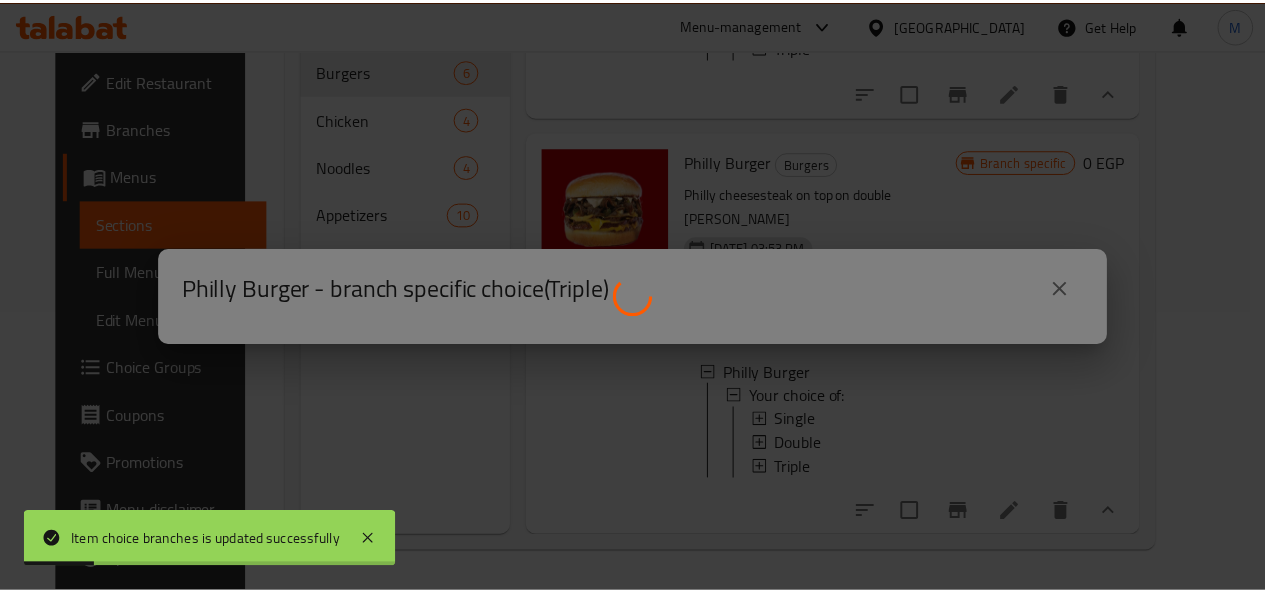 scroll, scrollTop: 1731, scrollLeft: 0, axis: vertical 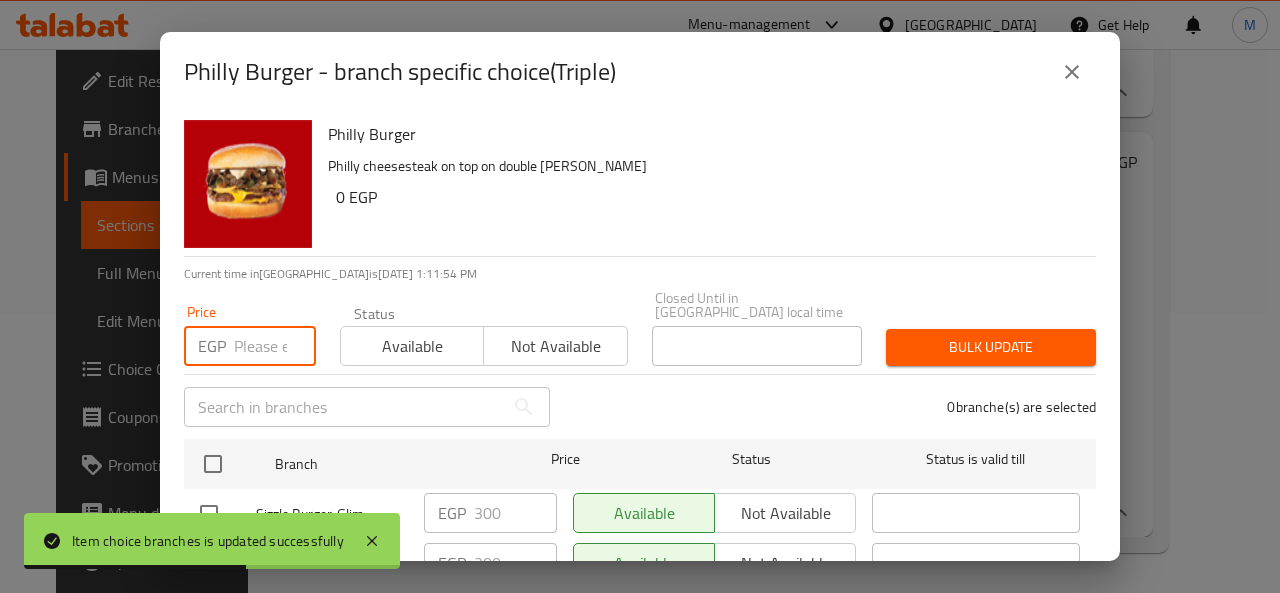 click at bounding box center [275, 346] 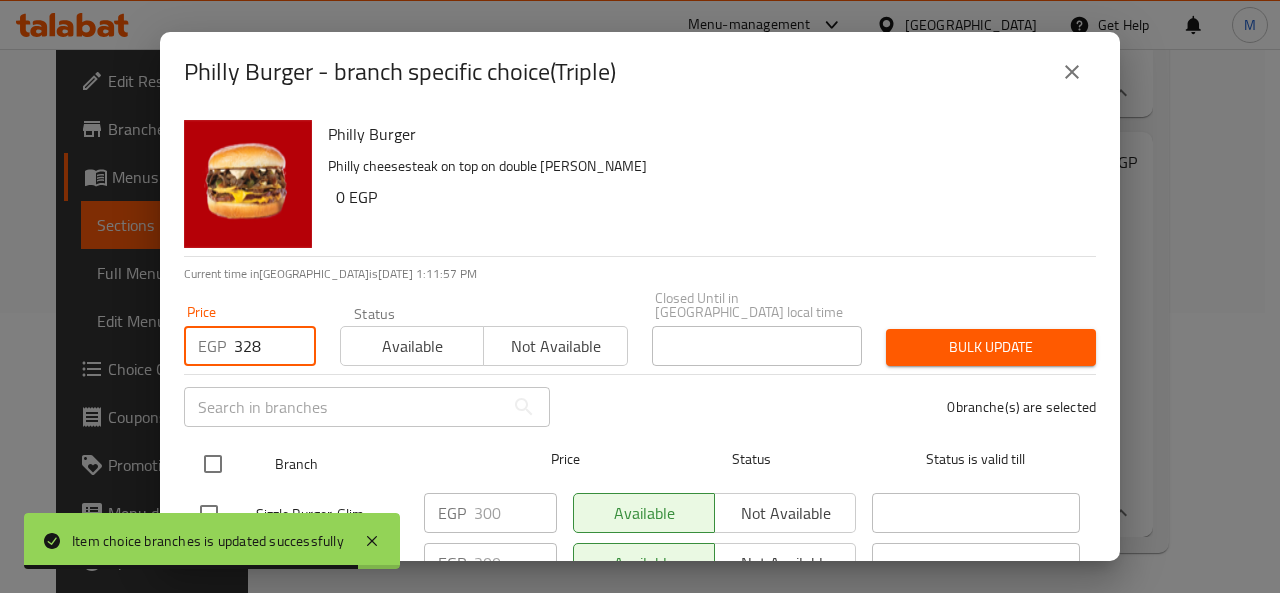 type on "328" 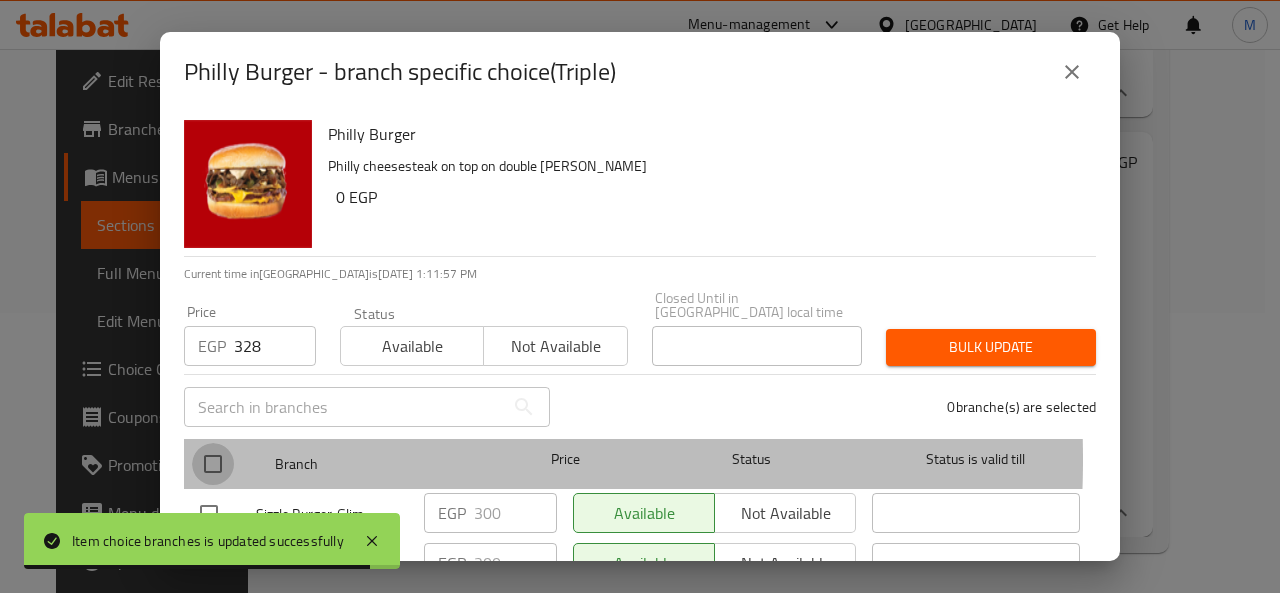 click at bounding box center [213, 464] 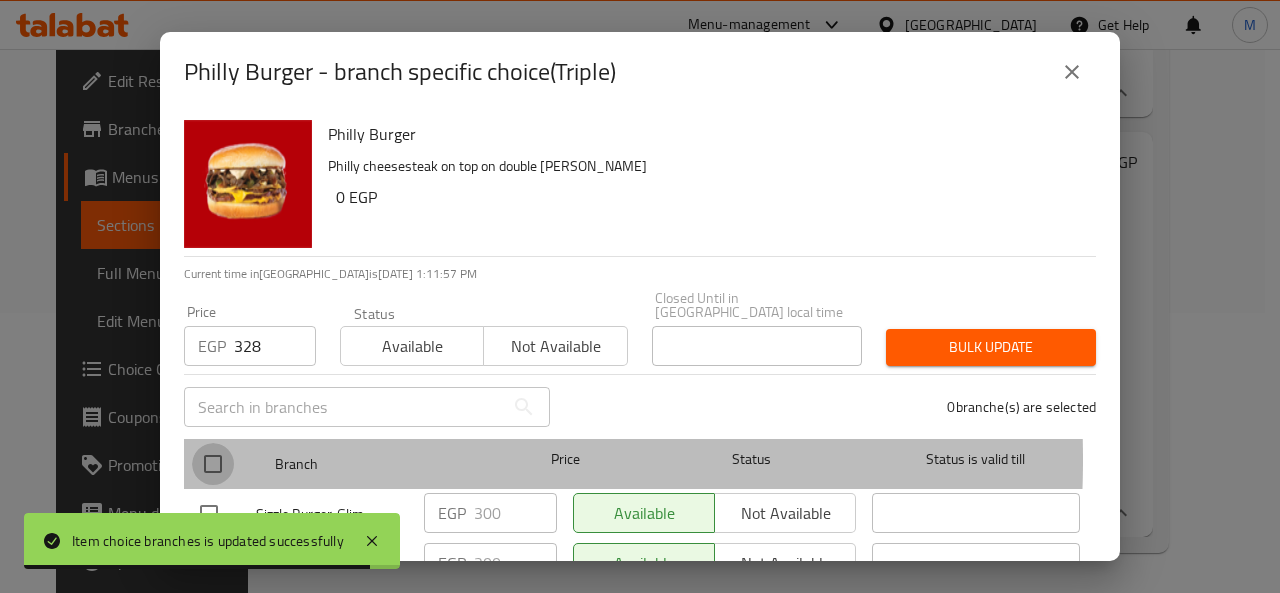 checkbox on "true" 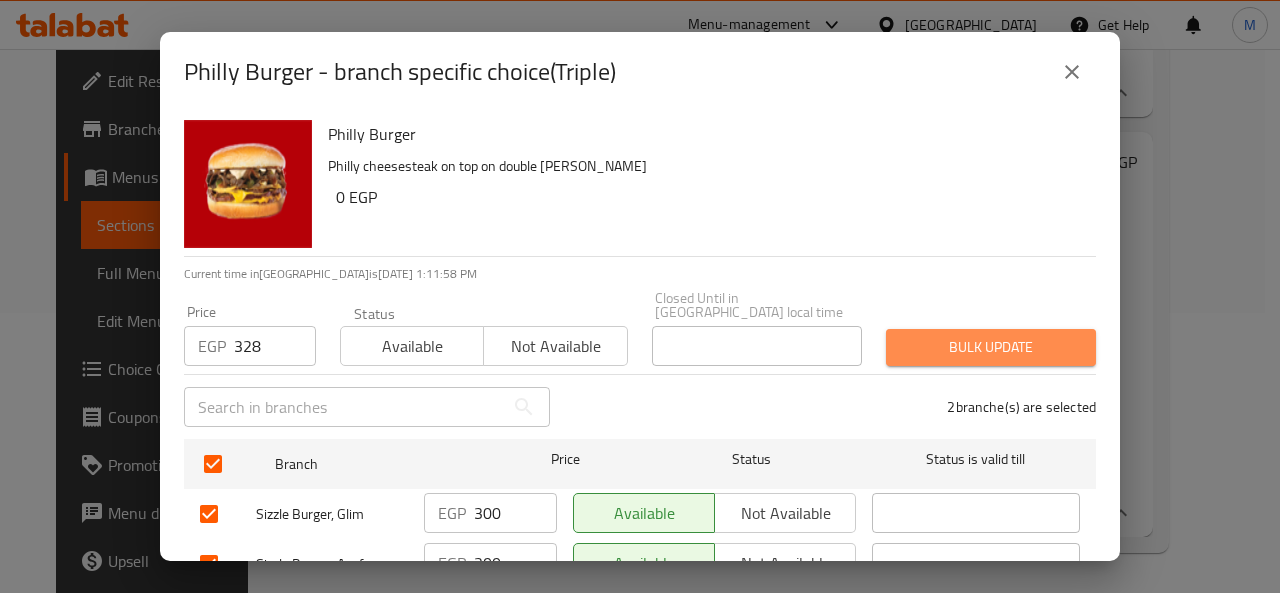 click on "Bulk update" at bounding box center (991, 347) 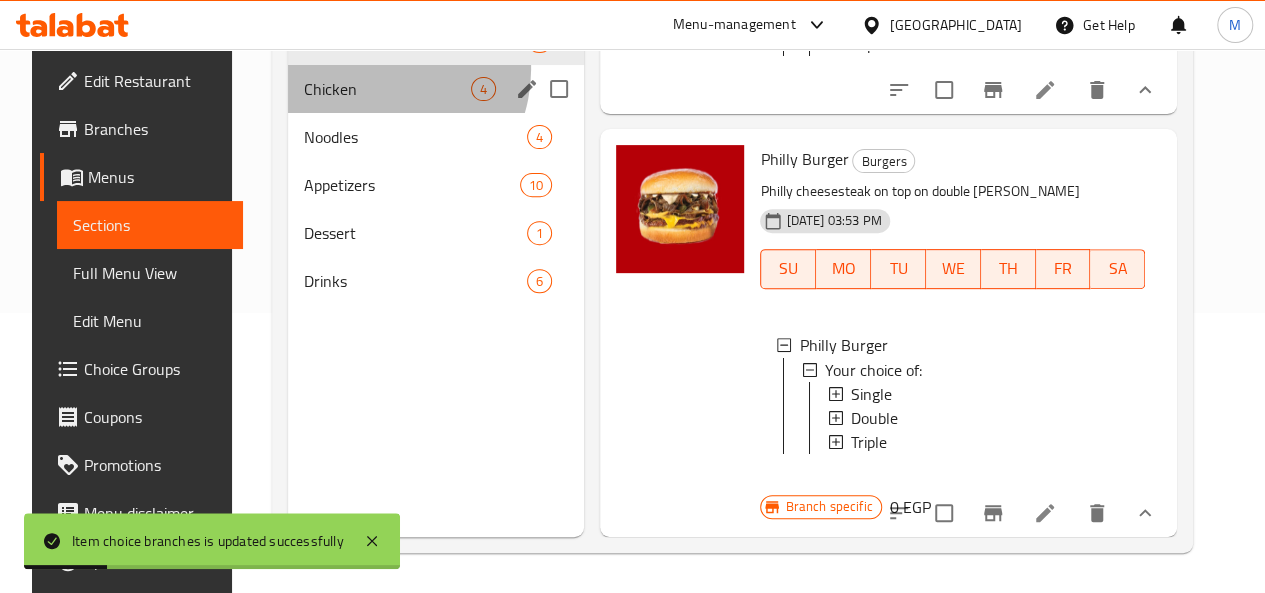 click on "Chicken 4" at bounding box center (436, 89) 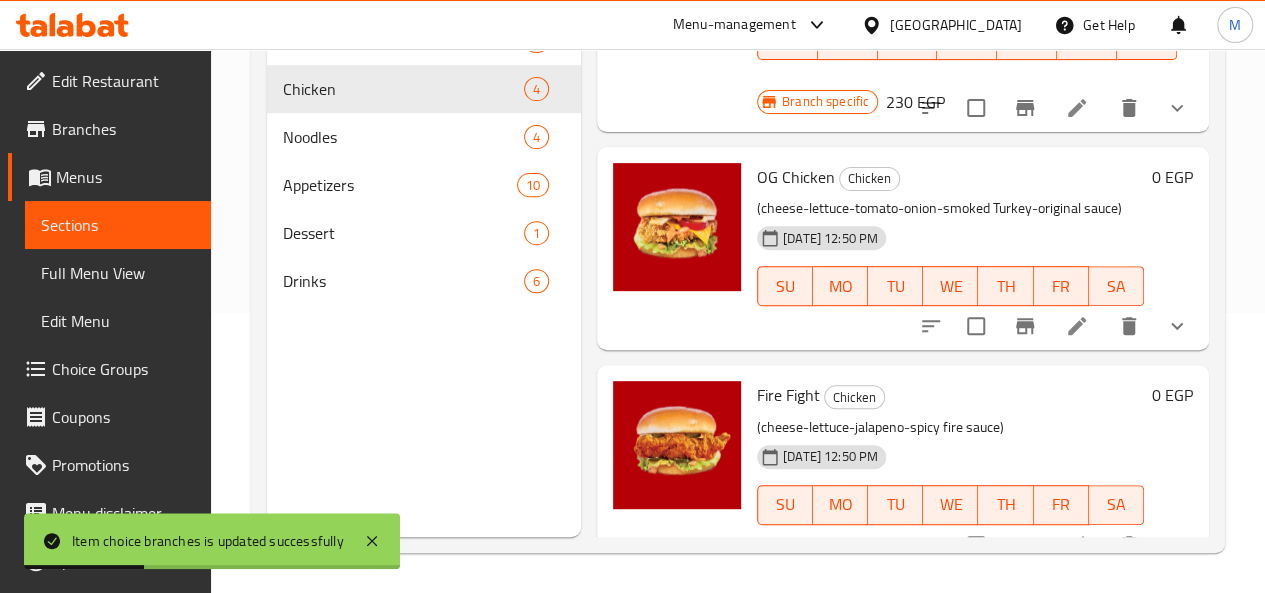 scroll, scrollTop: 0, scrollLeft: 0, axis: both 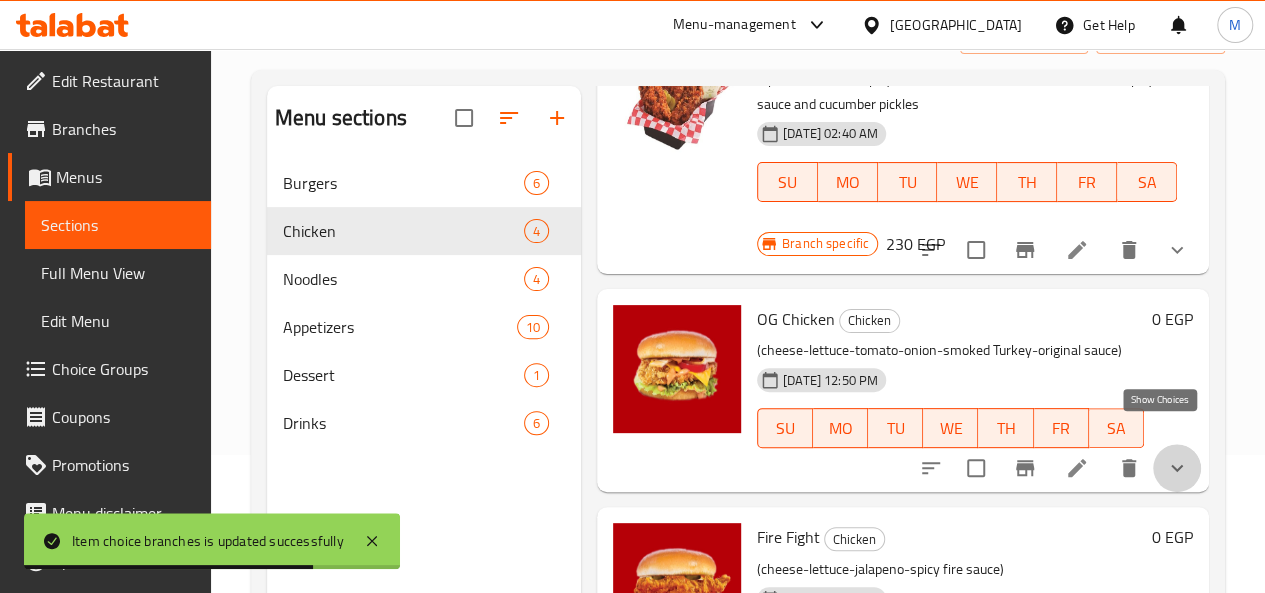 click 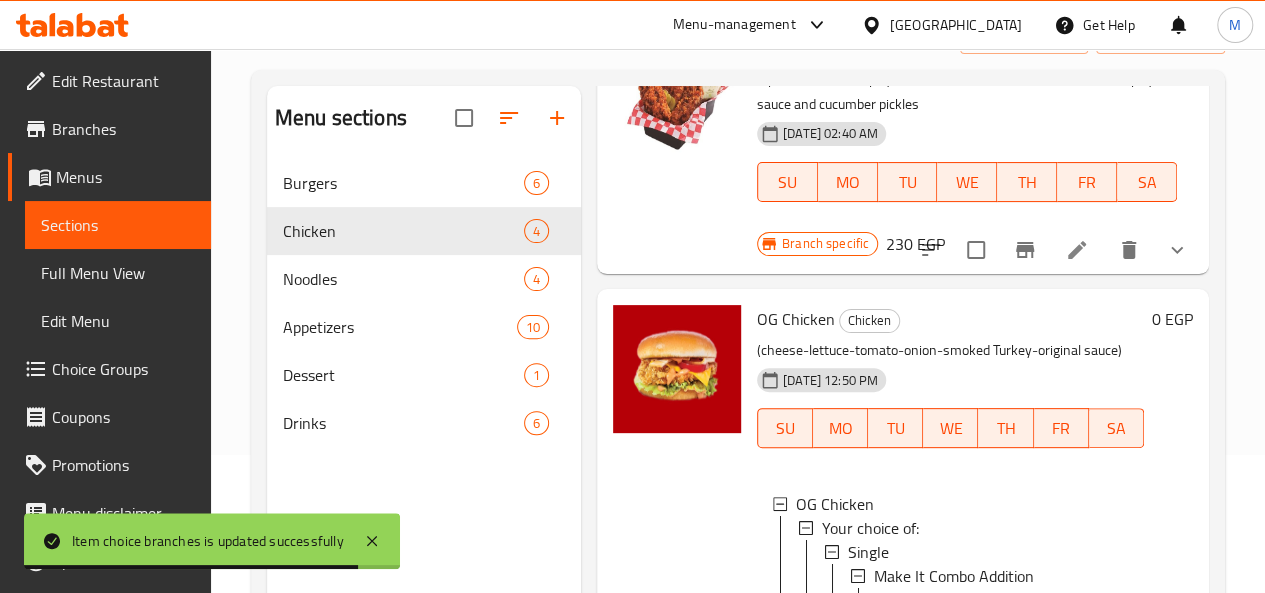 scroll, scrollTop: 2, scrollLeft: 0, axis: vertical 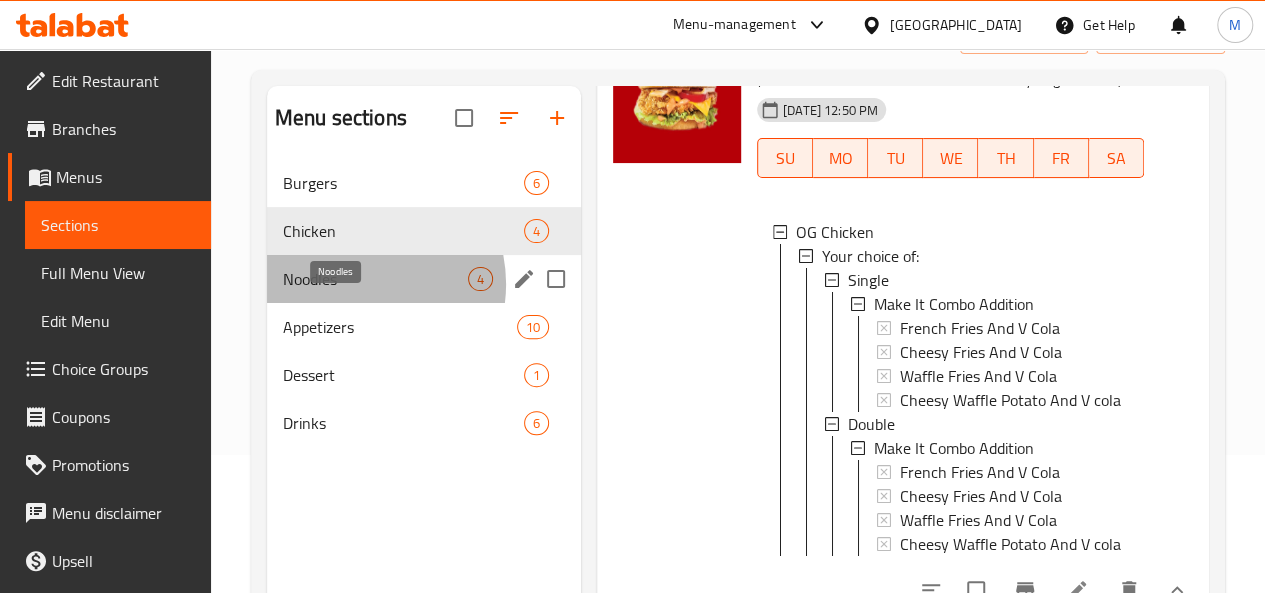 click on "Noodles" at bounding box center [375, 279] 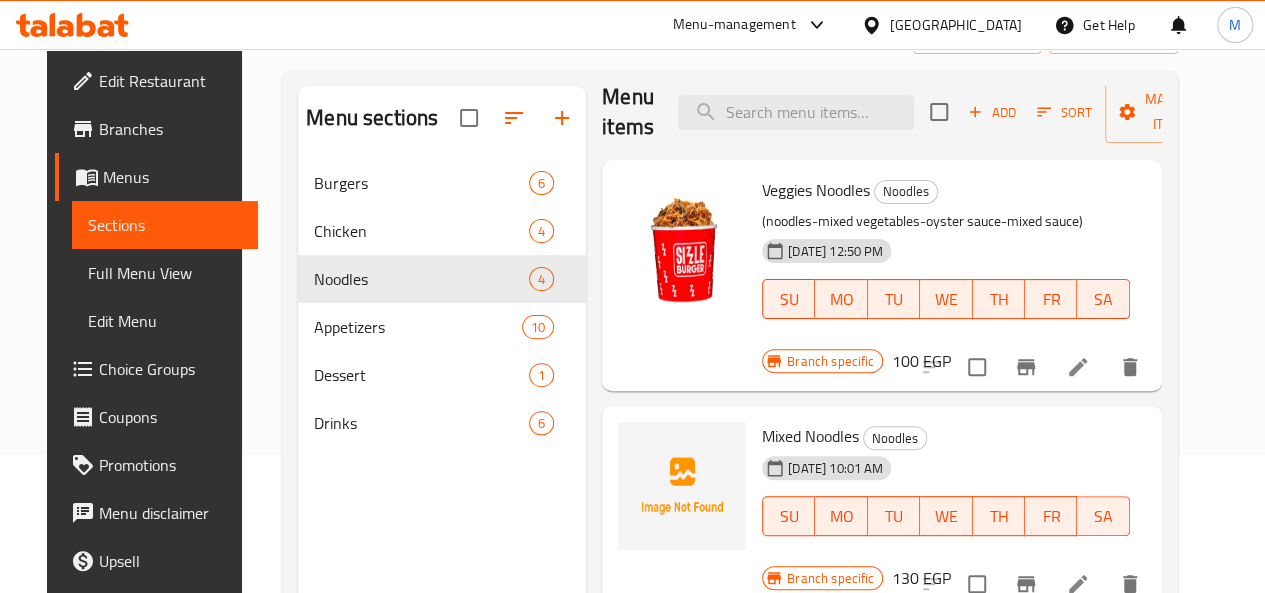 scroll, scrollTop: 31, scrollLeft: 0, axis: vertical 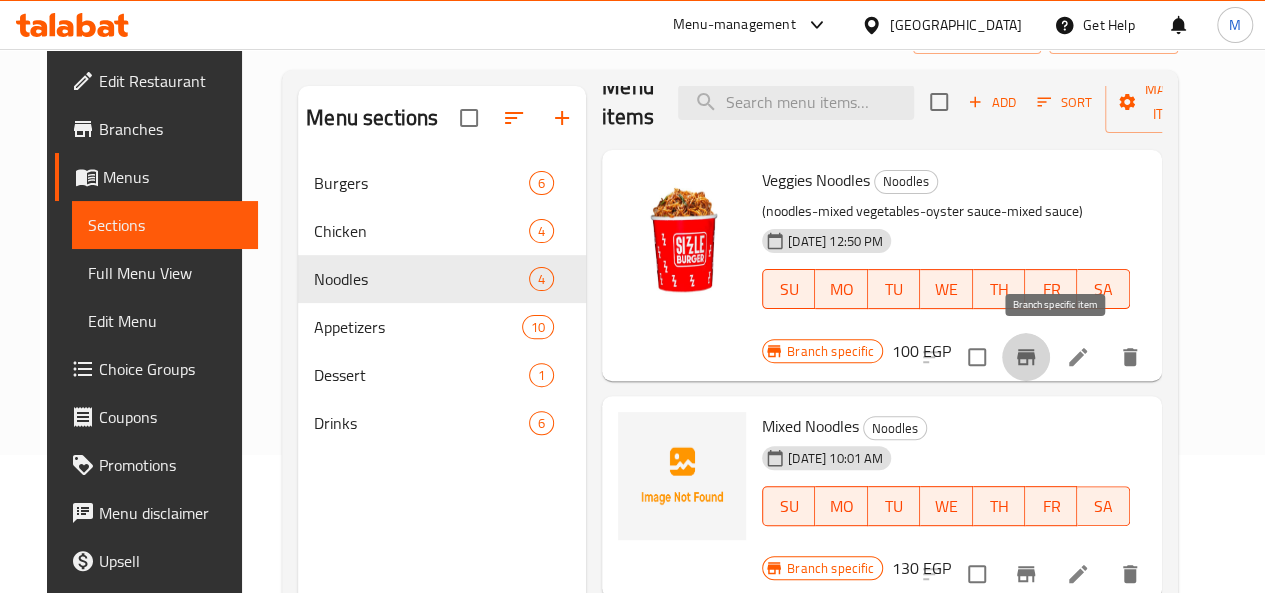 click 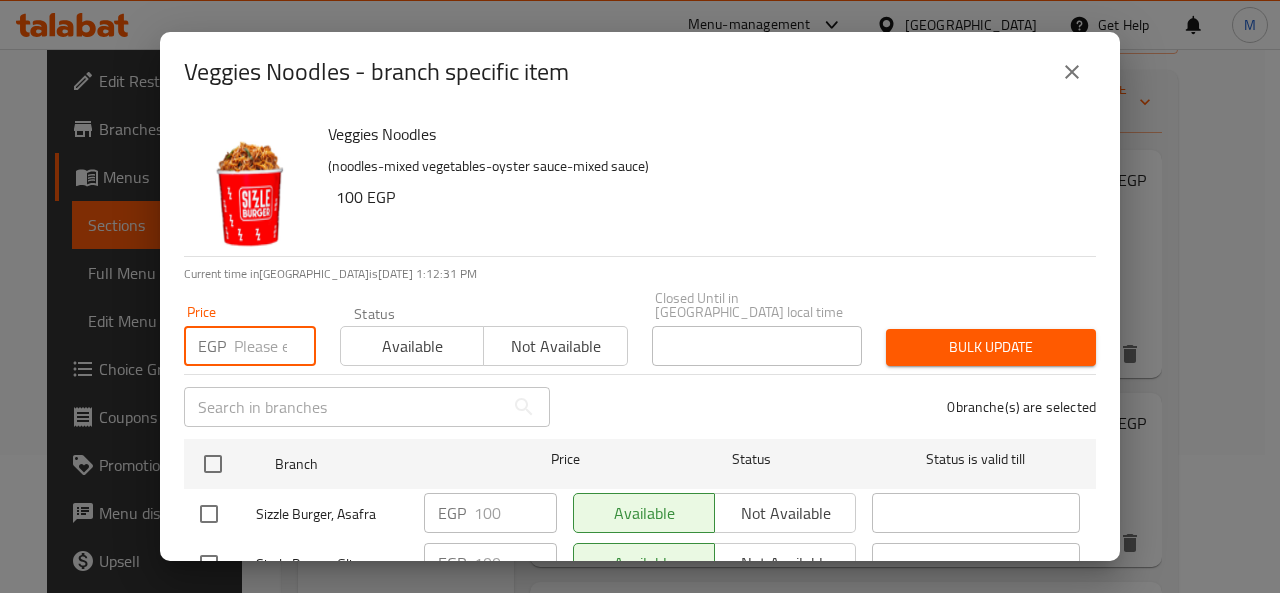 click at bounding box center (275, 346) 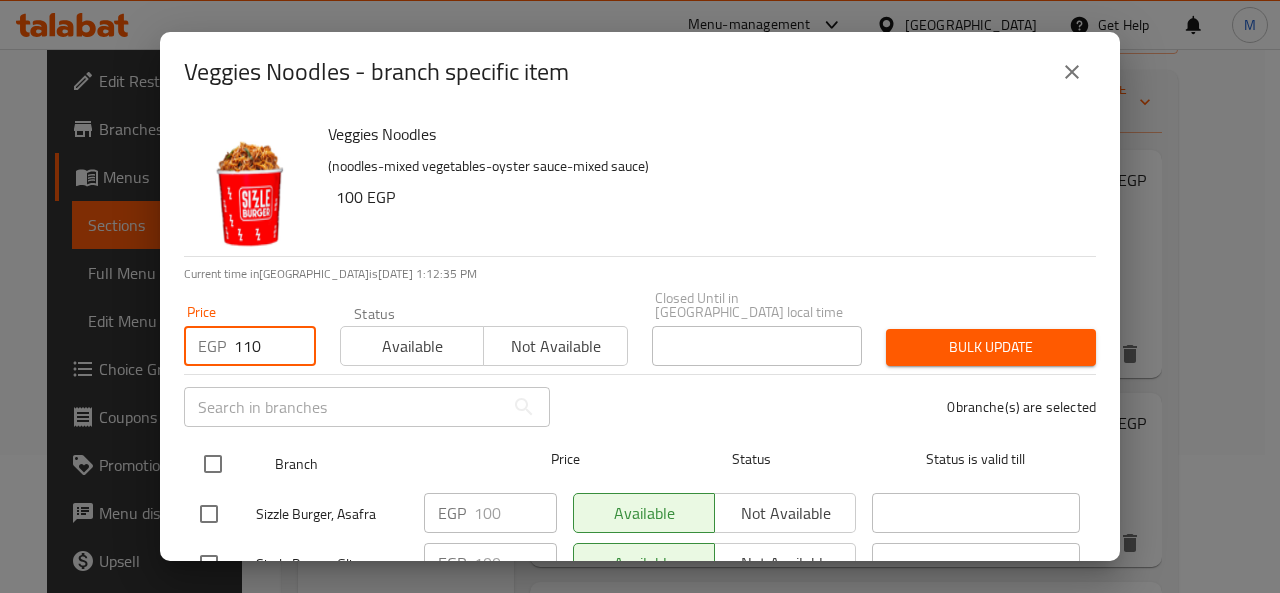 type on "110" 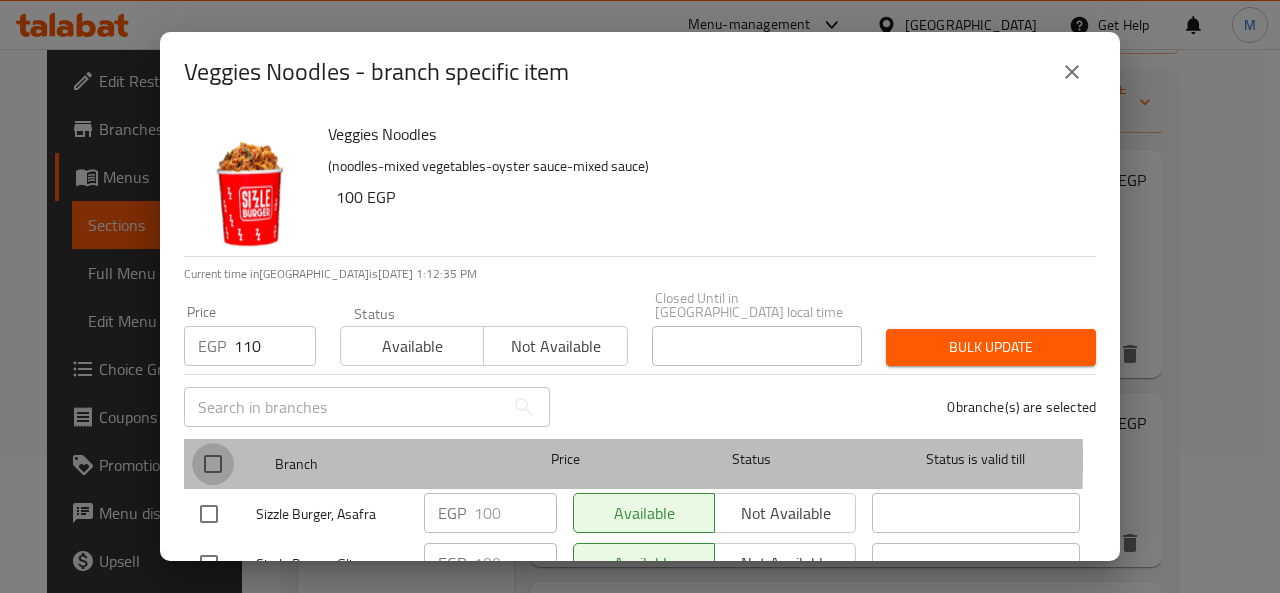 click at bounding box center [213, 464] 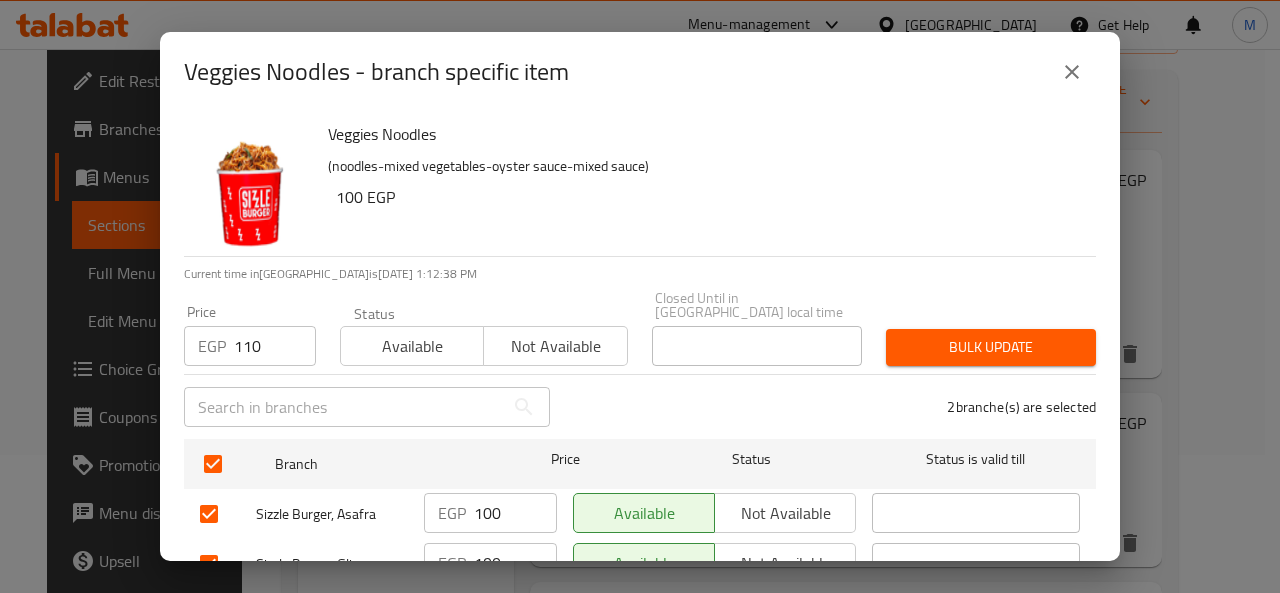 click on "Bulk update" at bounding box center [991, 347] 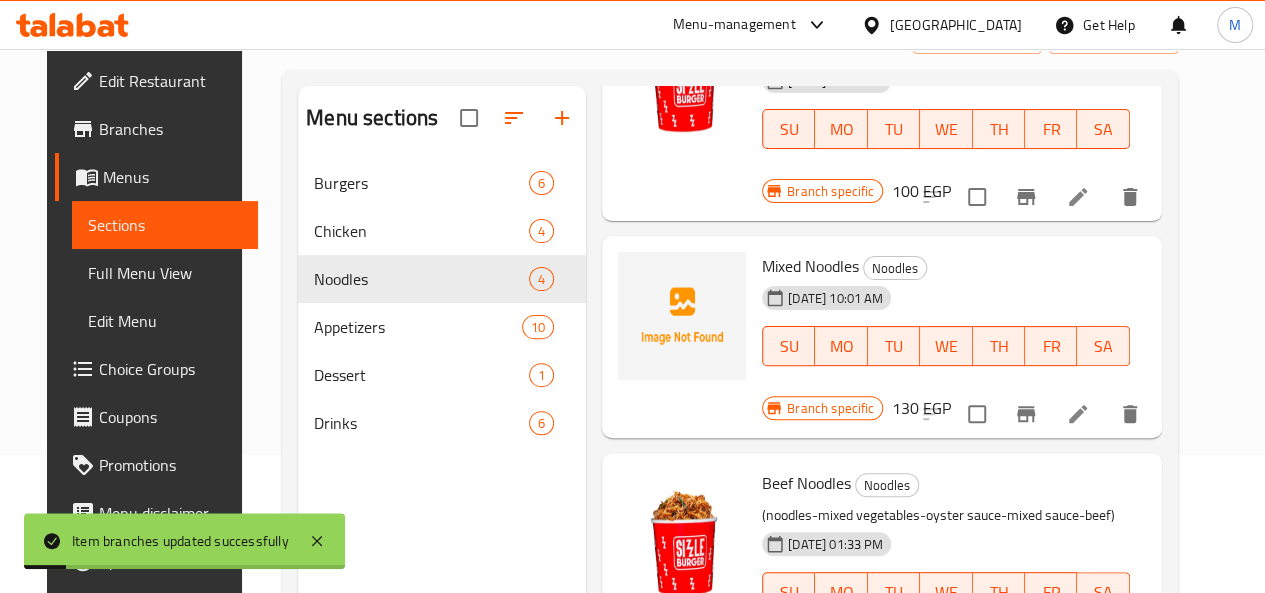 scroll, scrollTop: 192, scrollLeft: 0, axis: vertical 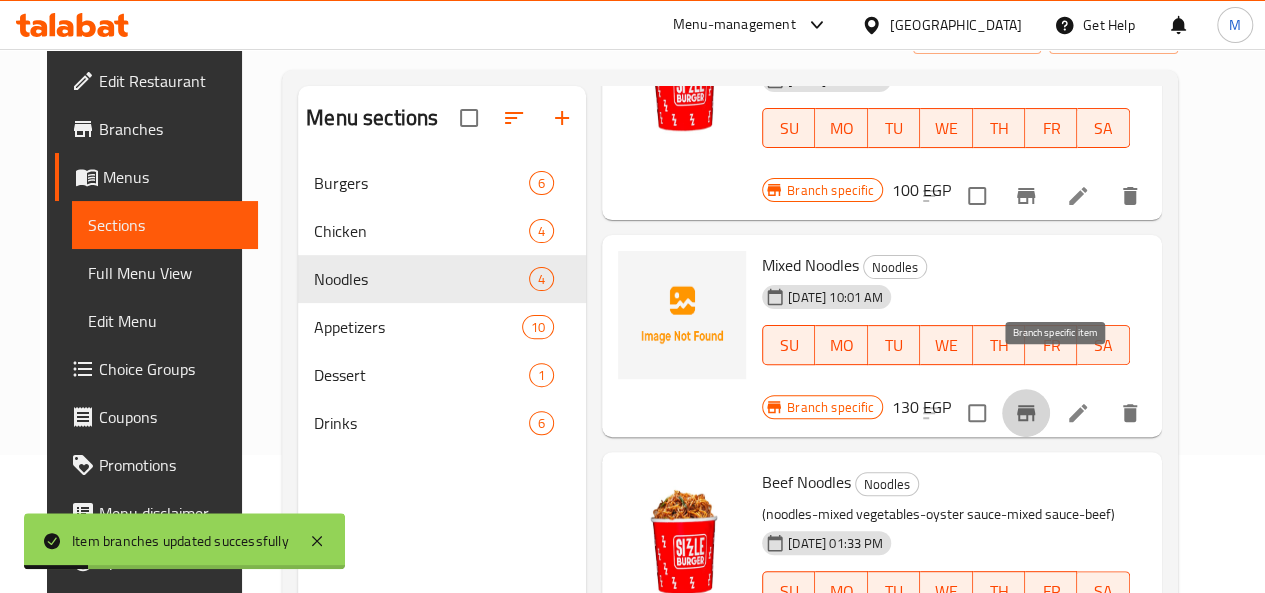 click 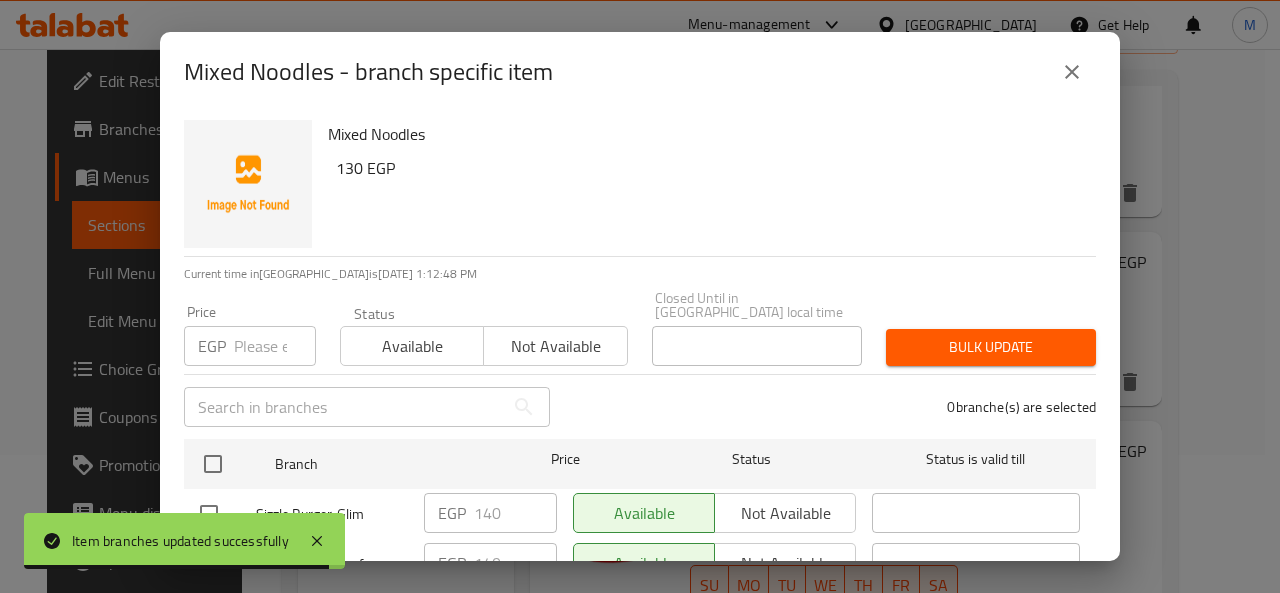 click at bounding box center [275, 346] 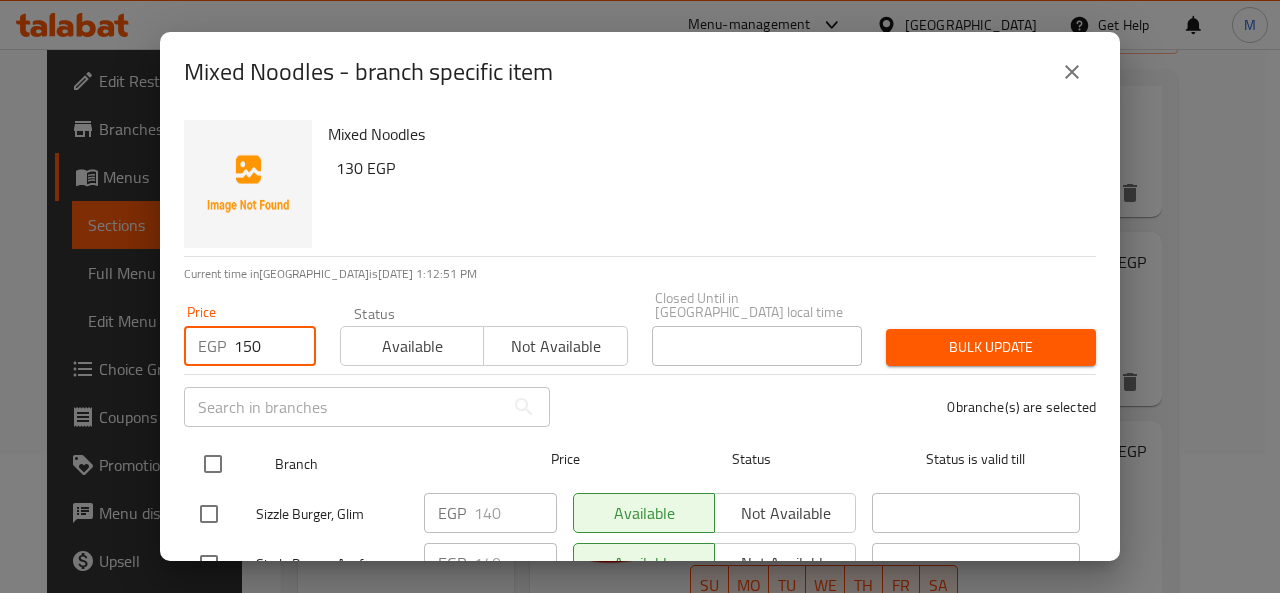 type on "150" 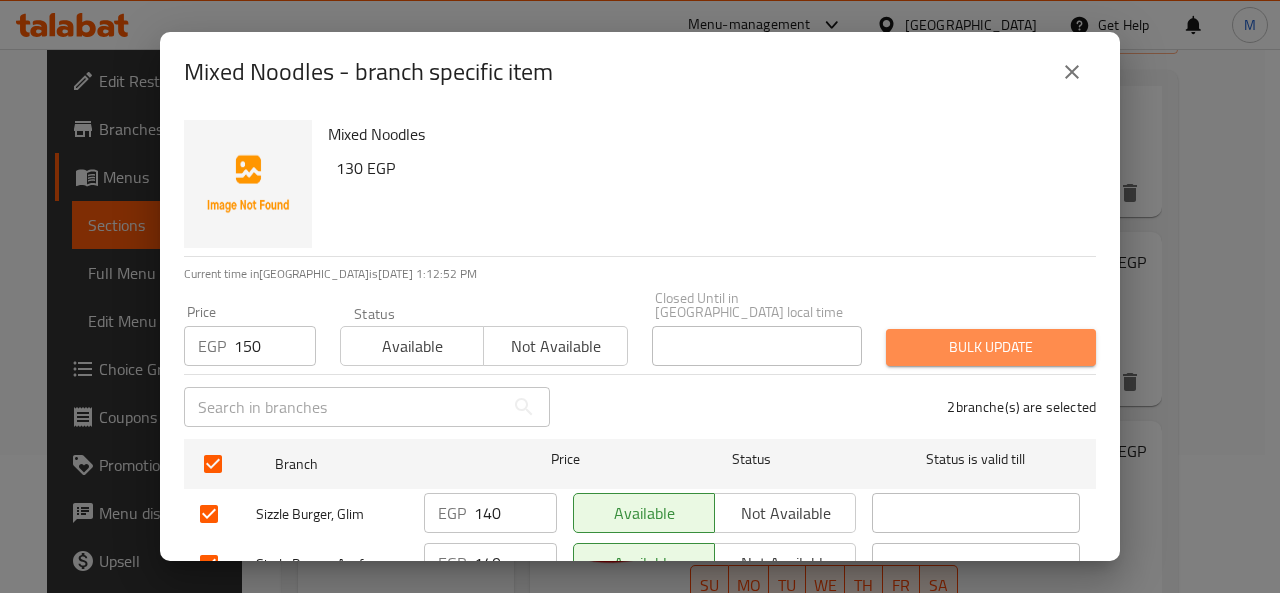 click on "Bulk update" at bounding box center [991, 347] 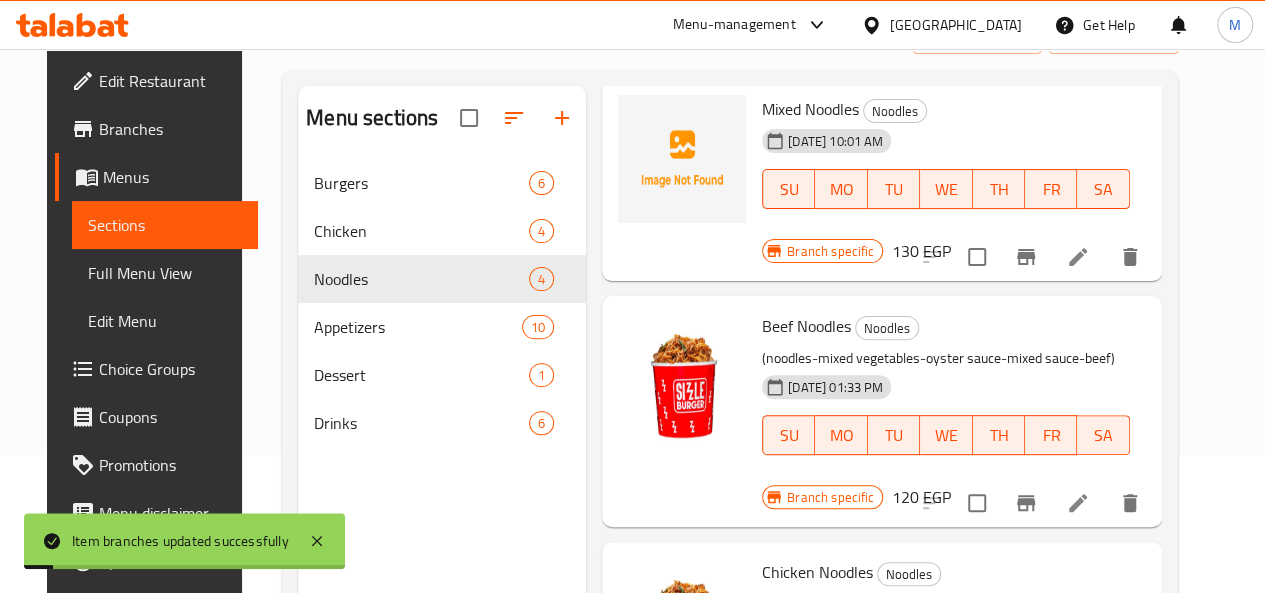 scroll, scrollTop: 405, scrollLeft: 0, axis: vertical 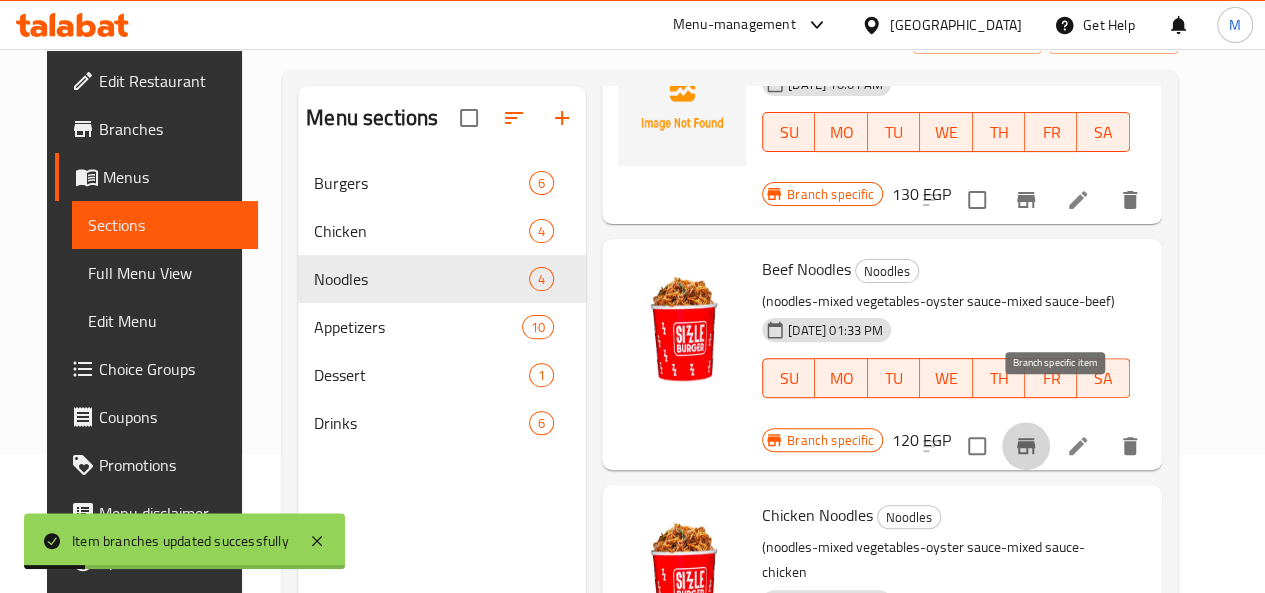 click at bounding box center (1026, 446) 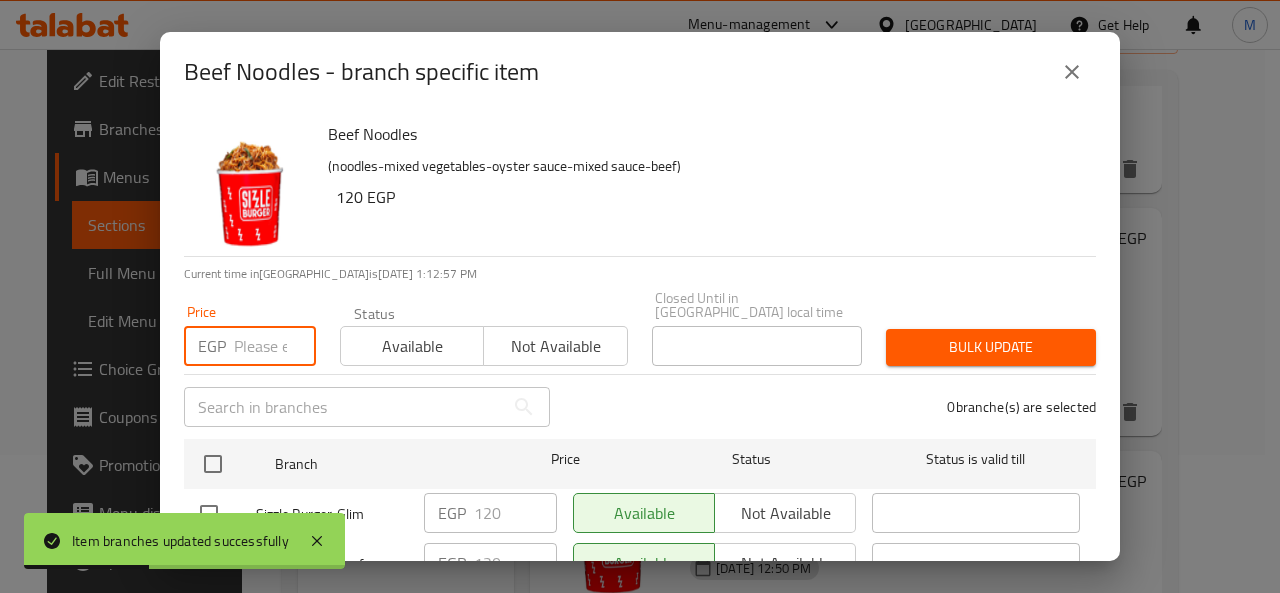 click at bounding box center (275, 346) 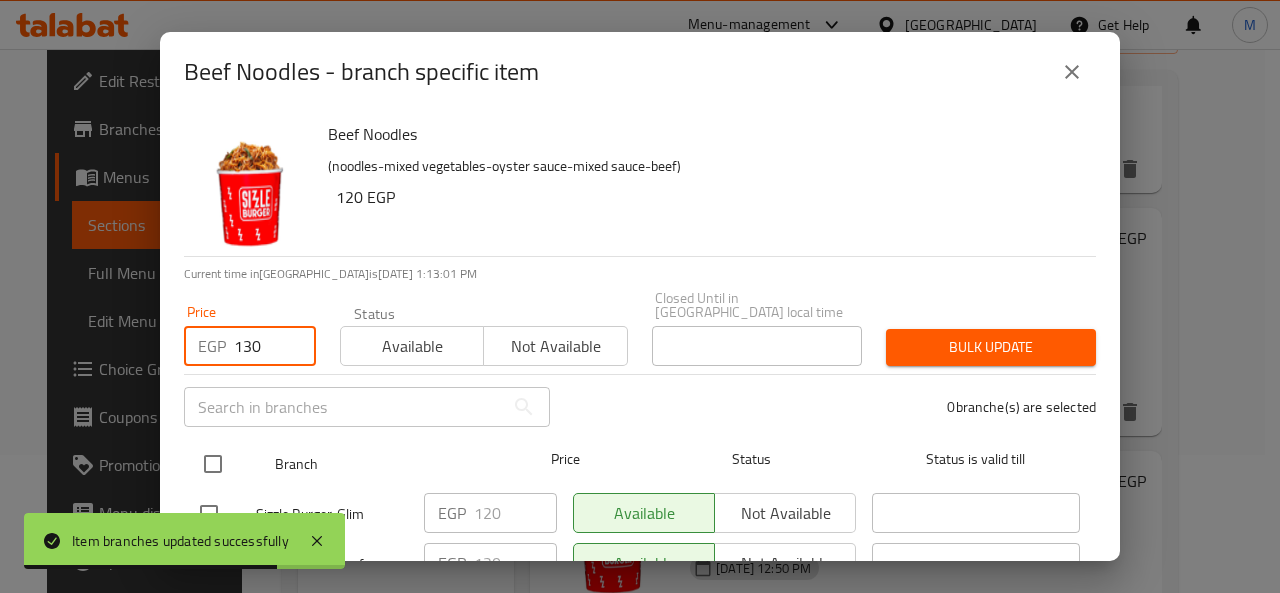 type on "130" 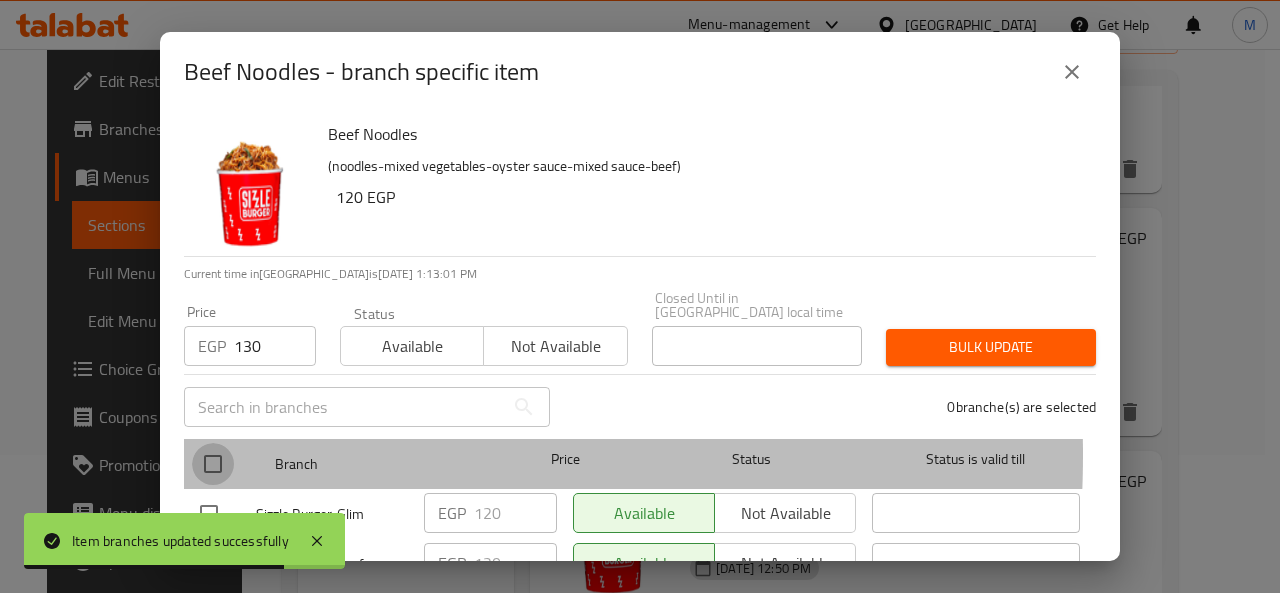 click at bounding box center [213, 464] 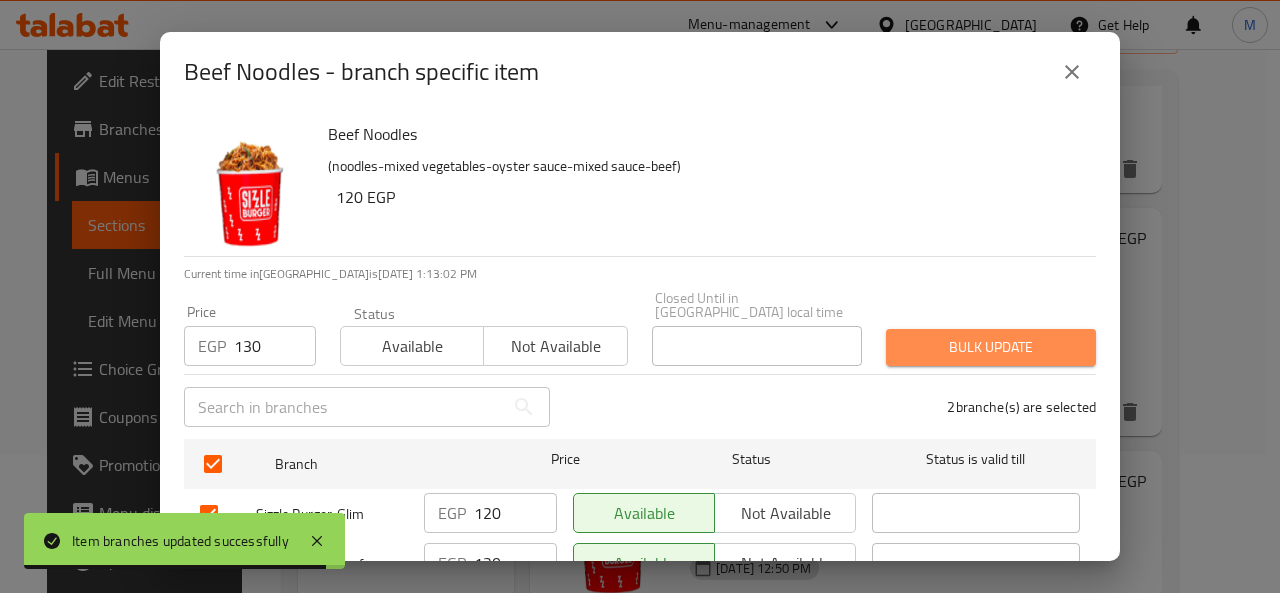 click on "Bulk update" at bounding box center [991, 347] 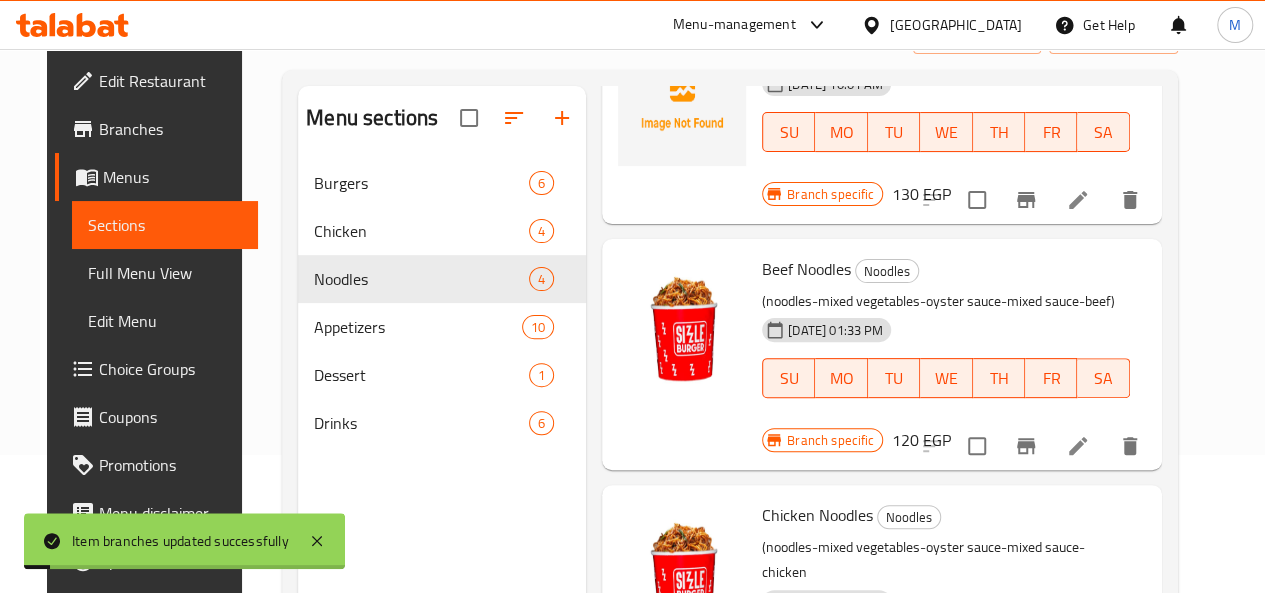 scroll, scrollTop: 280, scrollLeft: 0, axis: vertical 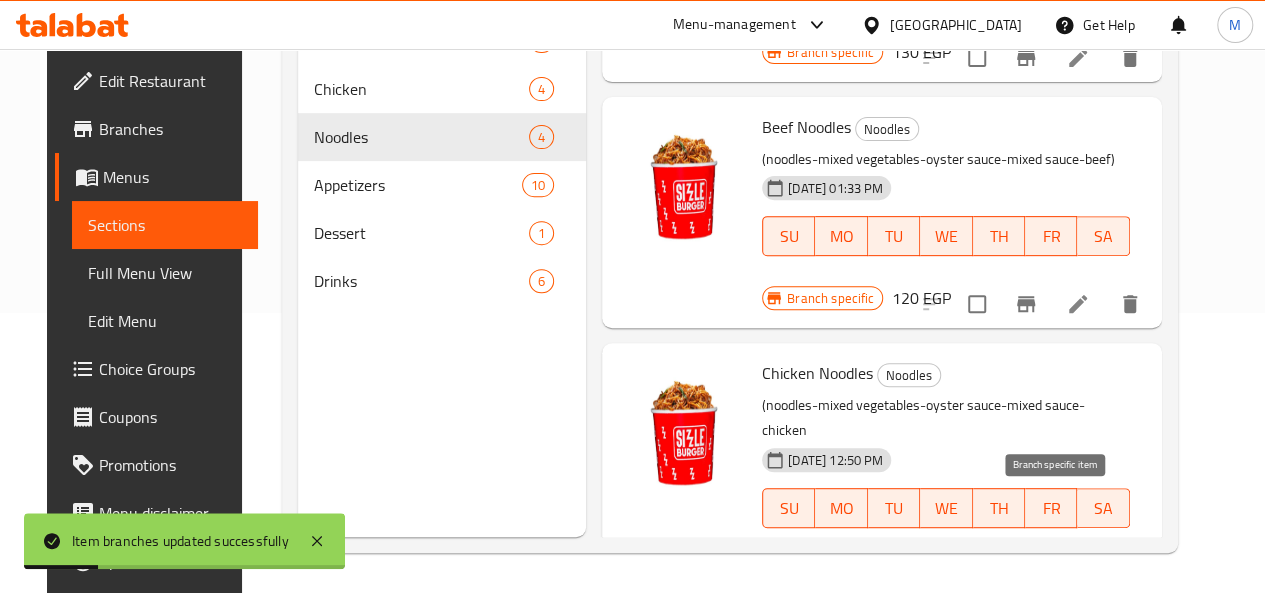 click at bounding box center [1026, 576] 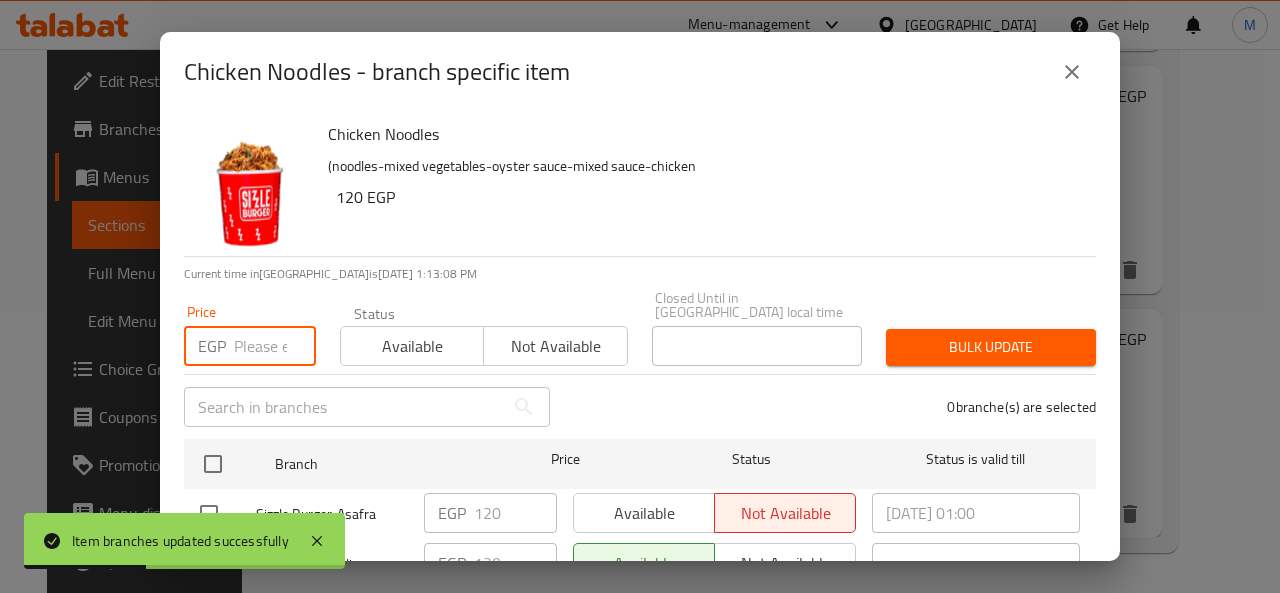 click at bounding box center [275, 346] 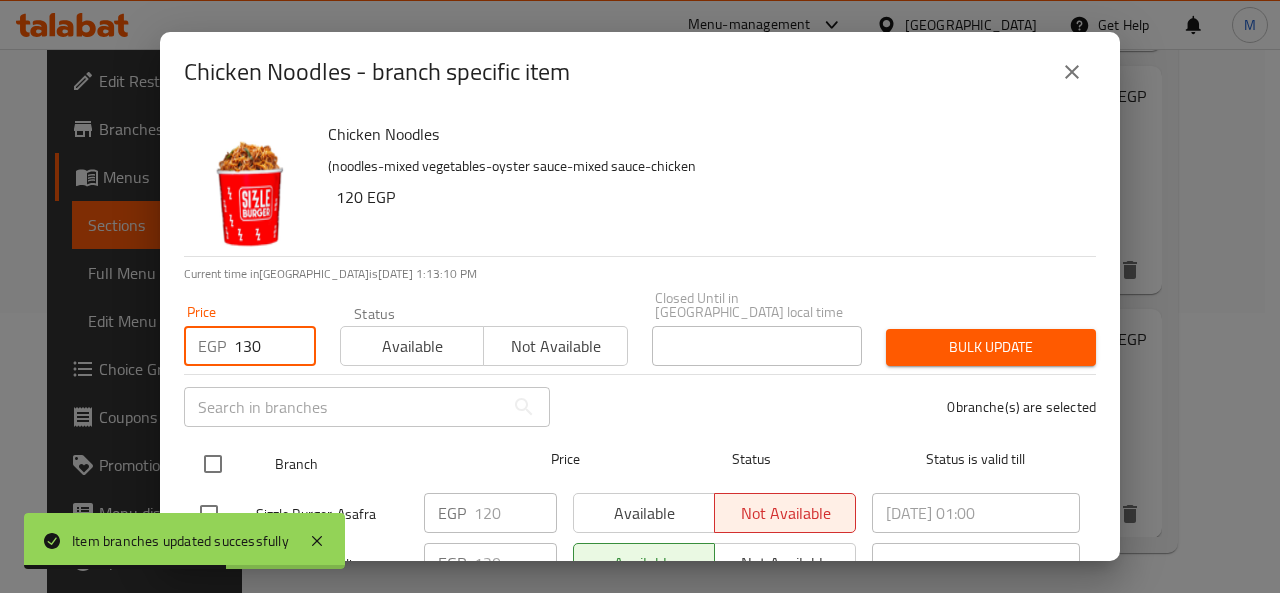 type on "130" 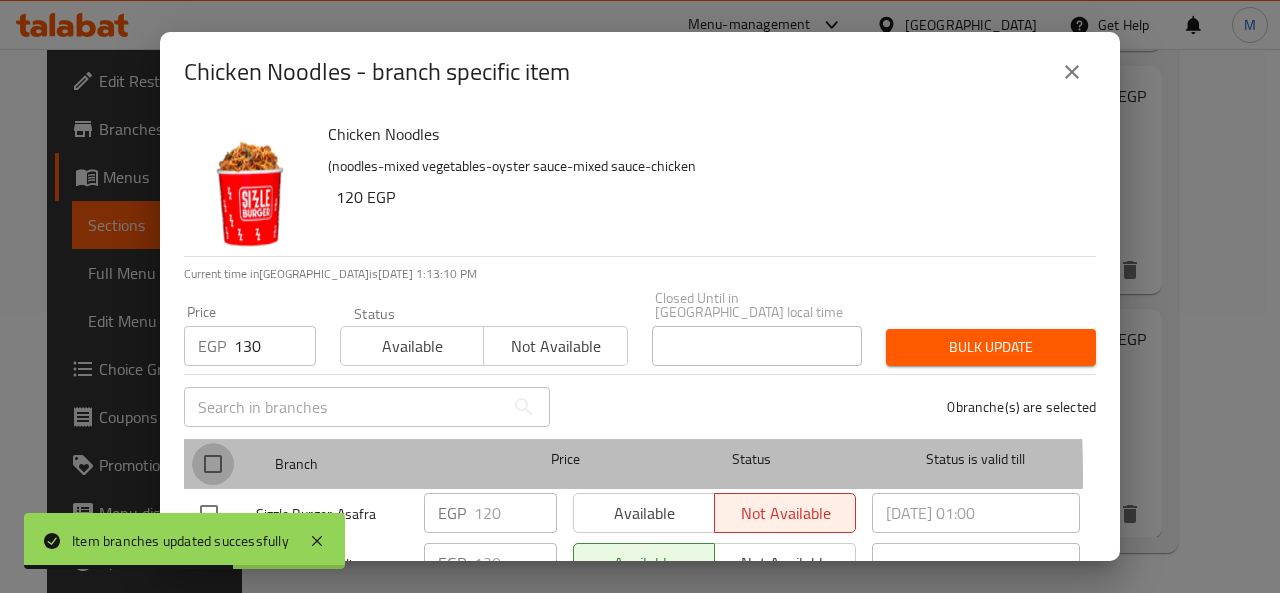click at bounding box center (213, 464) 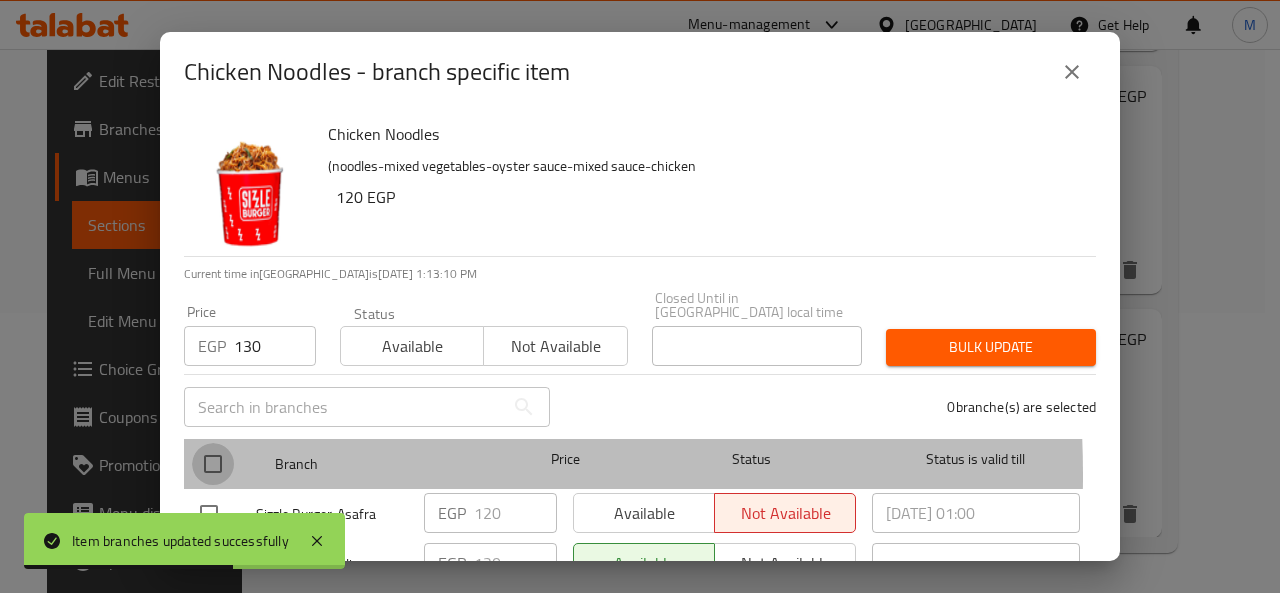 checkbox on "true" 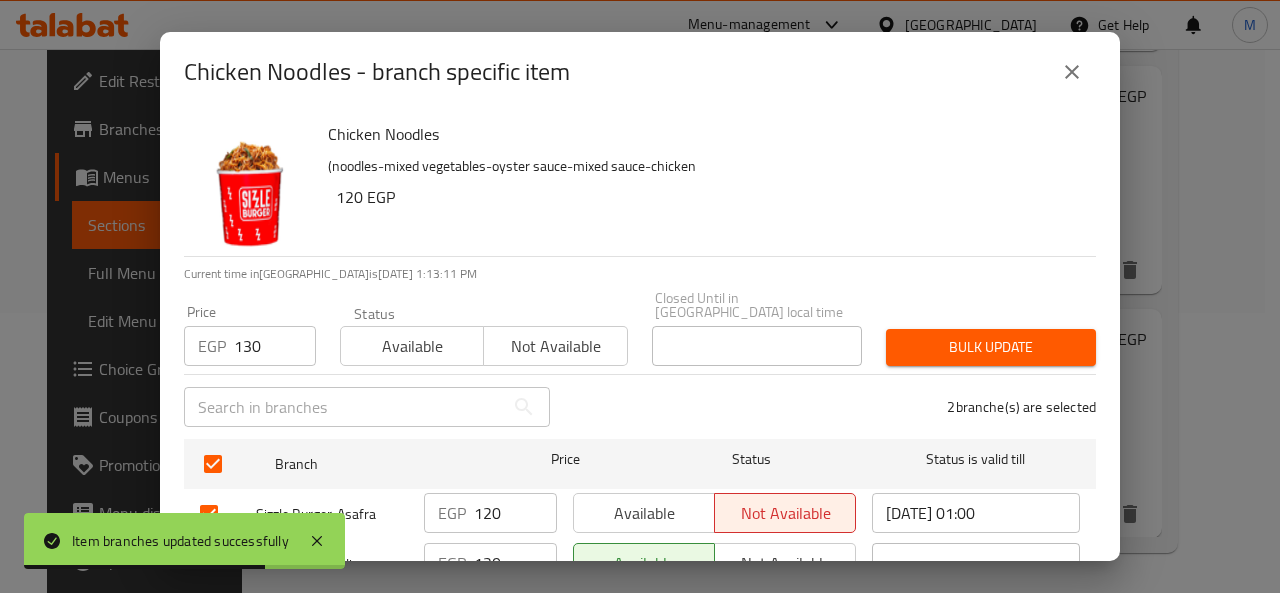 click on "Bulk update" at bounding box center [991, 347] 